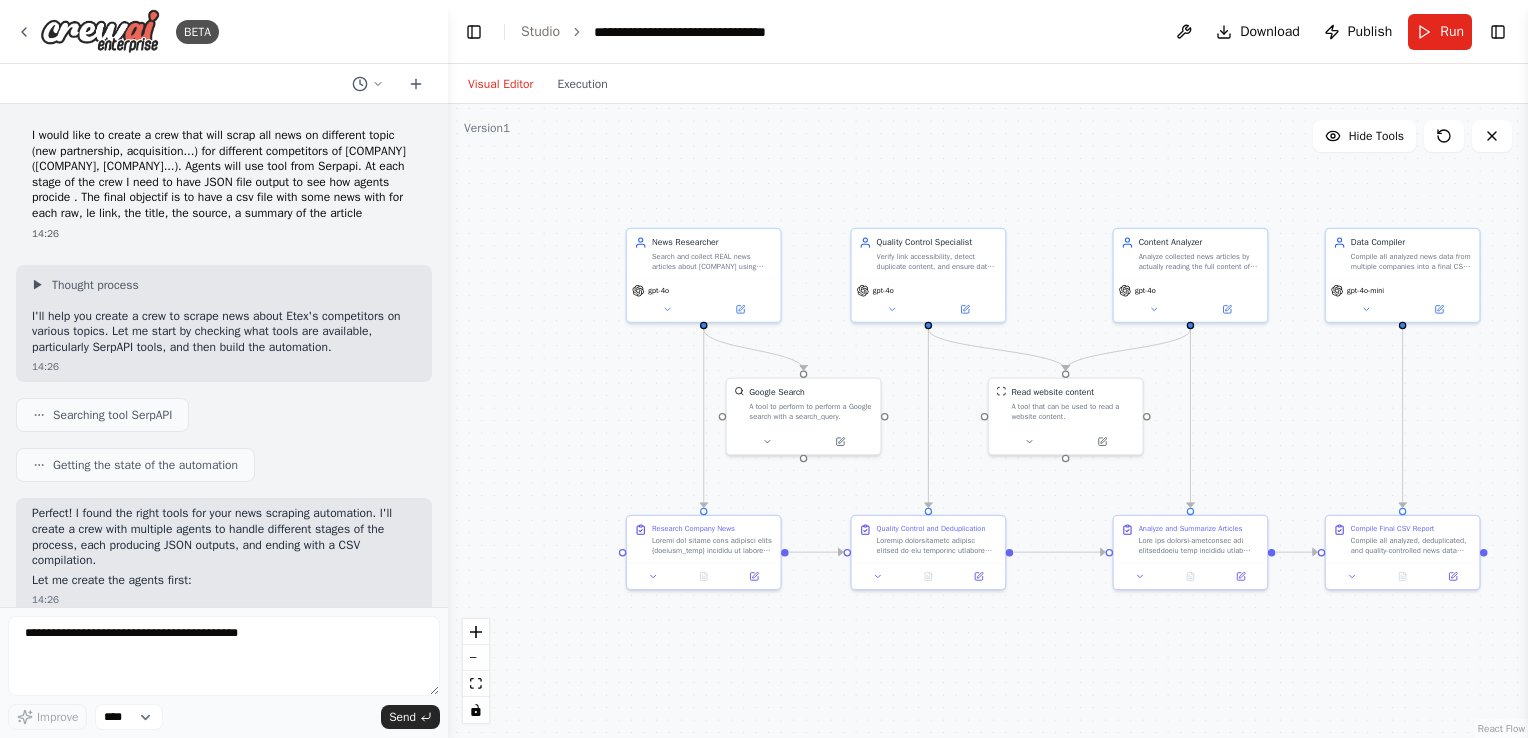 scroll, scrollTop: 0, scrollLeft: 0, axis: both 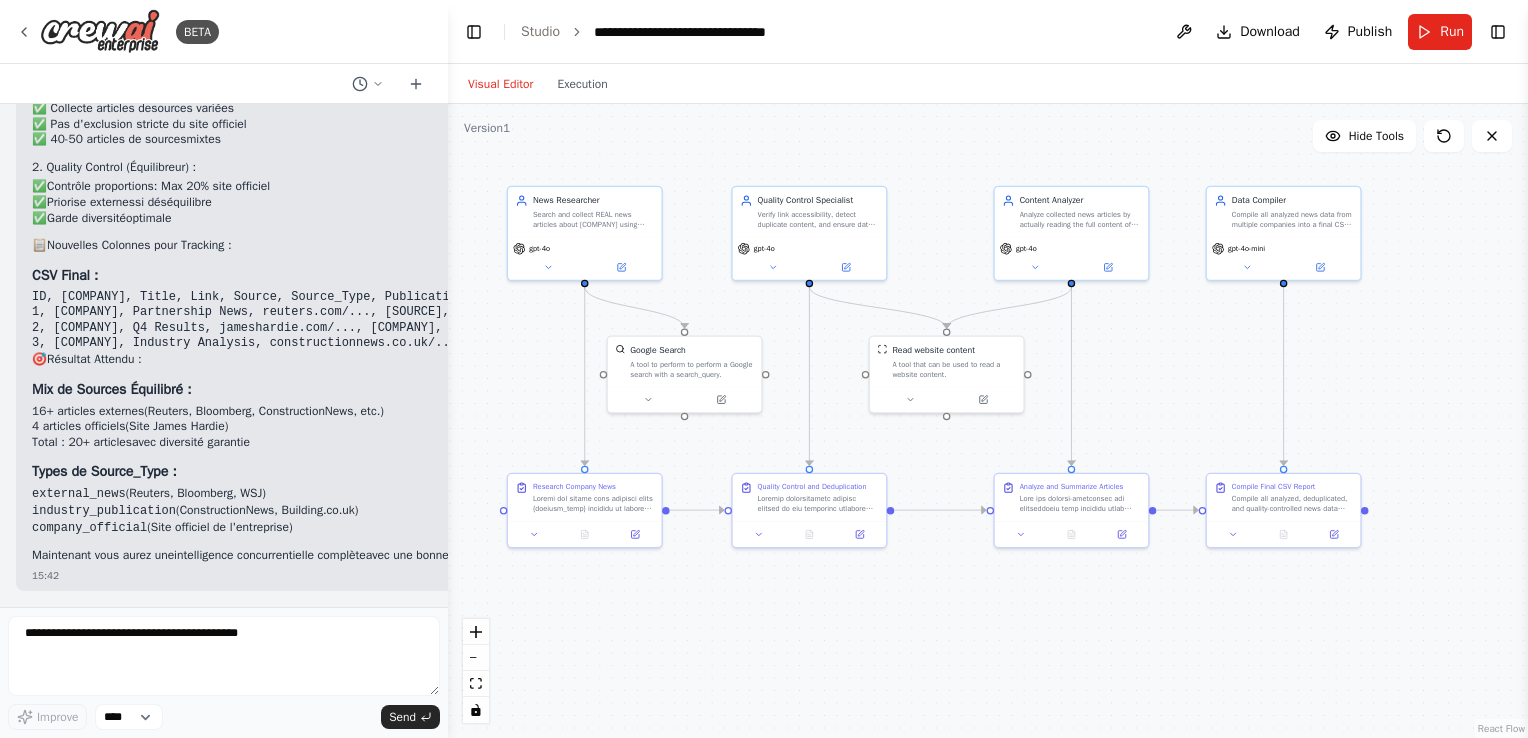 drag, startPoint x: 996, startPoint y: 199, endPoint x: 877, endPoint y: 156, distance: 126.53063 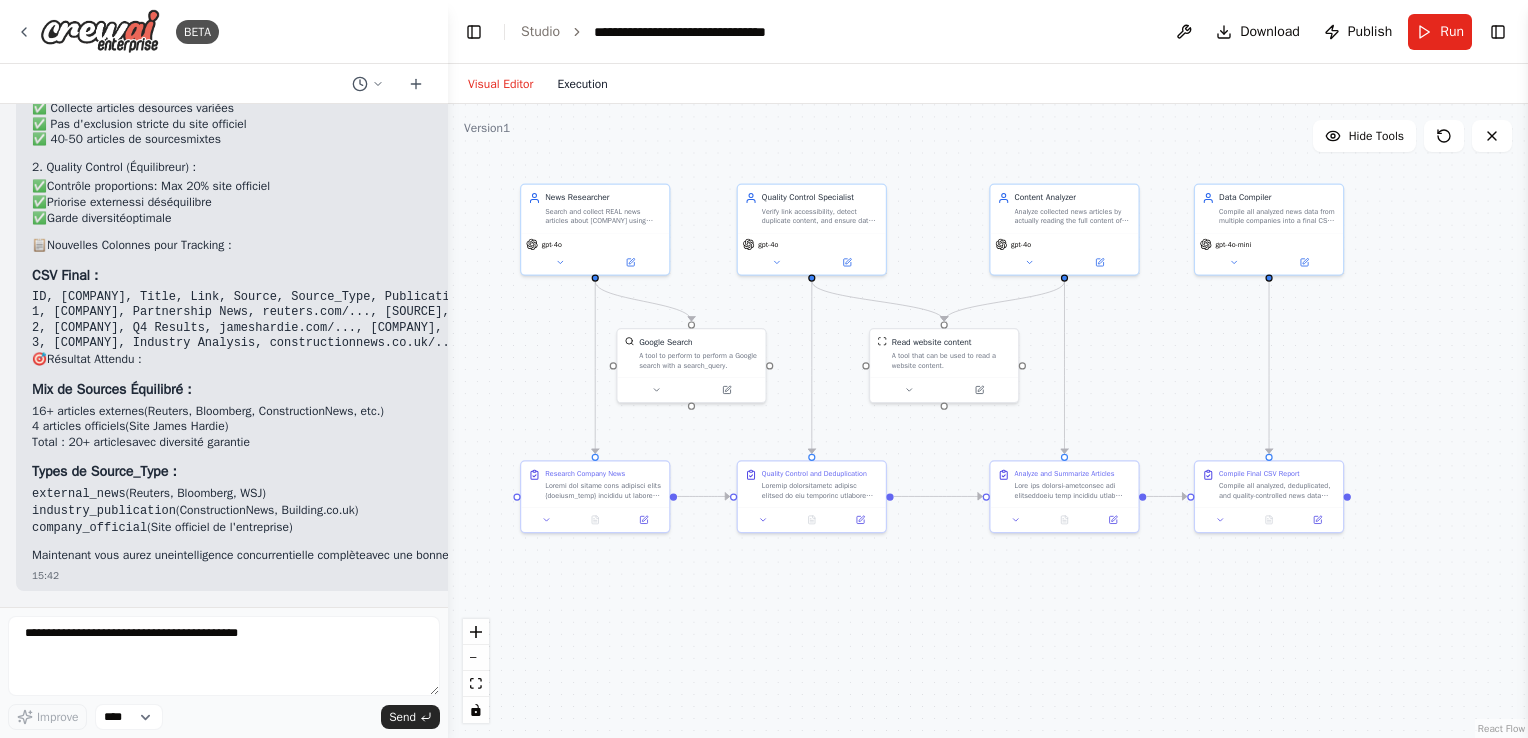click on "Execution" at bounding box center [582, 84] 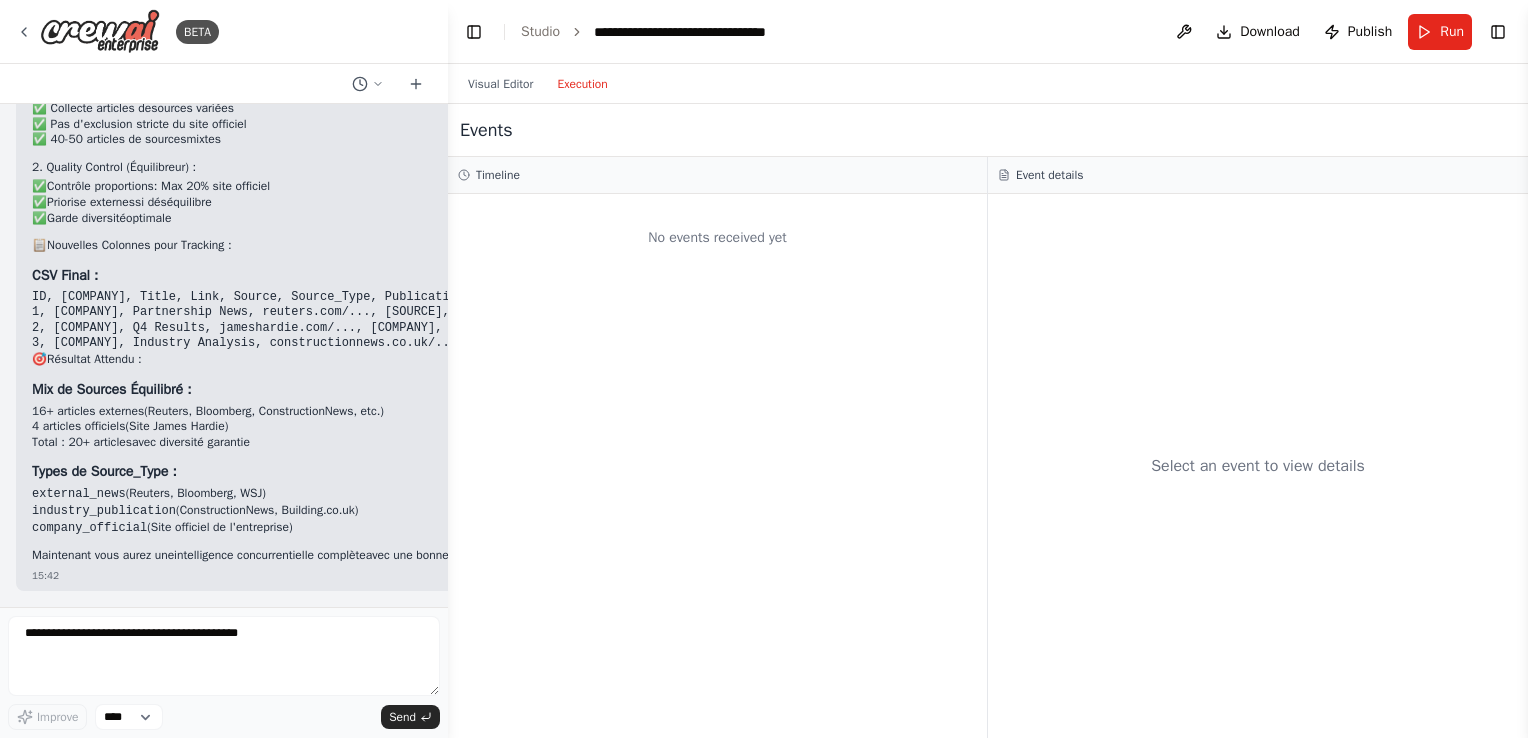 scroll, scrollTop: 18141, scrollLeft: 0, axis: vertical 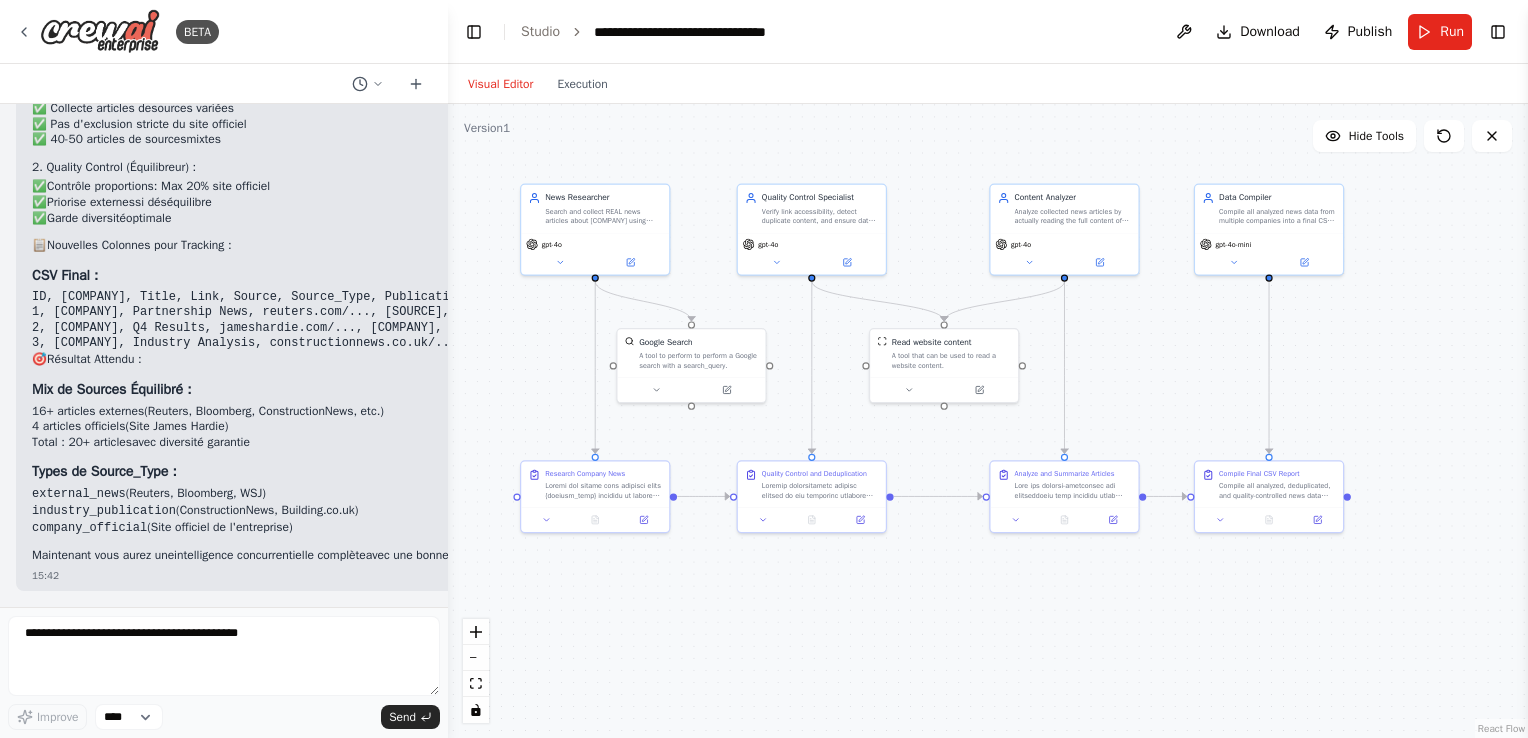click on "Visual Editor" at bounding box center (500, 84) 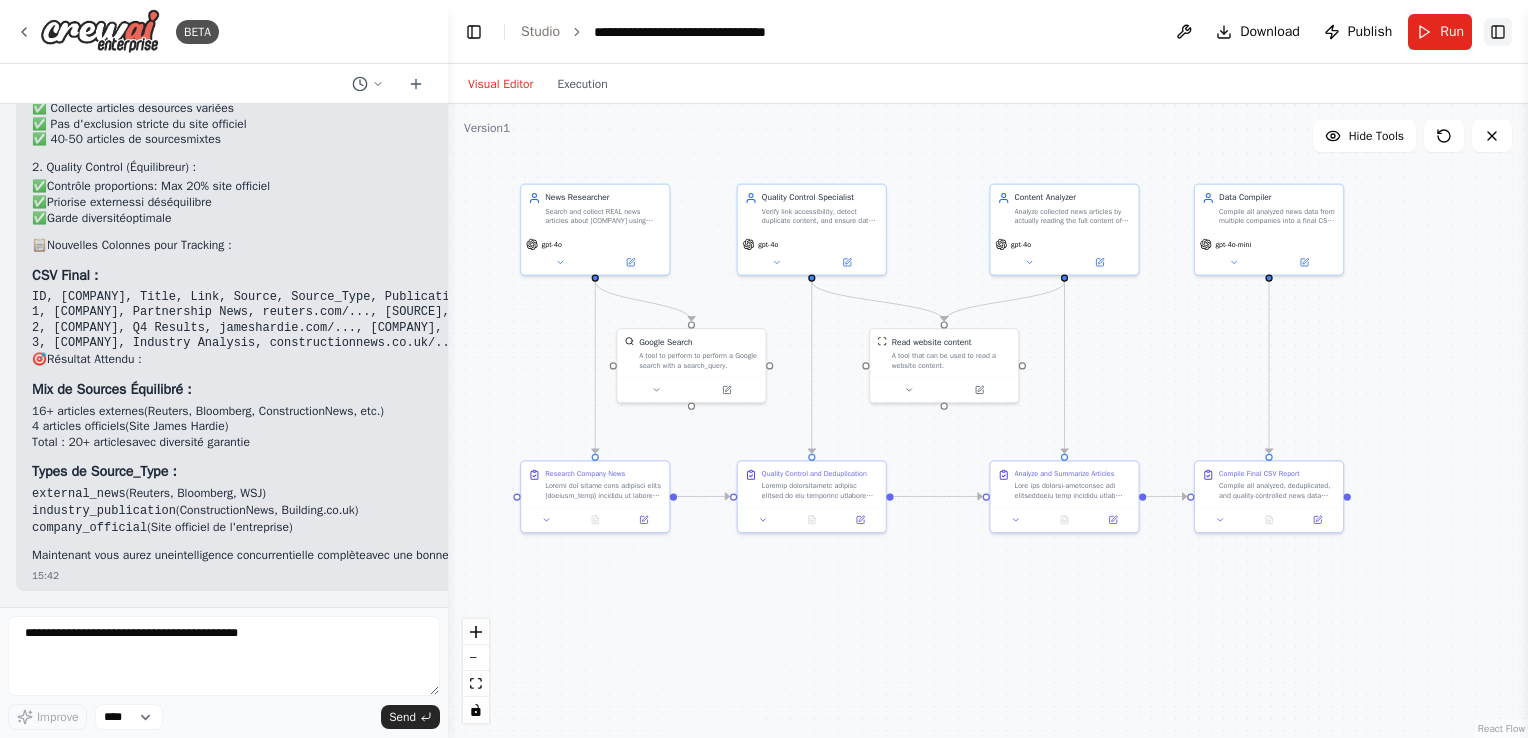 click on "Toggle Right Sidebar" at bounding box center [1498, 32] 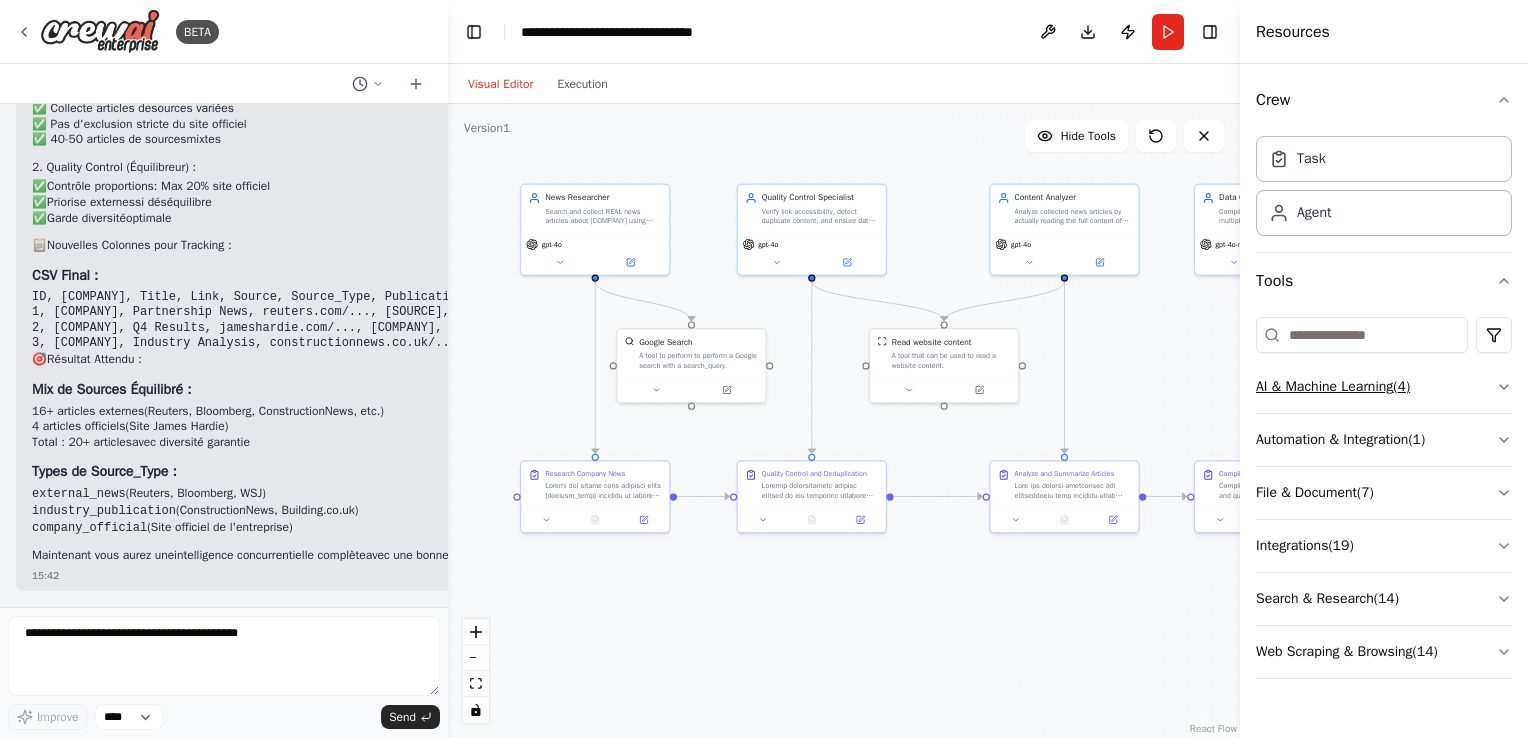 click on "AI & Machine Learning  ( 4 )" at bounding box center (1384, 387) 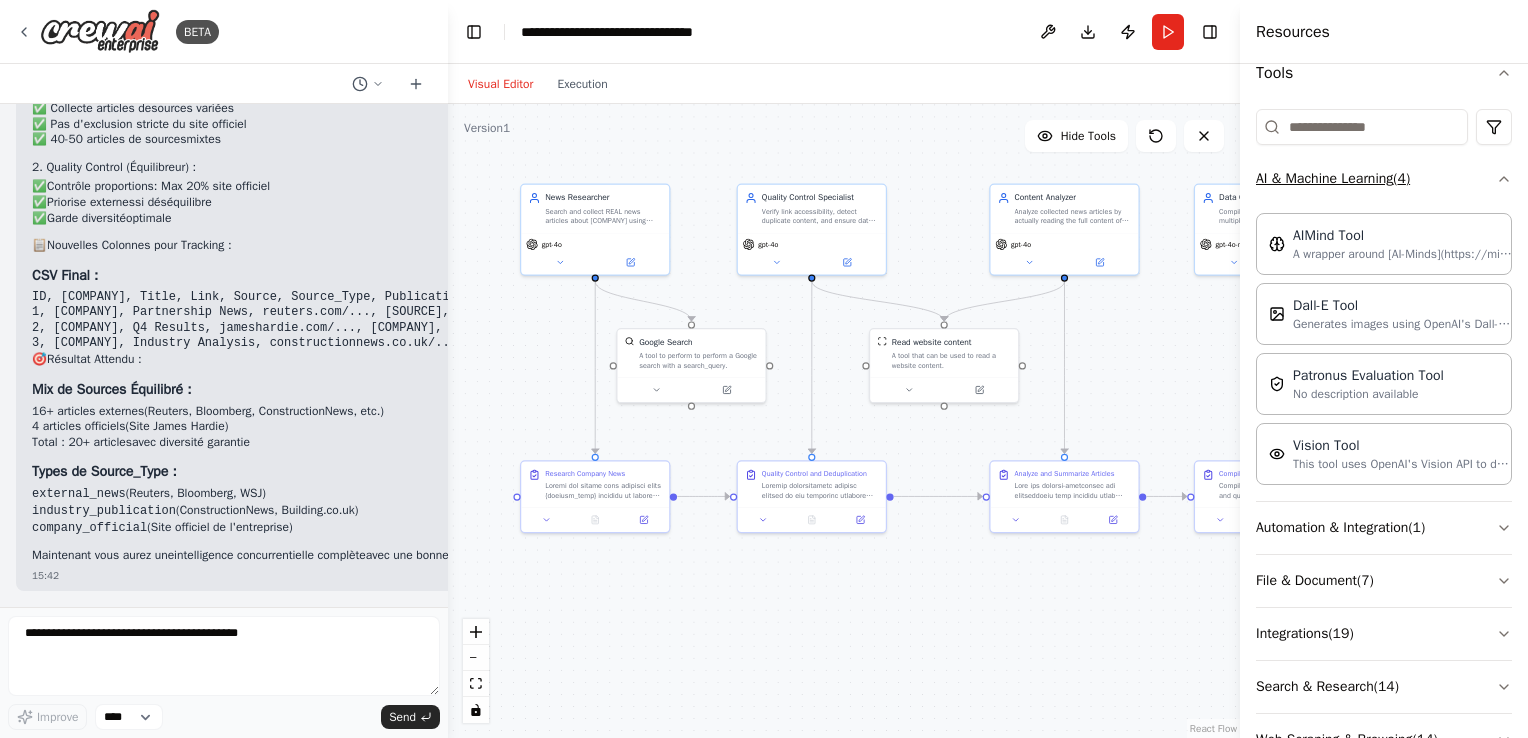 scroll, scrollTop: 264, scrollLeft: 0, axis: vertical 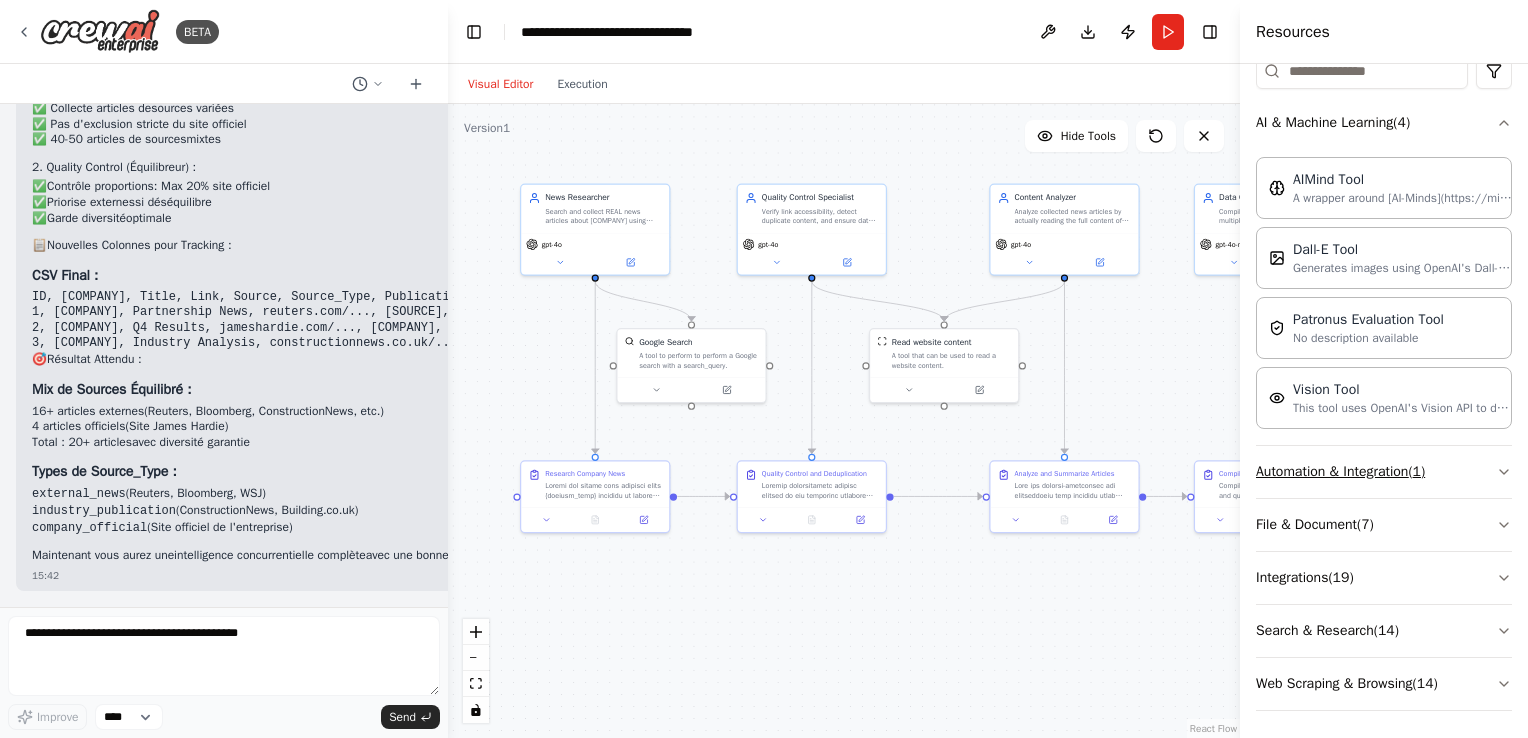 click on "Automation & Integration  ( 1 )" at bounding box center (1384, 472) 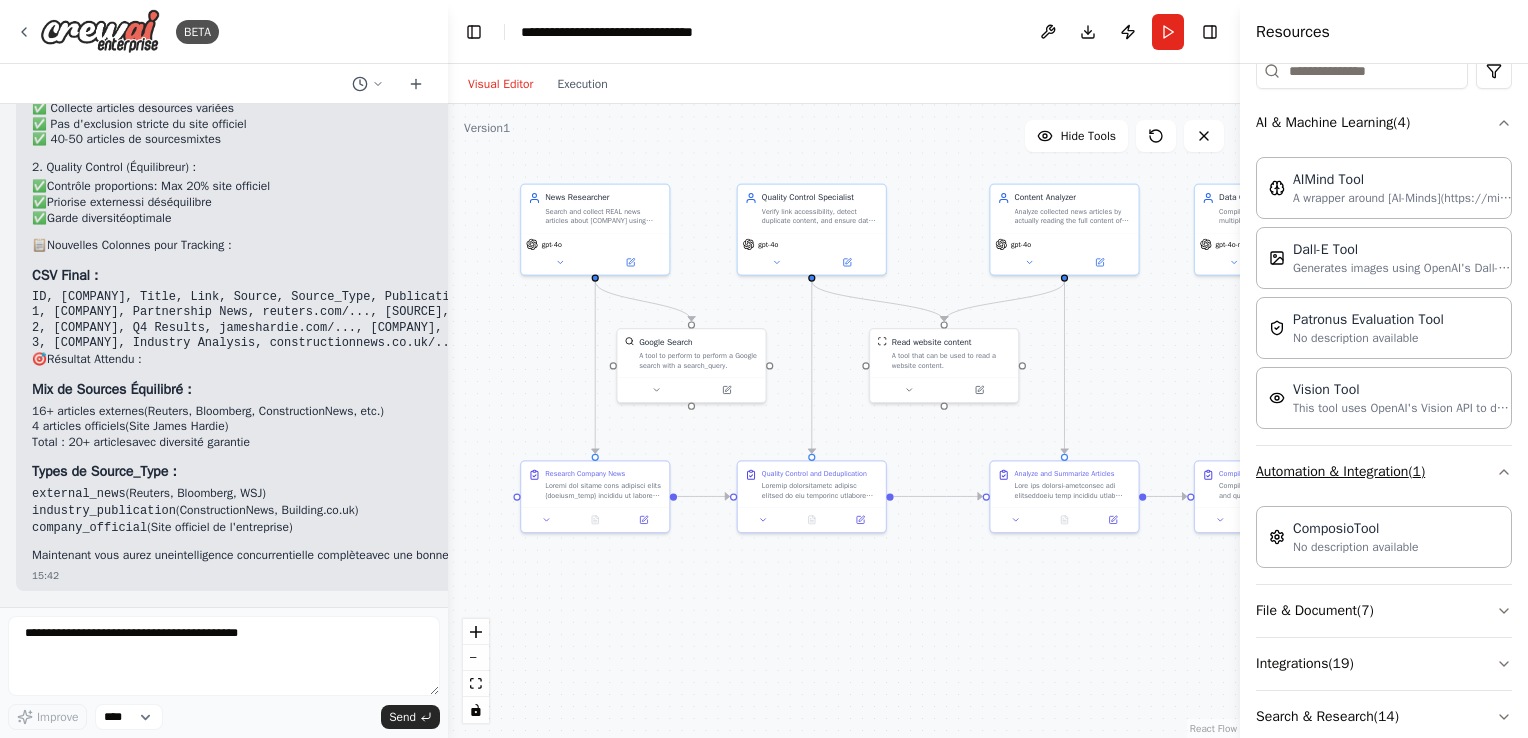 scroll, scrollTop: 350, scrollLeft: 0, axis: vertical 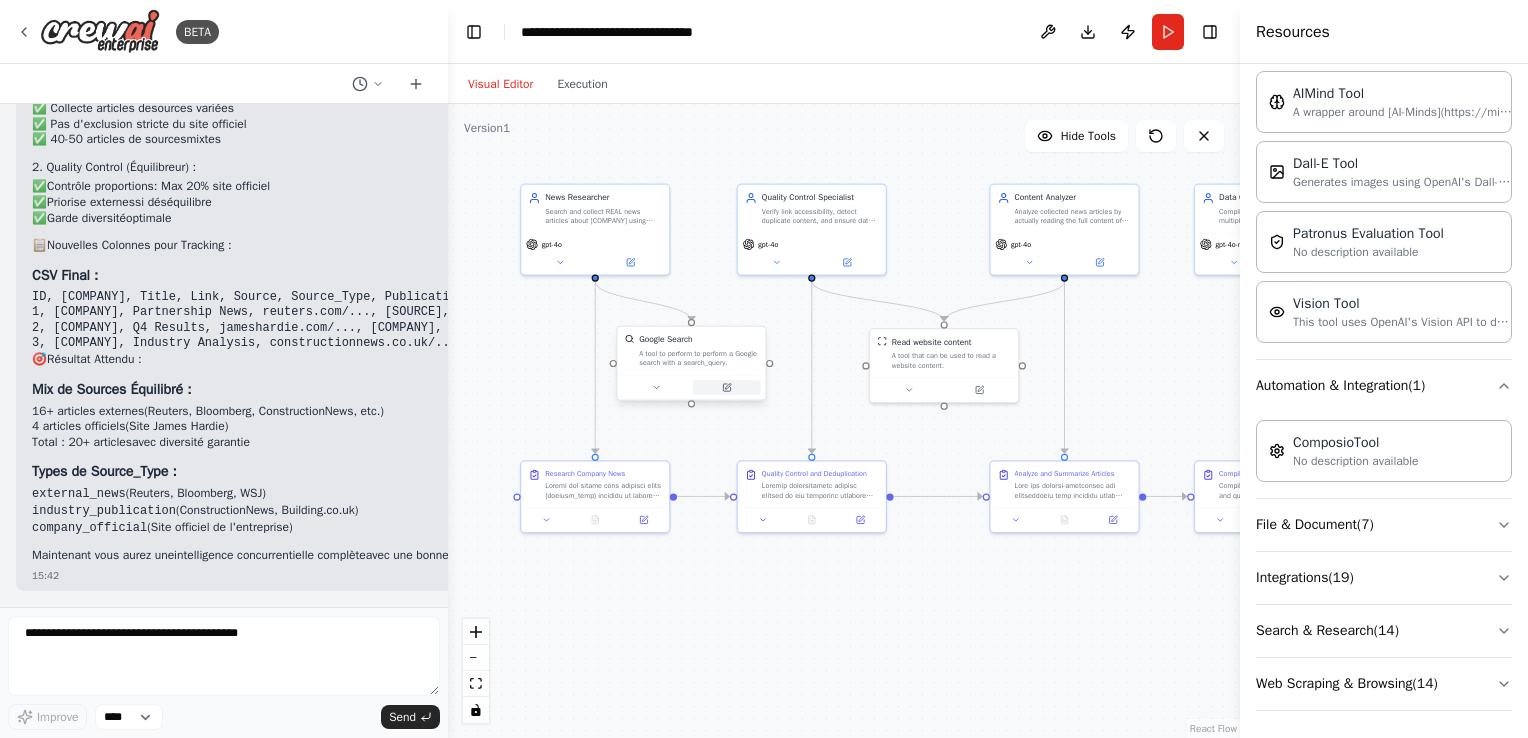 click at bounding box center [727, 387] 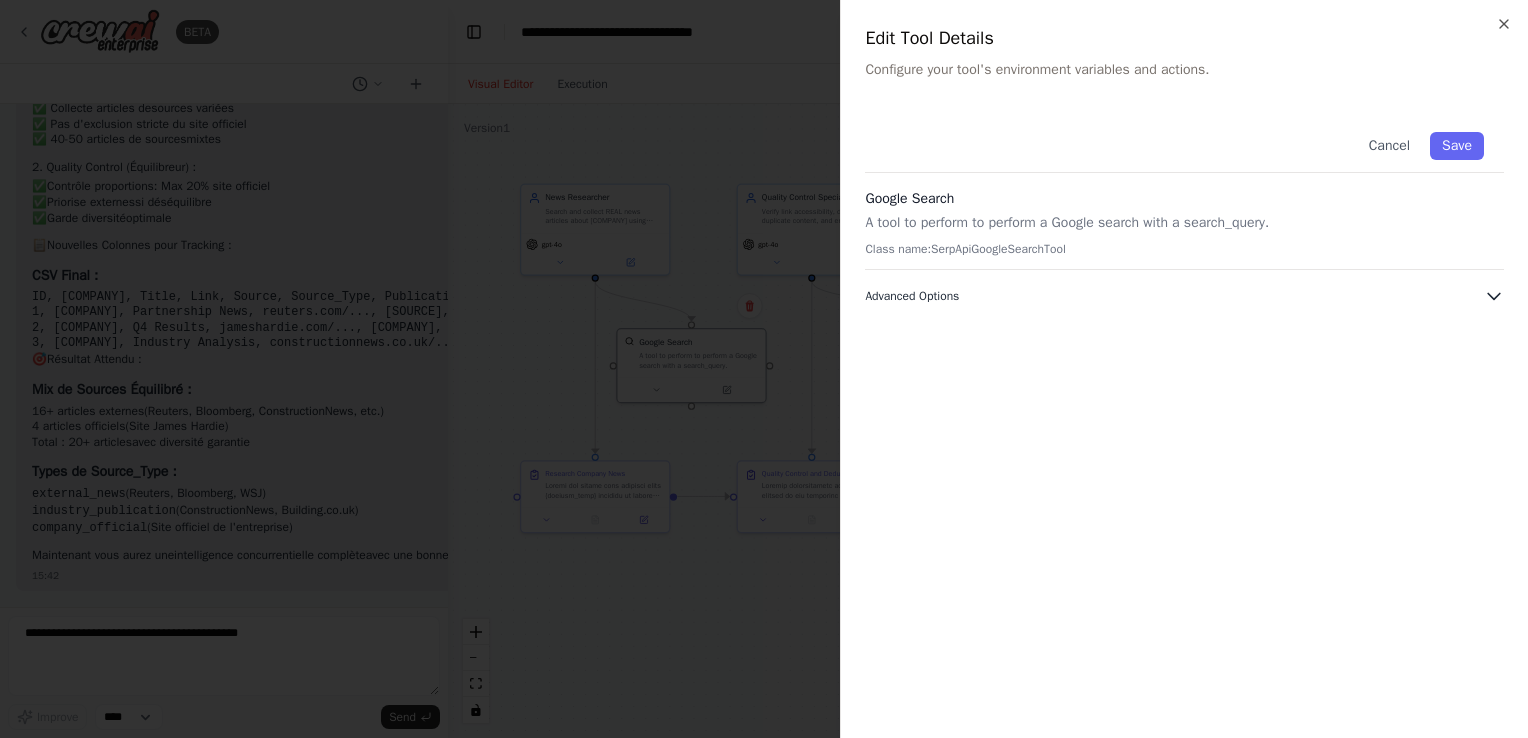 click 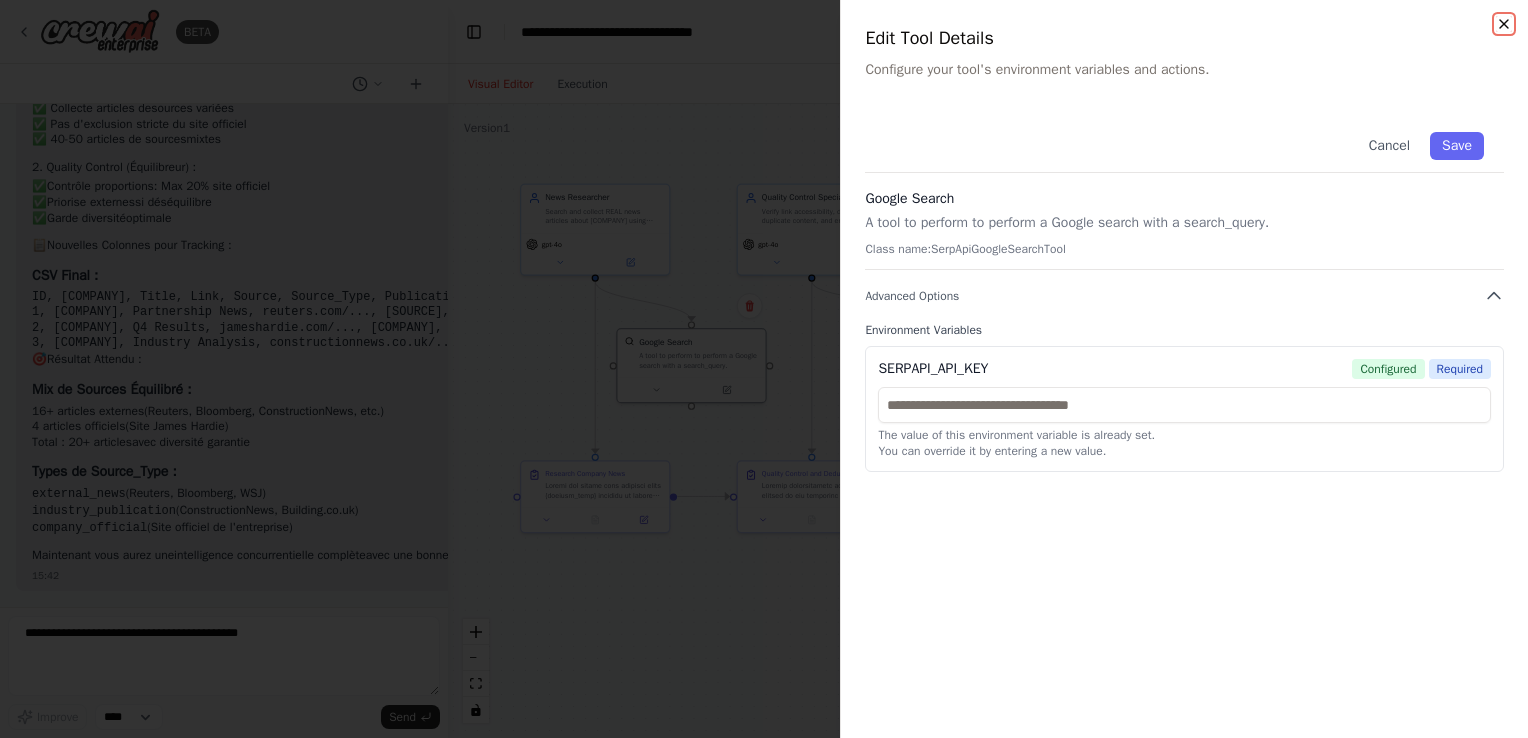 click 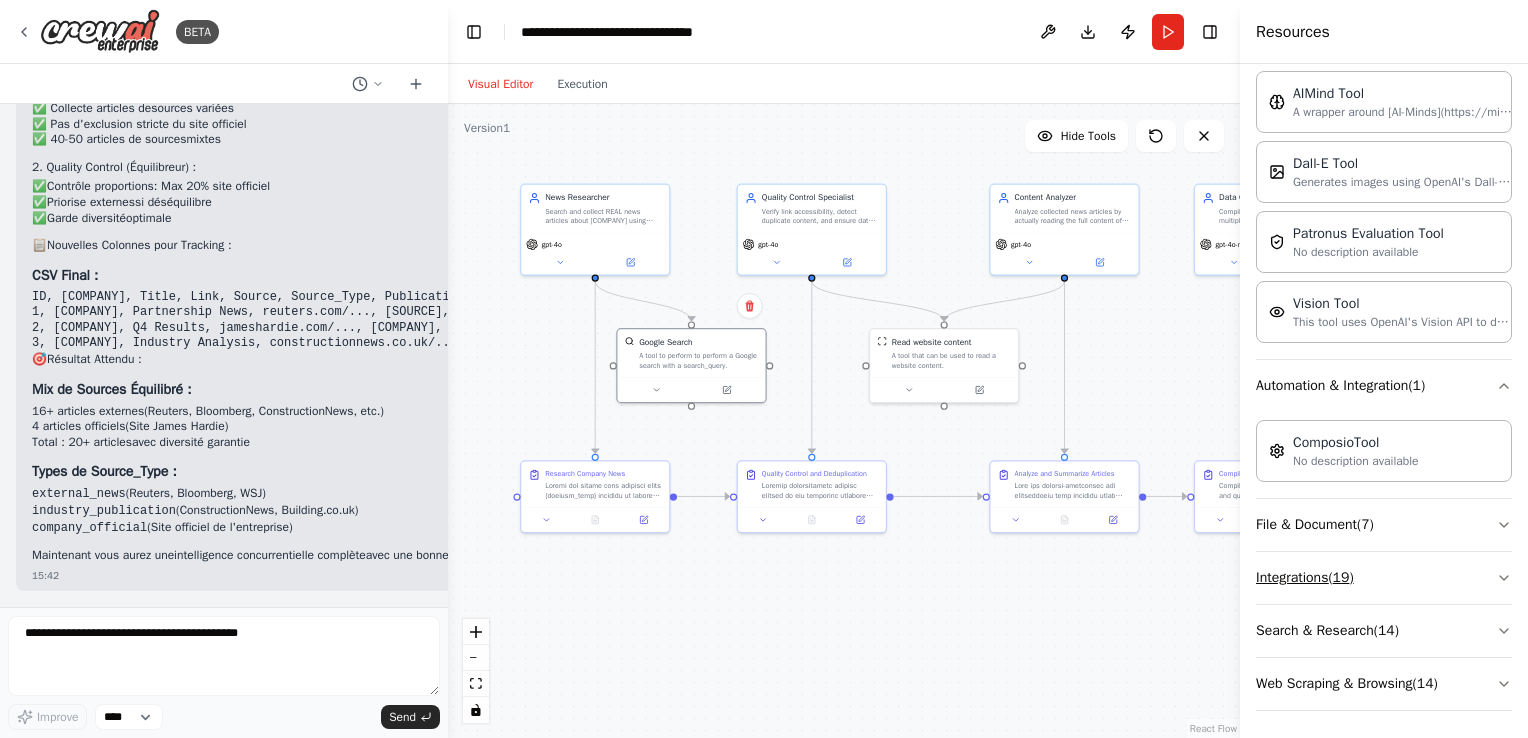 click on "Integrations  ( 19 )" at bounding box center (1384, 578) 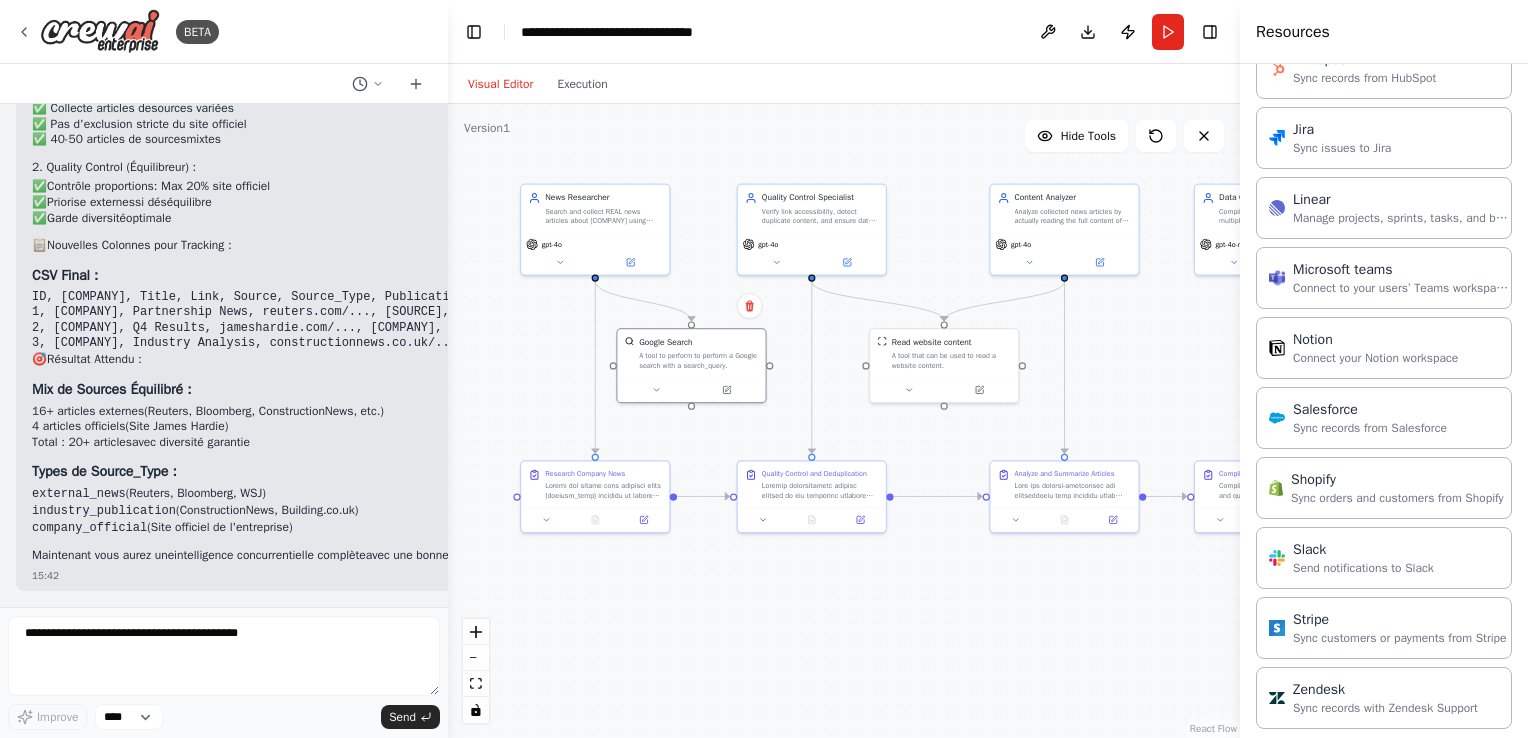 scroll, scrollTop: 1688, scrollLeft: 0, axis: vertical 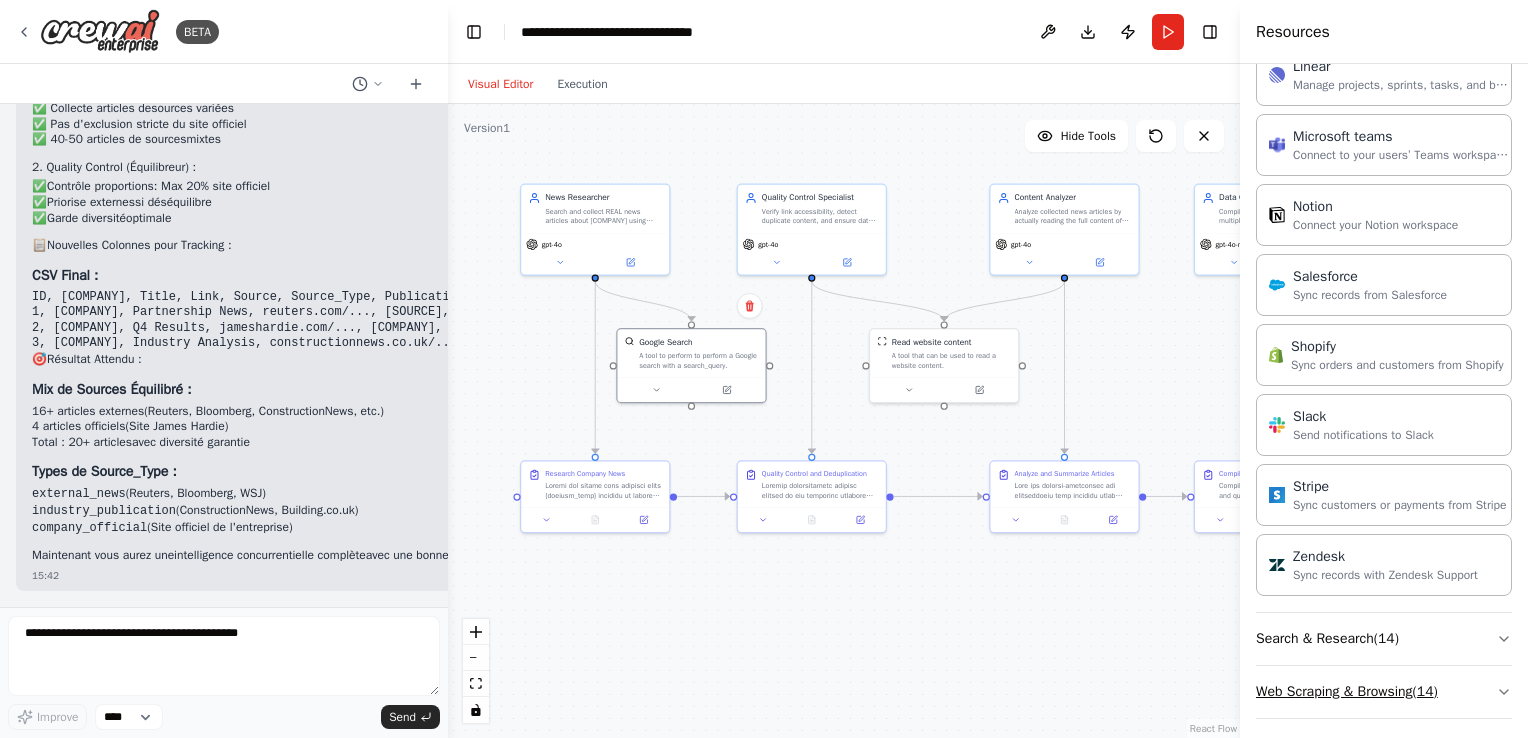 click on "Web Scraping & Browsing  ( 14 )" at bounding box center [1384, 692] 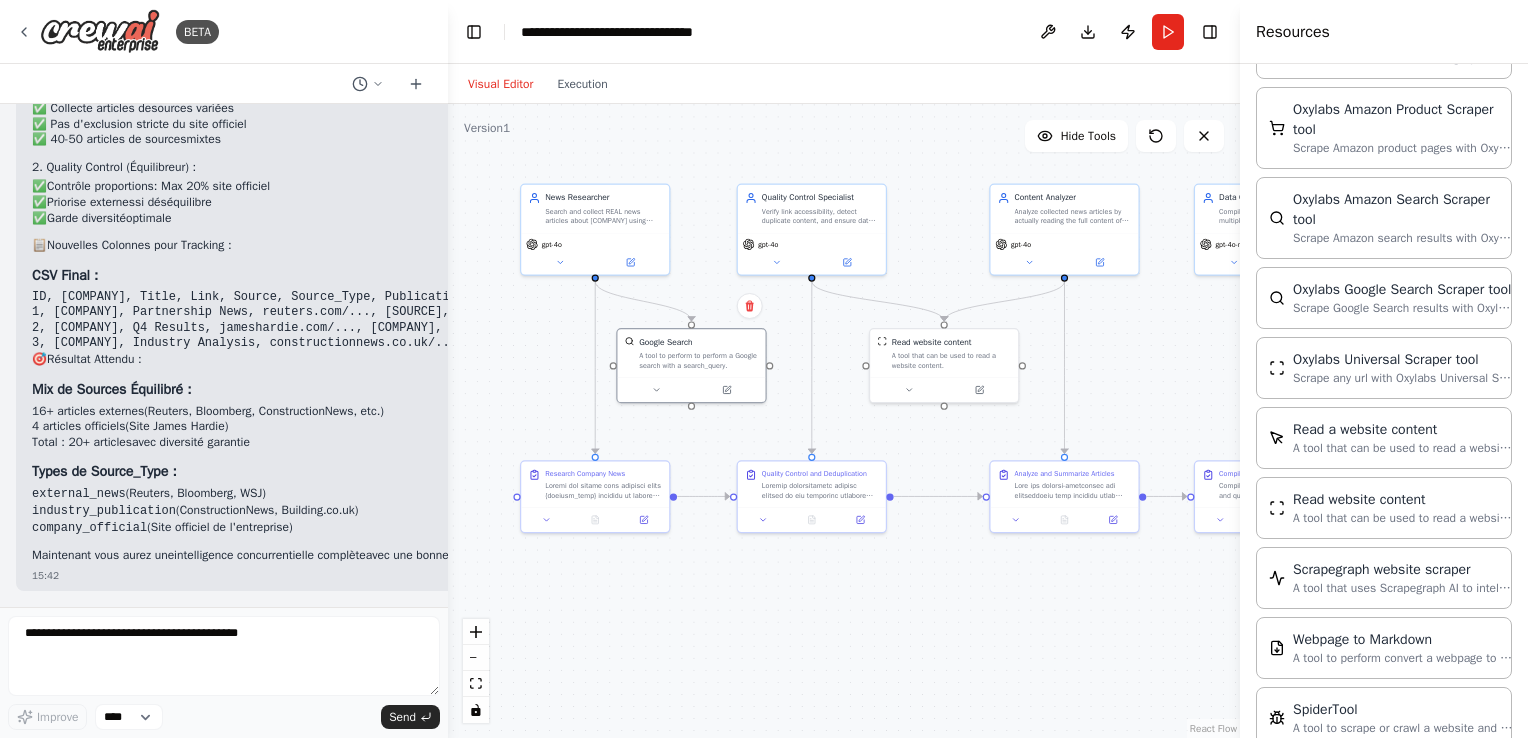 scroll, scrollTop: 2739, scrollLeft: 0, axis: vertical 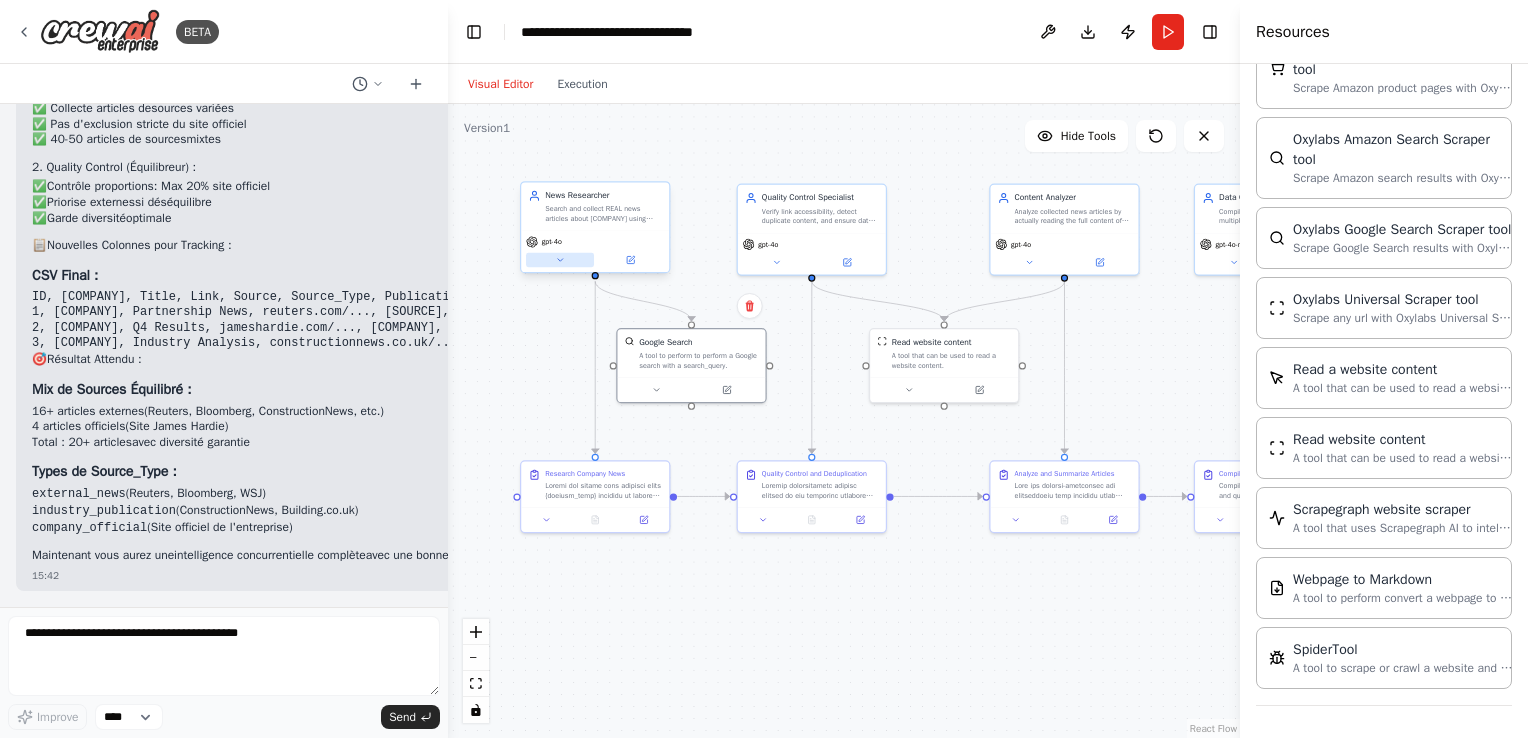 click 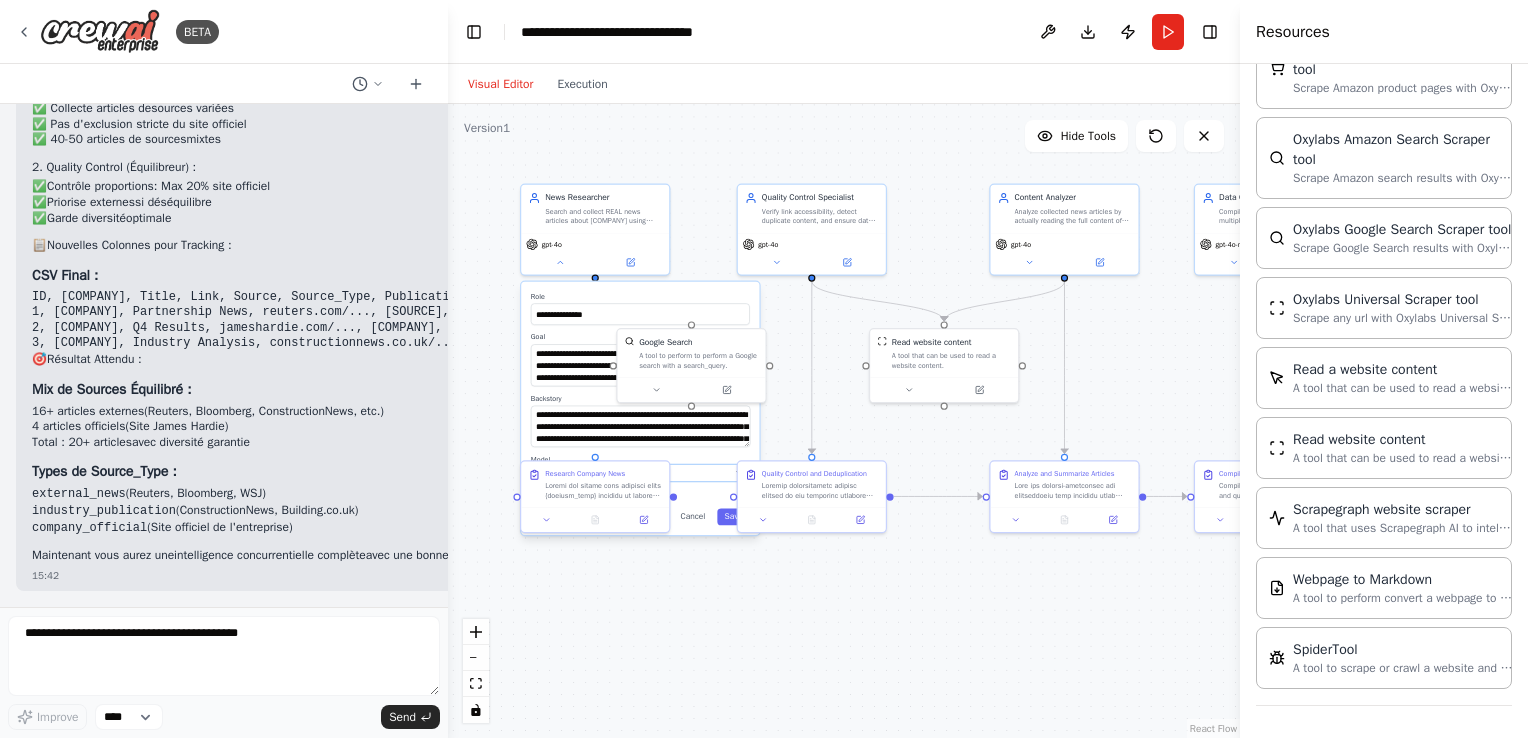 click on "Research Company News" at bounding box center (585, 474) 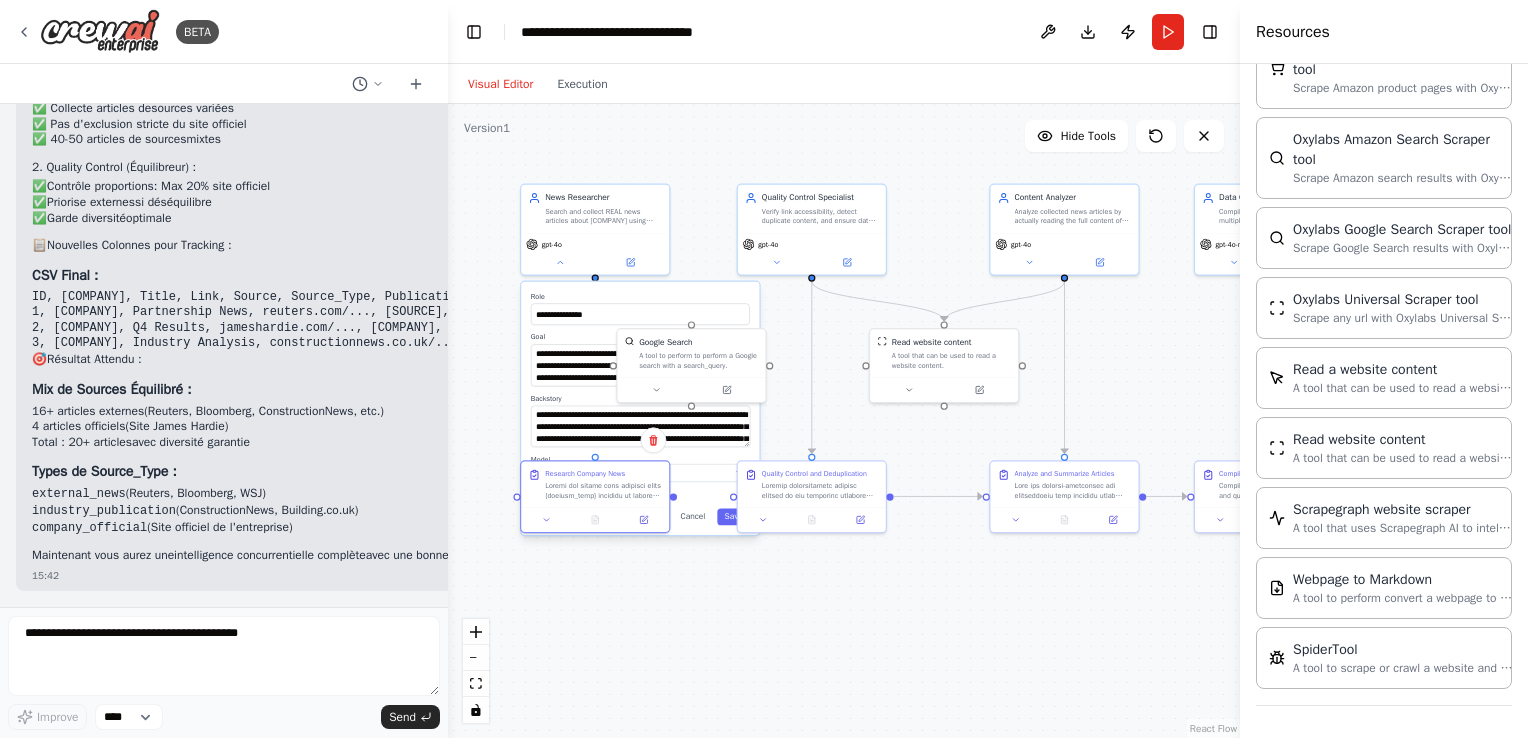 click on "**********" at bounding box center (844, 421) 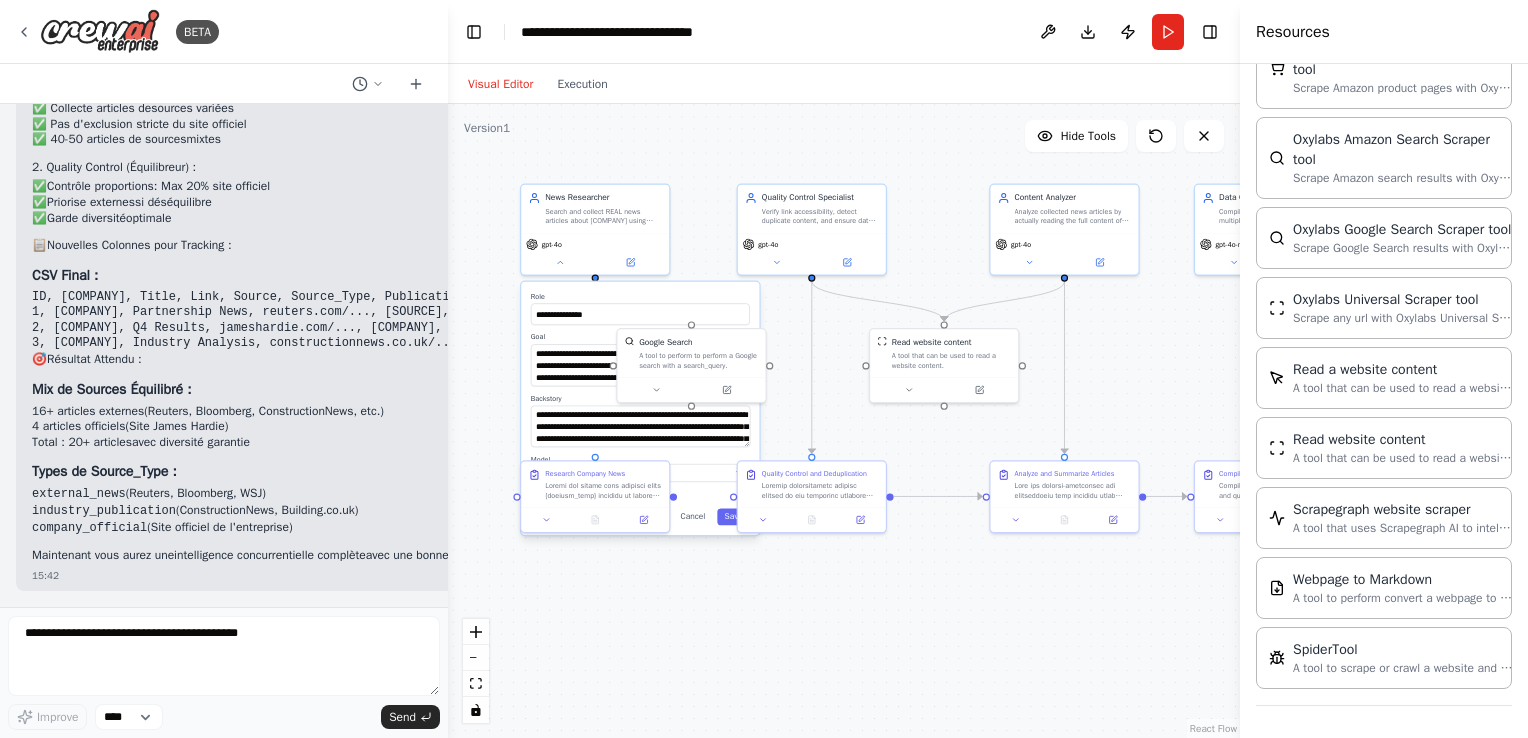 click on "**********" at bounding box center [844, 421] 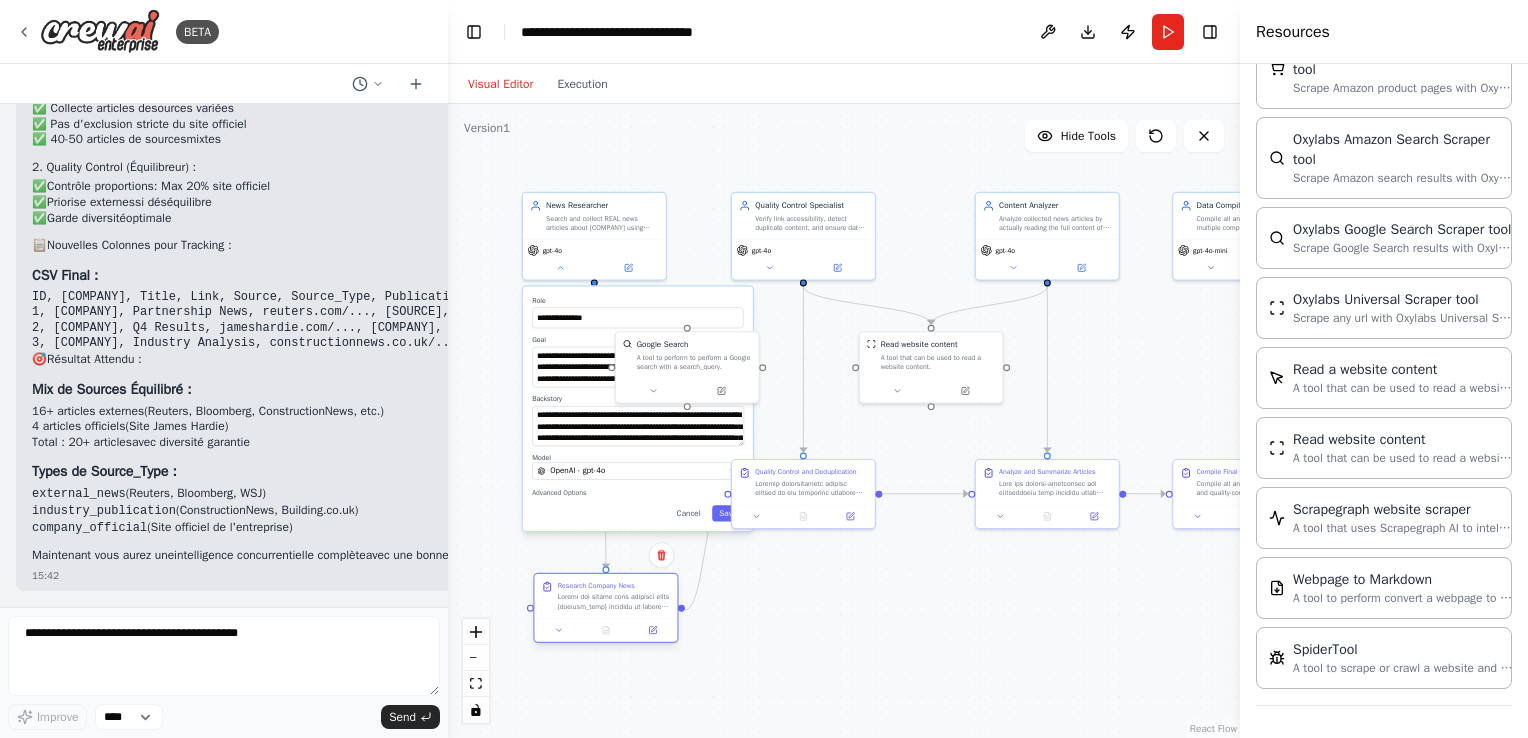 drag, startPoint x: 581, startPoint y: 485, endPoint x: 588, endPoint y: 596, distance: 111.220505 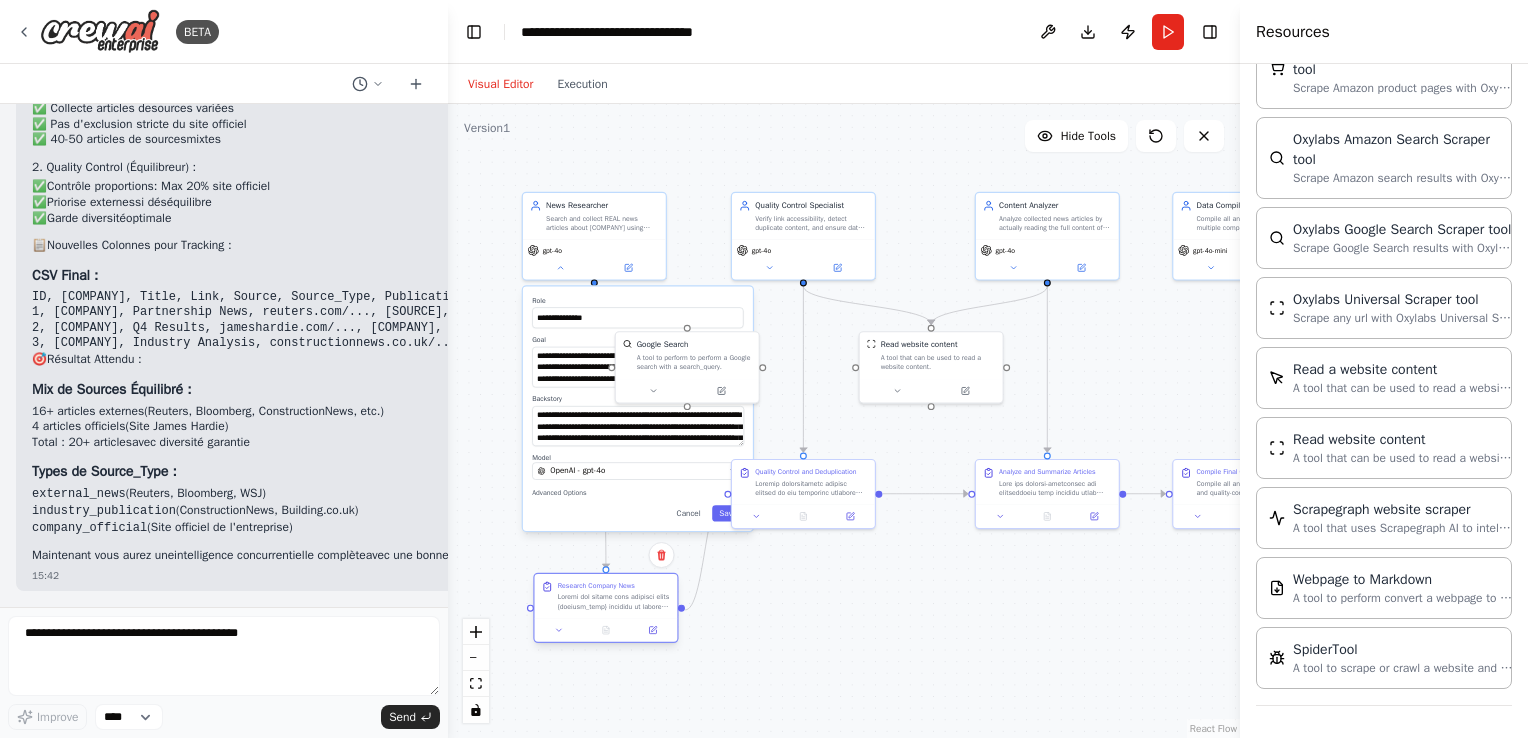 click at bounding box center (614, 601) 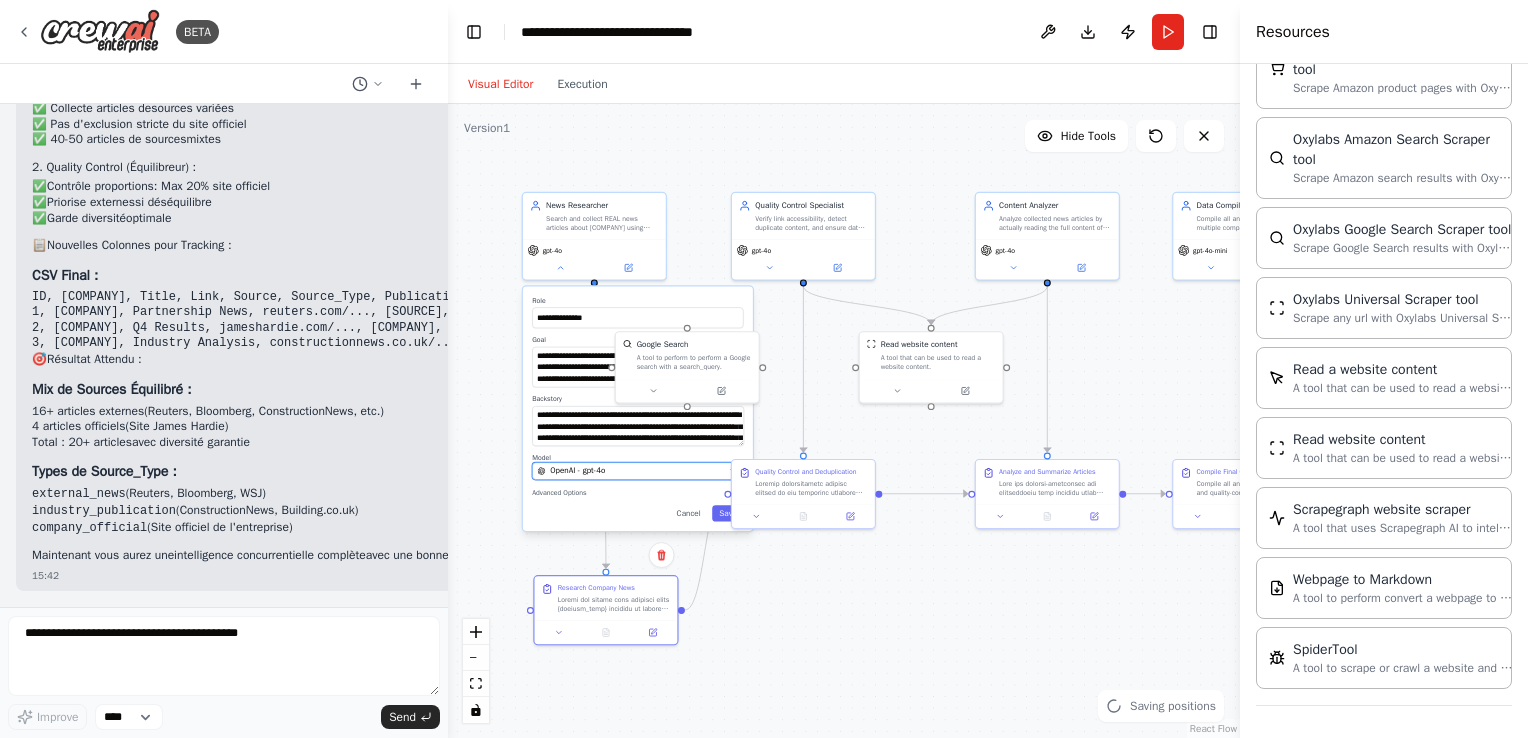 click on "OpenAI - gpt-4o" at bounding box center [630, 471] 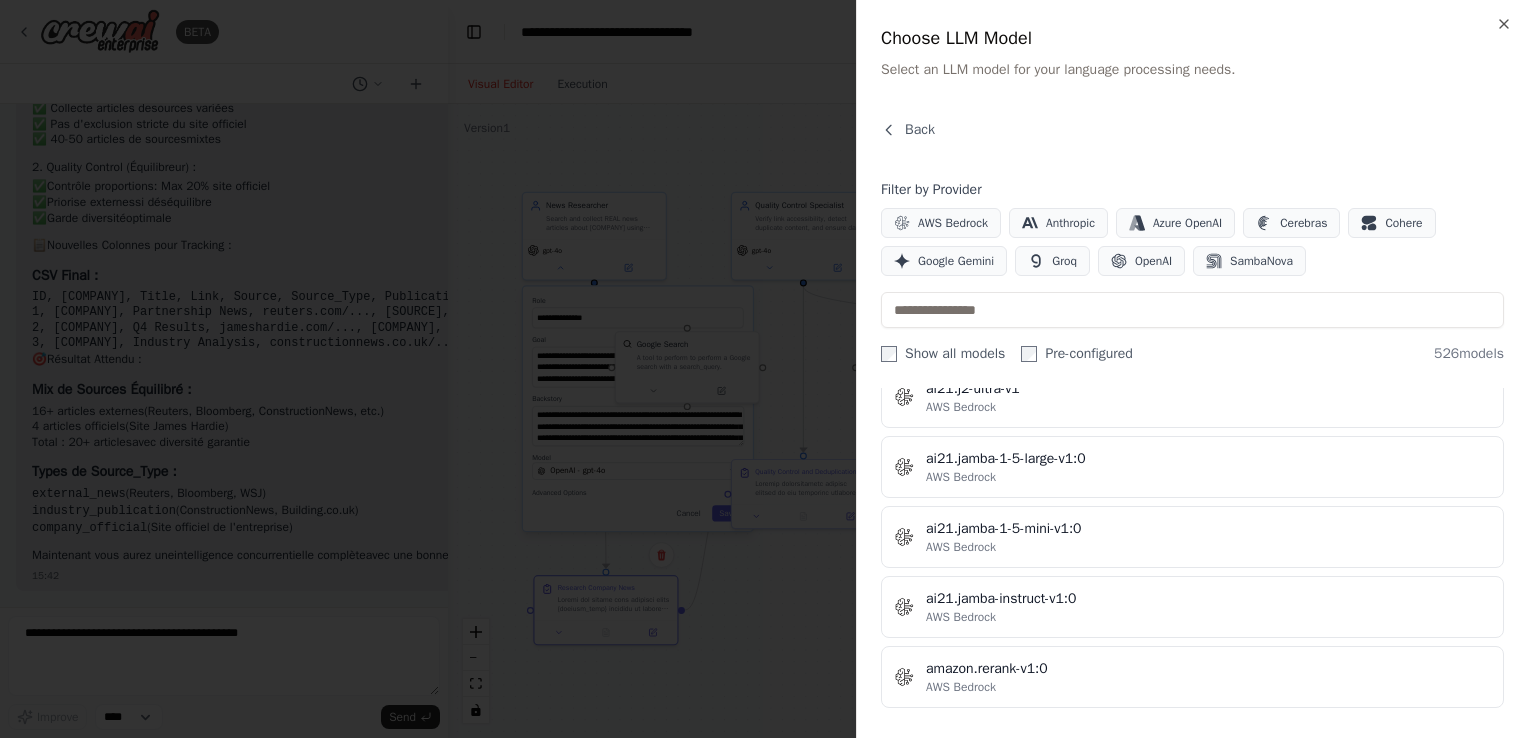 scroll, scrollTop: 1062, scrollLeft: 0, axis: vertical 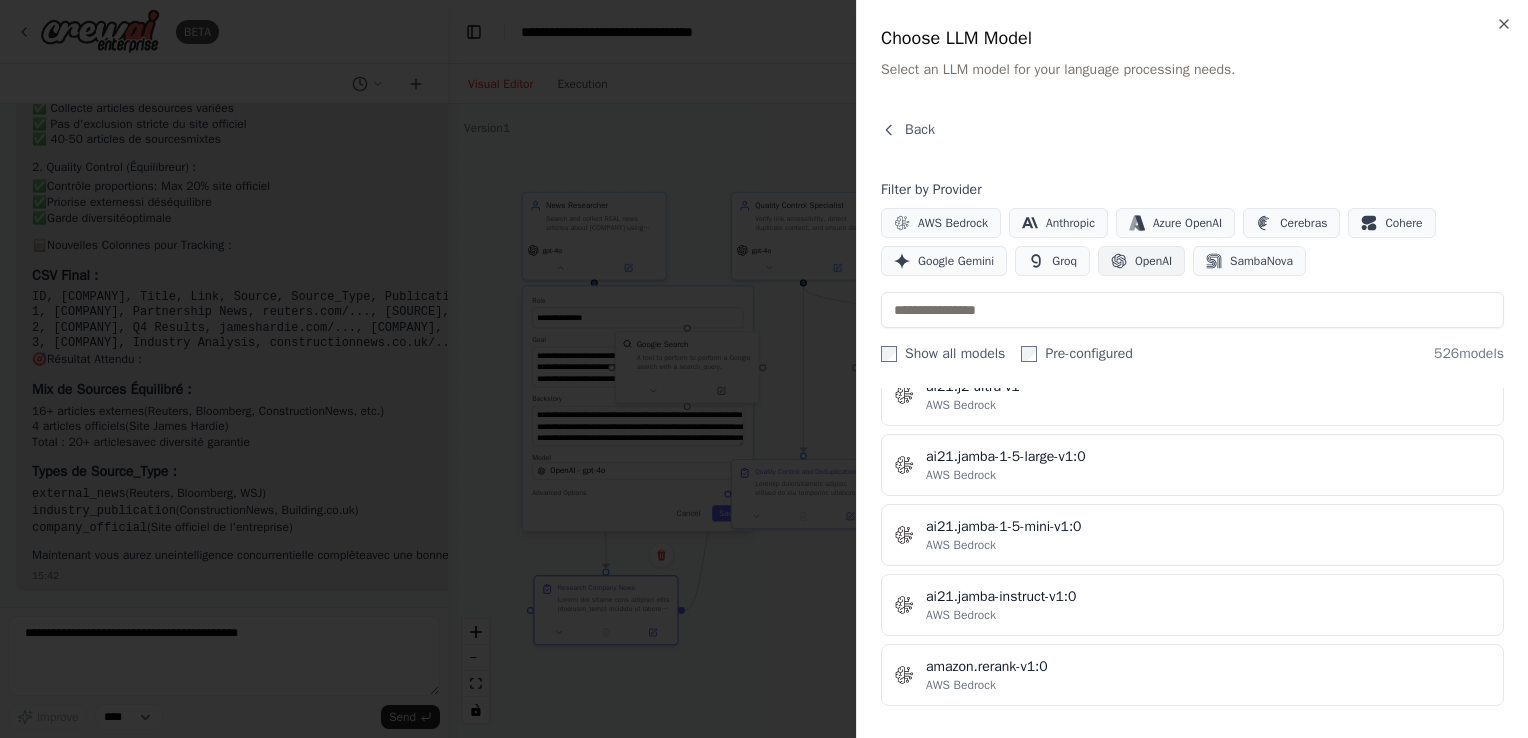 click on "OpenAI" at bounding box center [1153, 261] 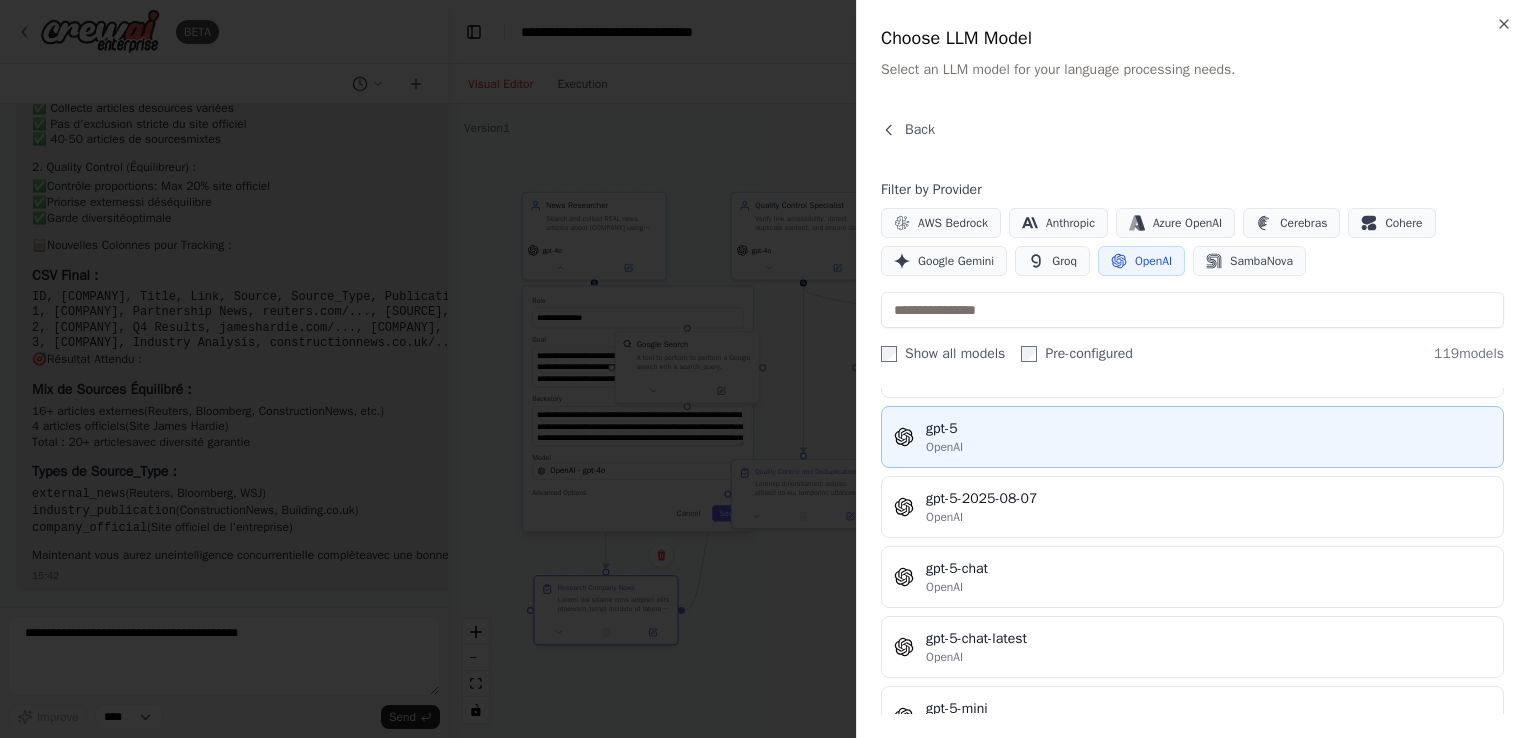 scroll, scrollTop: 4716, scrollLeft: 0, axis: vertical 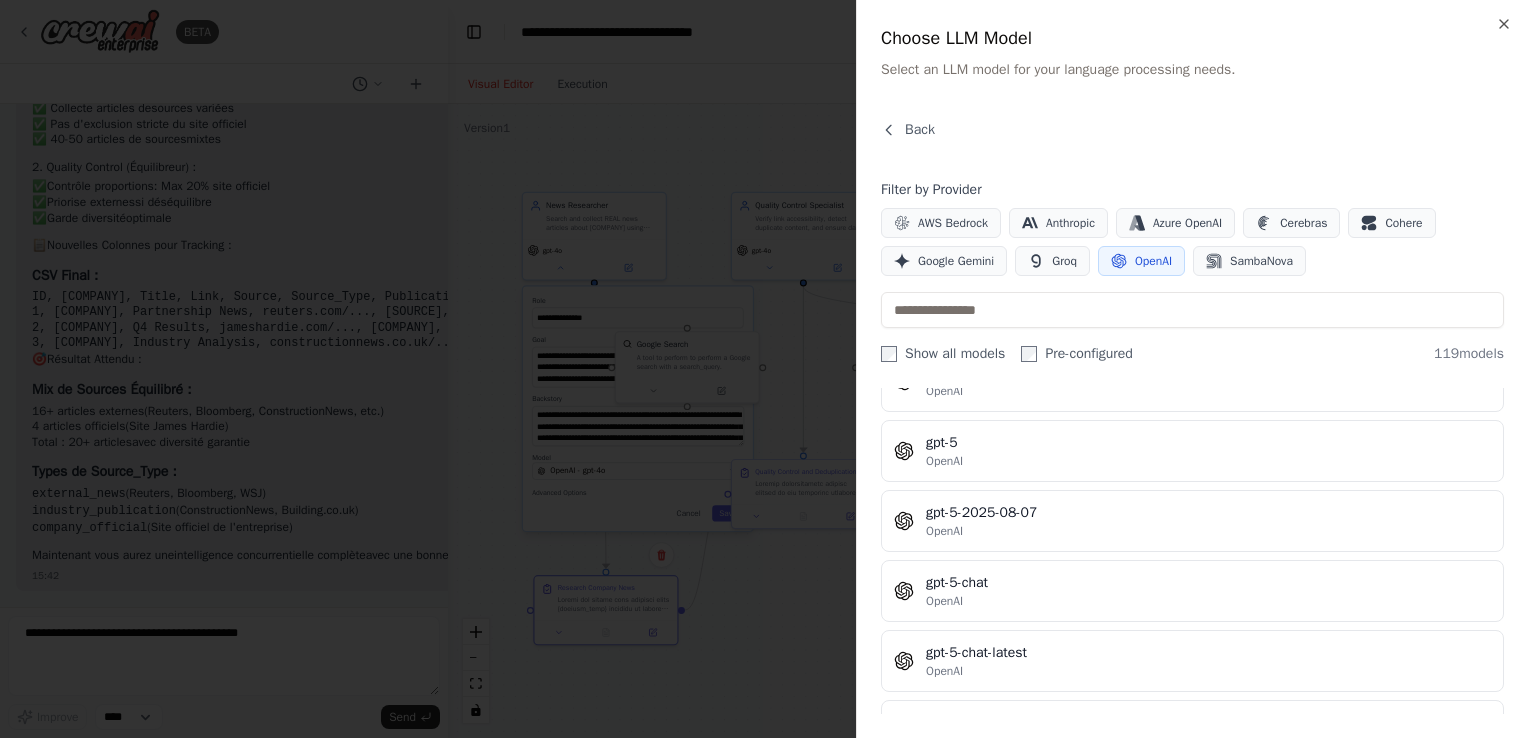 click at bounding box center [764, 369] 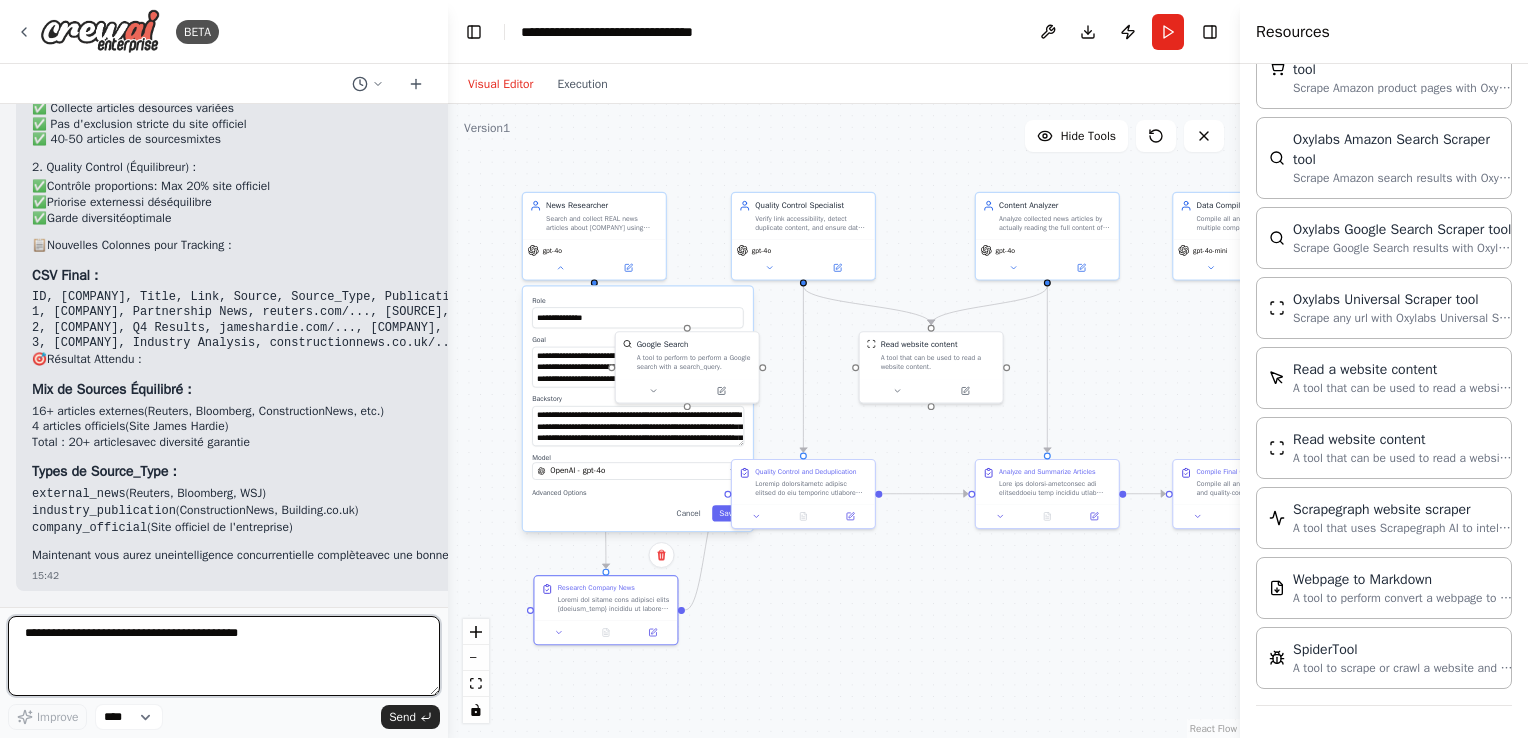 click at bounding box center (224, 656) 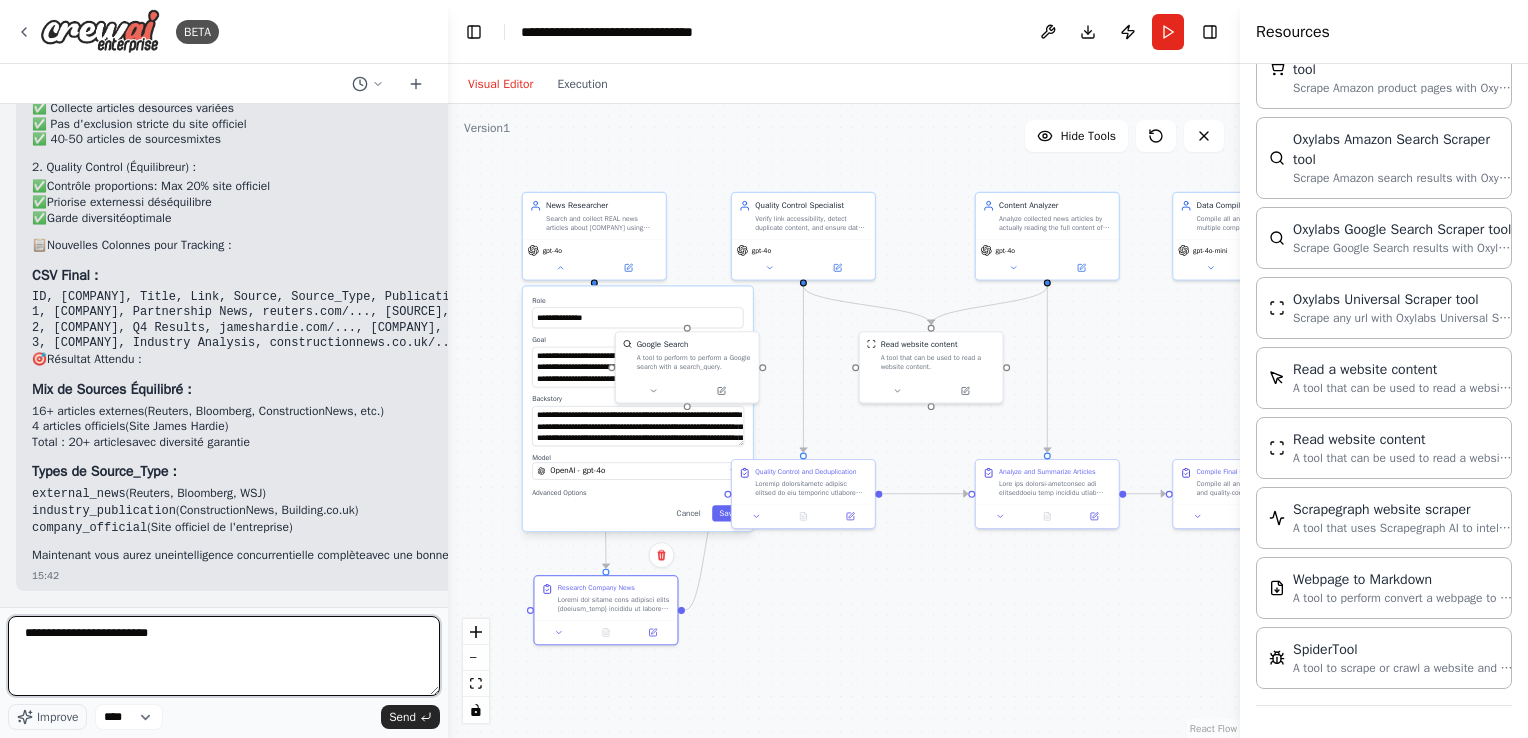 type on "**********" 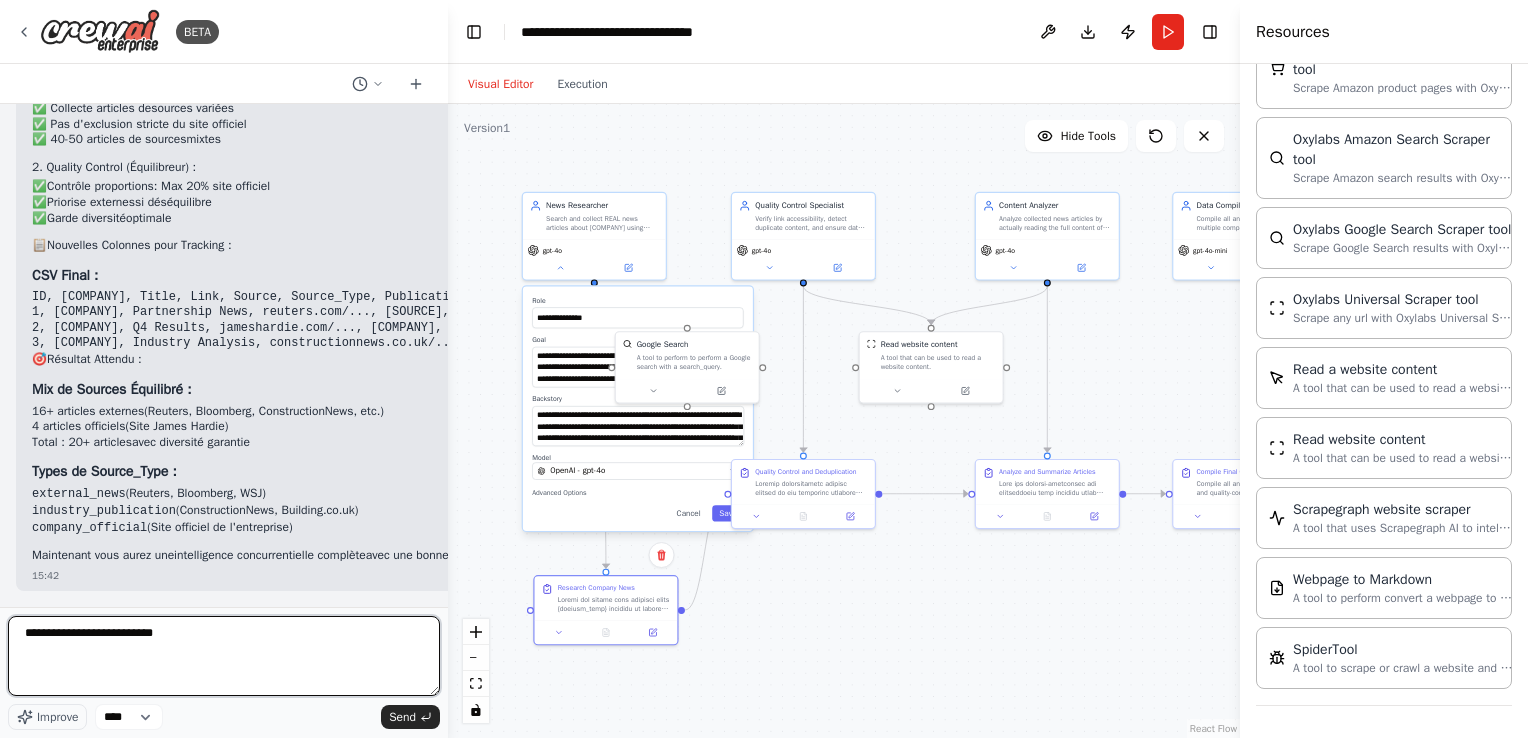 type 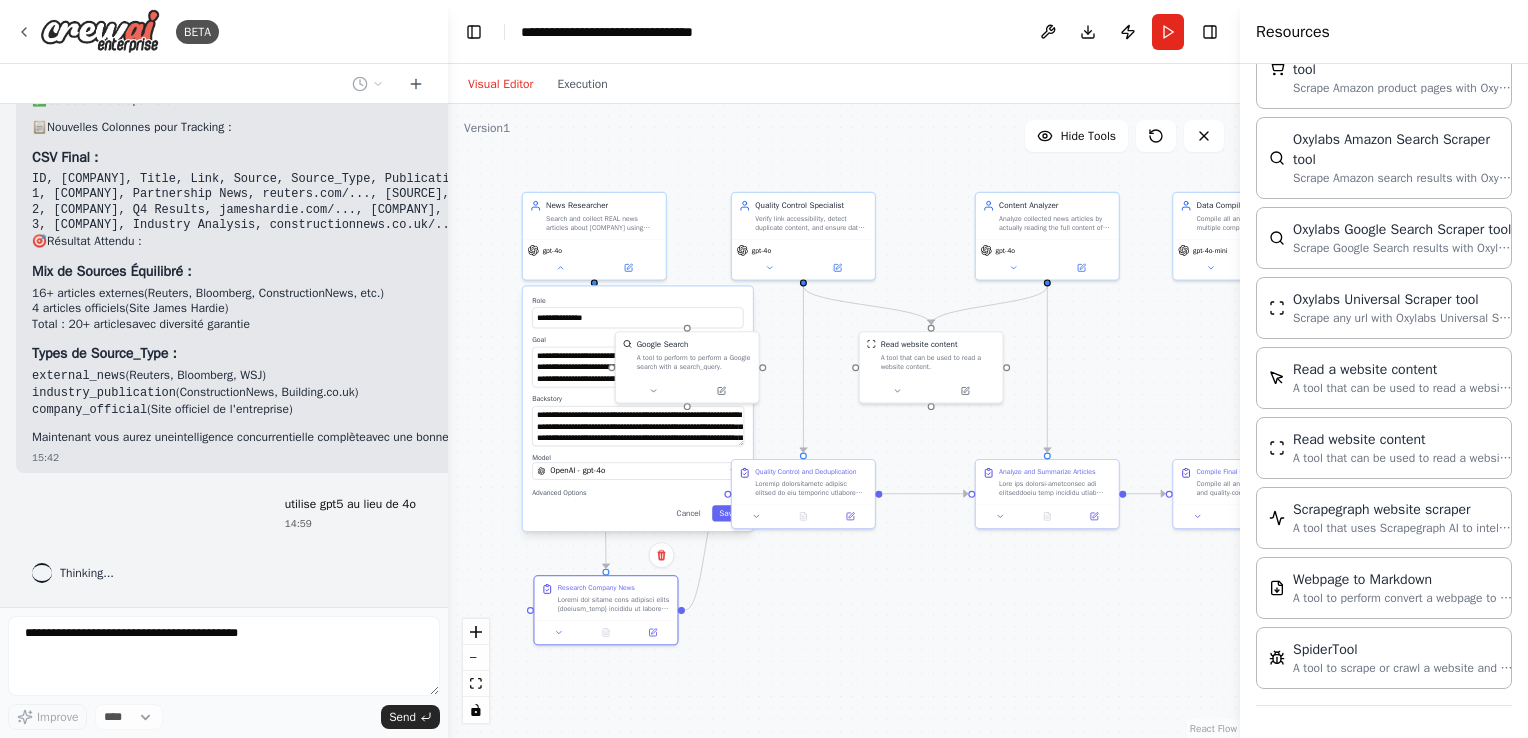 scroll, scrollTop: 18260, scrollLeft: 0, axis: vertical 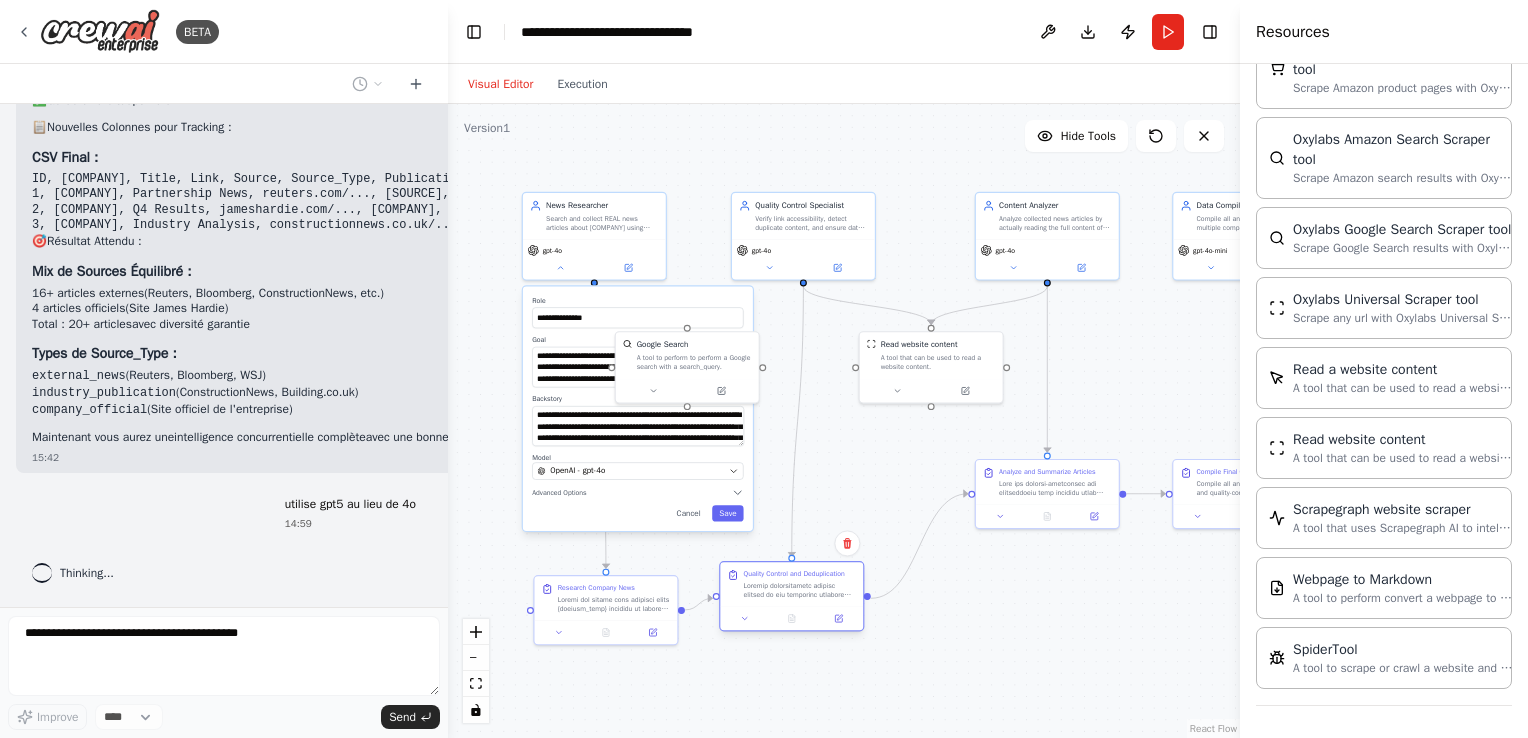 drag, startPoint x: 811, startPoint y: 485, endPoint x: 800, endPoint y: 593, distance: 108.55874 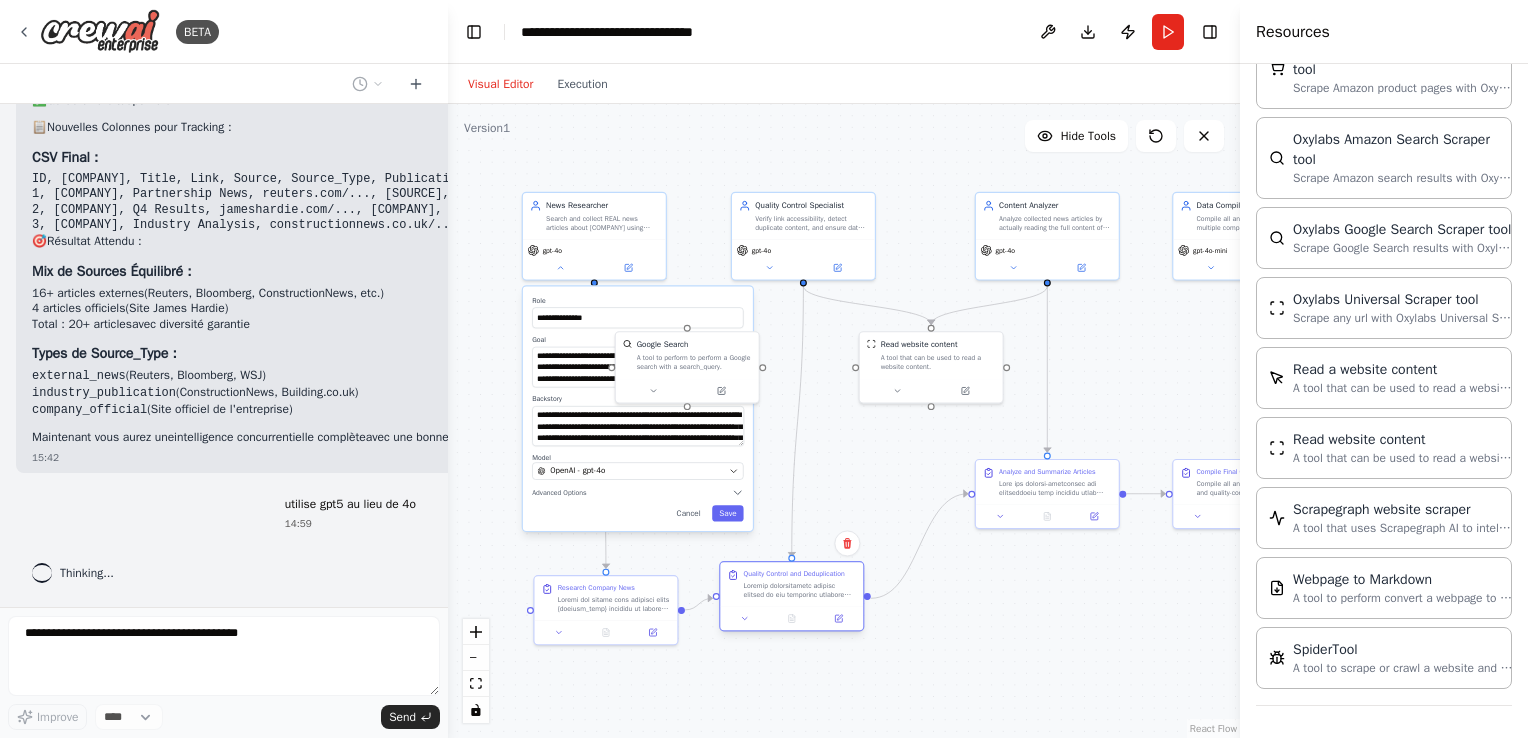 click at bounding box center [800, 590] 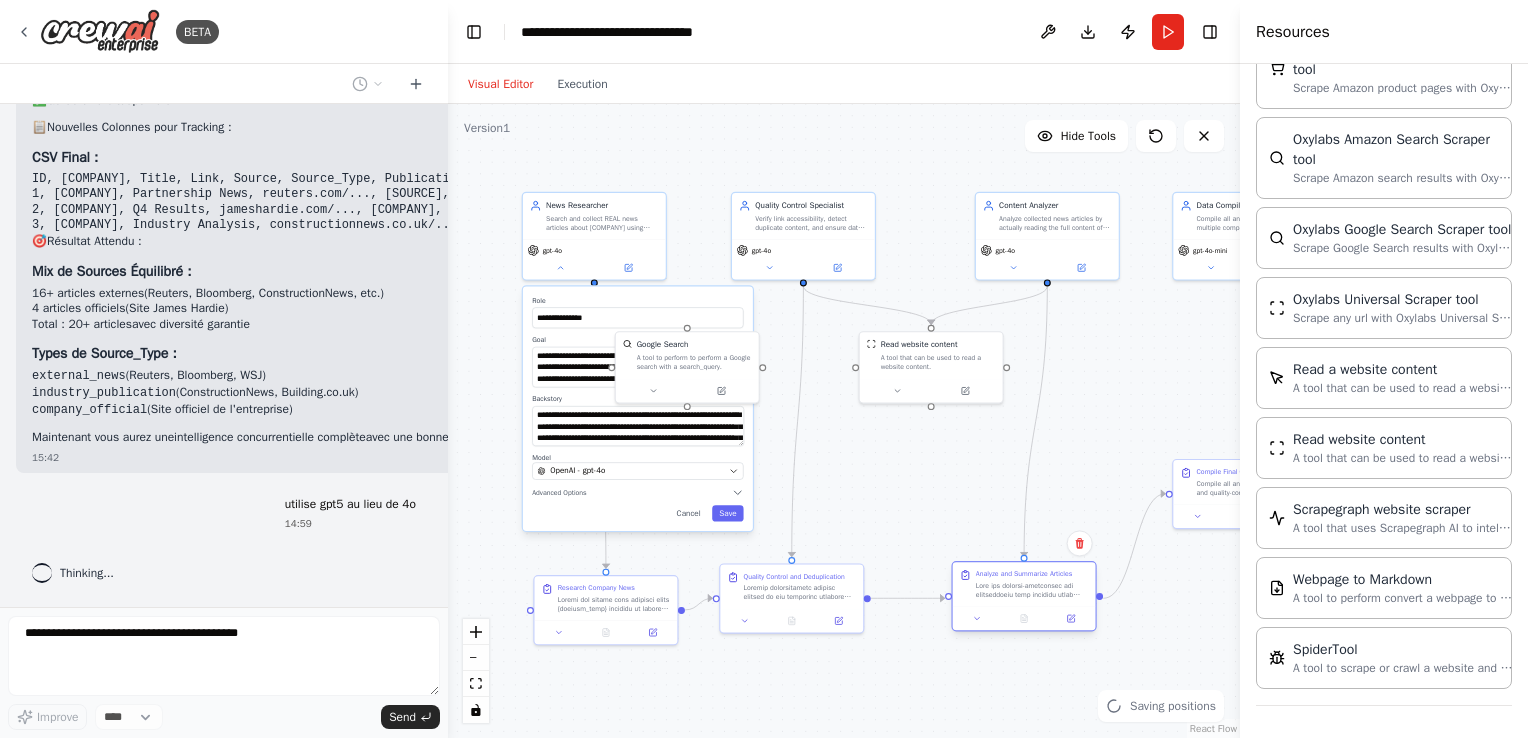 drag, startPoint x: 1018, startPoint y: 476, endPoint x: 995, endPoint y: 579, distance: 105.53672 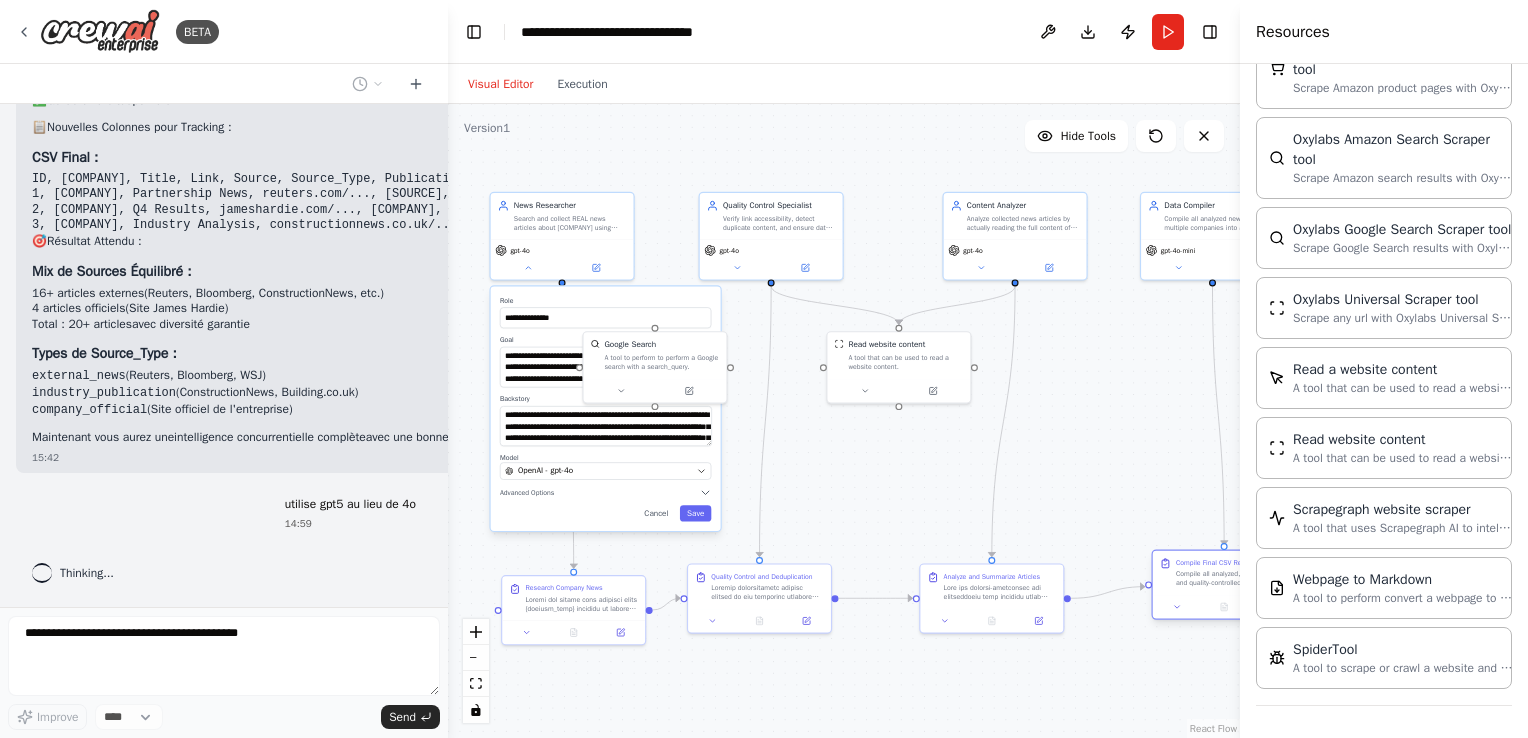 drag, startPoint x: 1196, startPoint y: 480, endPoint x: 1180, endPoint y: 576, distance: 97.3242 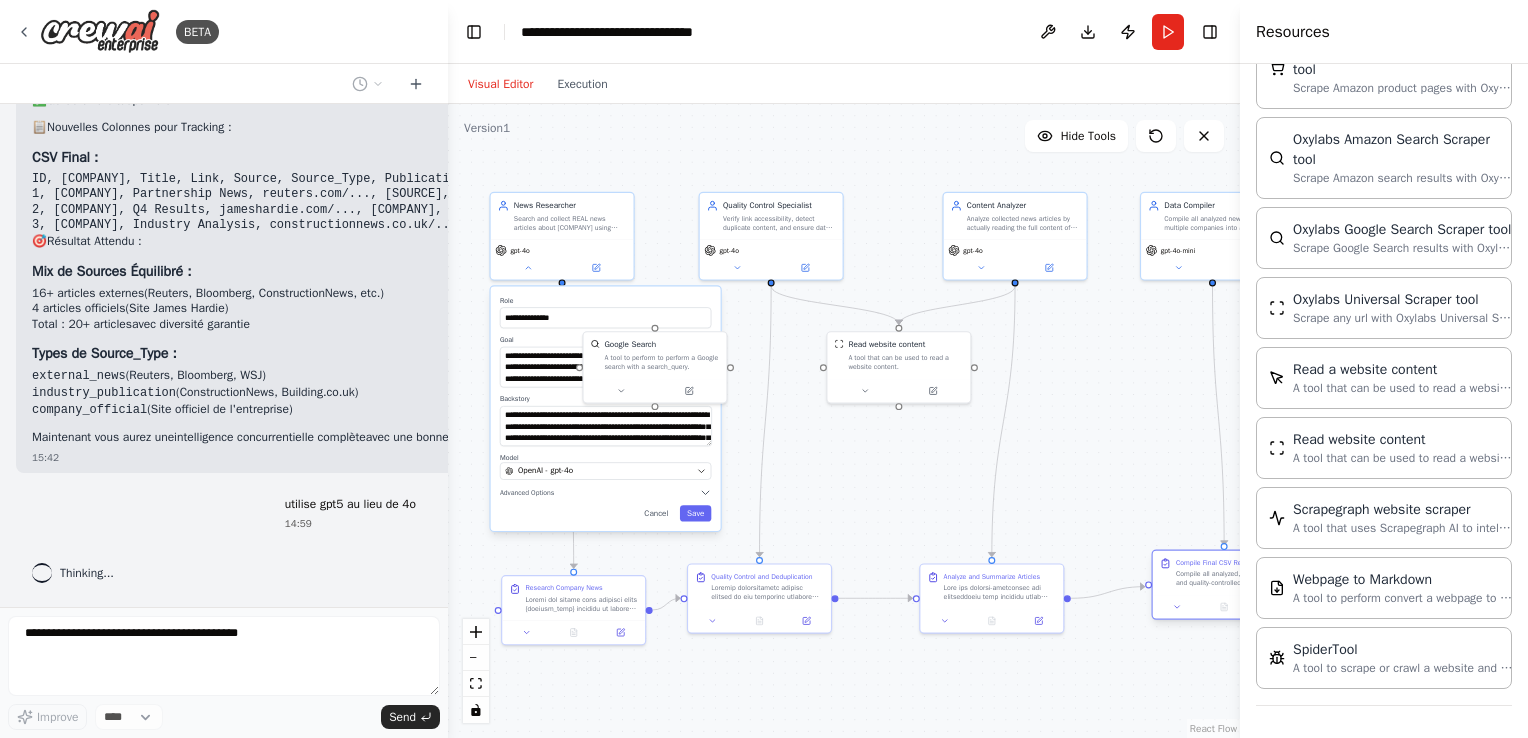click on "Compile all analyzed, deduplicated, and quality-controlled news data from all competitor companies into a single, comprehensive CSV file. Ensure data consistency across all entries, maintain the quality standards established by the Quality Control Specialist, and organize the information logically. Sort entries by relevance score, publication date, and business impact to provide maximum intelligence value.
IMPORTANT: Use the ACTUAL company names from the input data. DO NOT use placeholder names like "Company A" or generic examples. The CSV must contain the real company names that were analyzed.
Add a unique ID column to track each article with sequential numbering (1, 2, 3, etc.) for monitoring the total number of articles processed." at bounding box center (1232, 578) 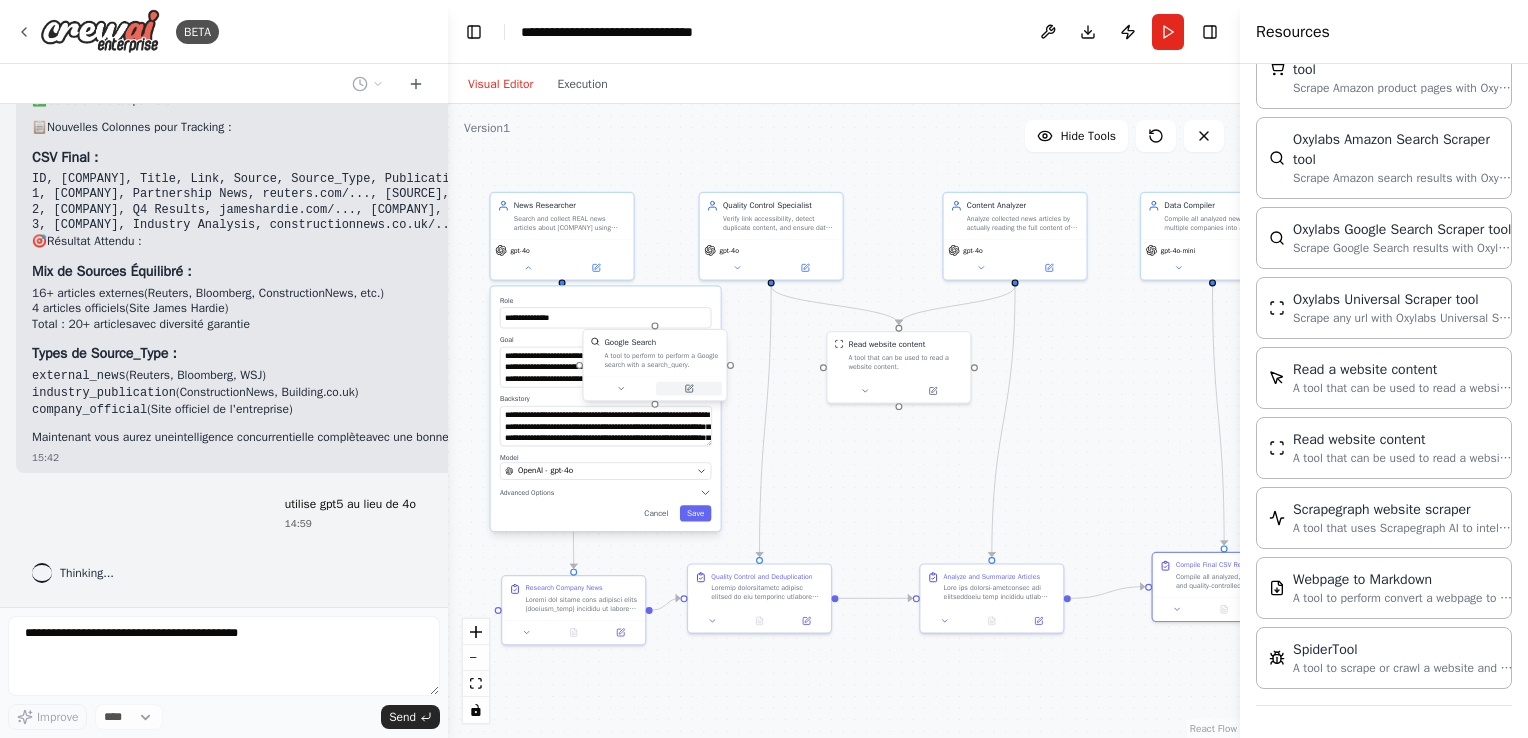 click 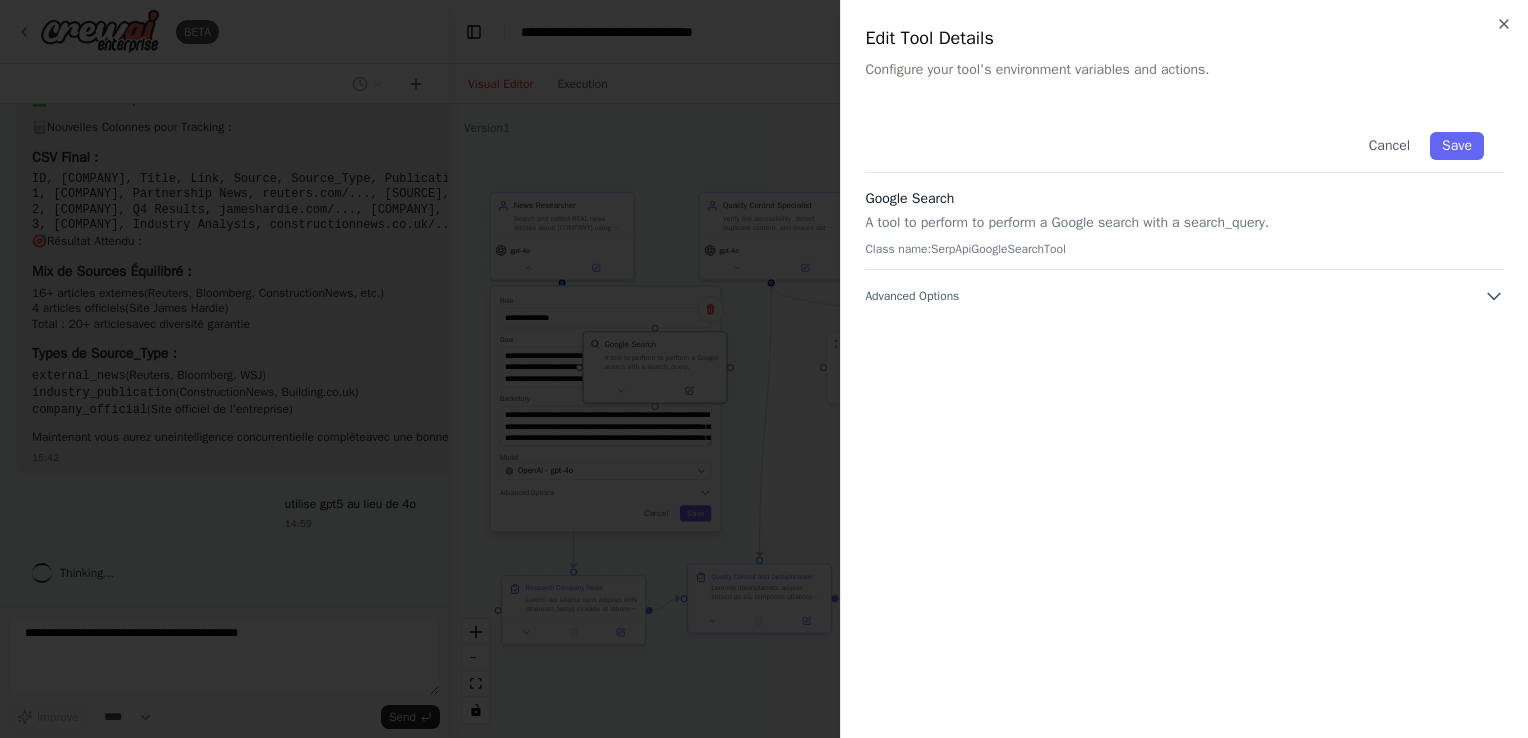 click on "Cancel Save Google Search A tool to perform to perform a Google search with a search_query. Class name:  SerpApiGoogleSearchTool Advanced Options" at bounding box center (1184, 413) 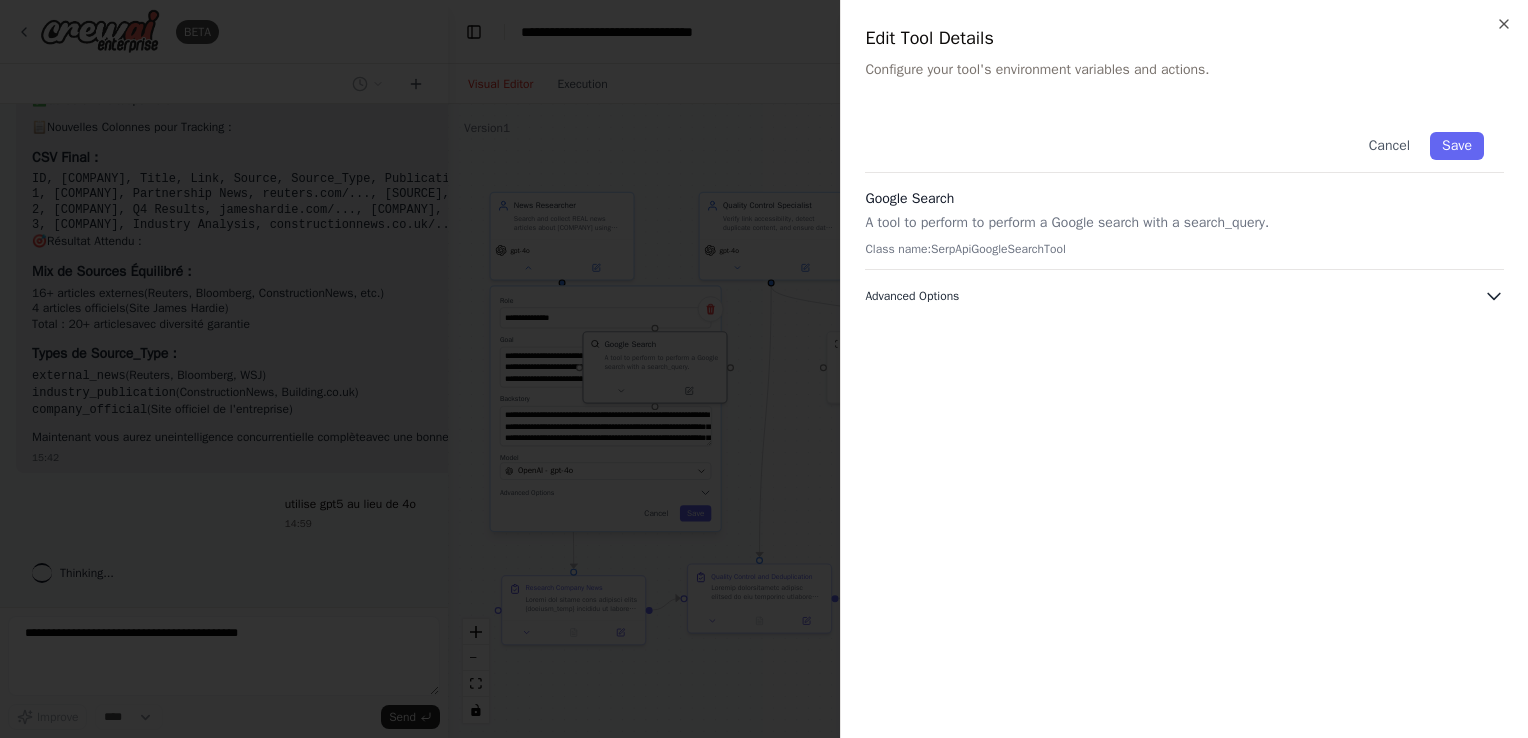 click 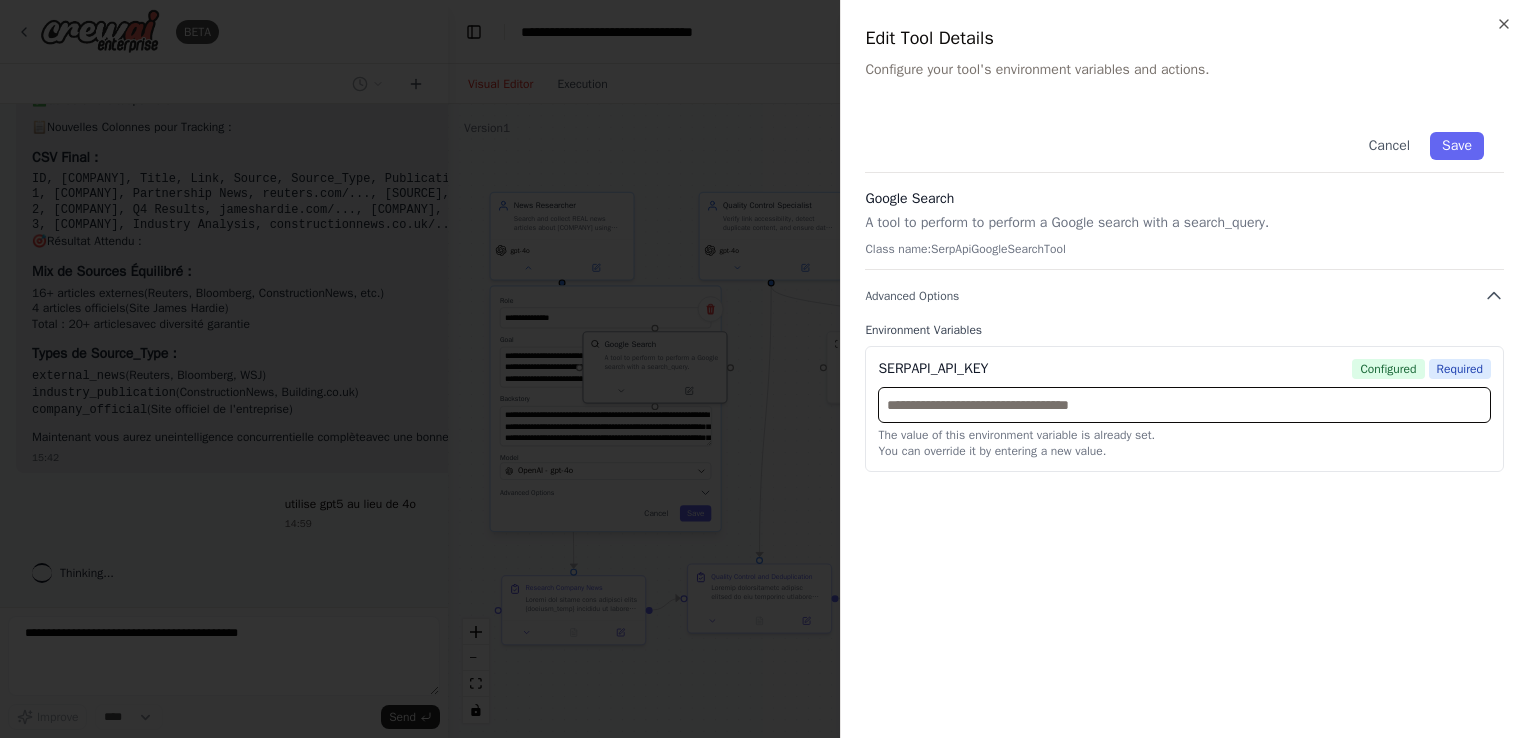 click at bounding box center (1184, 405) 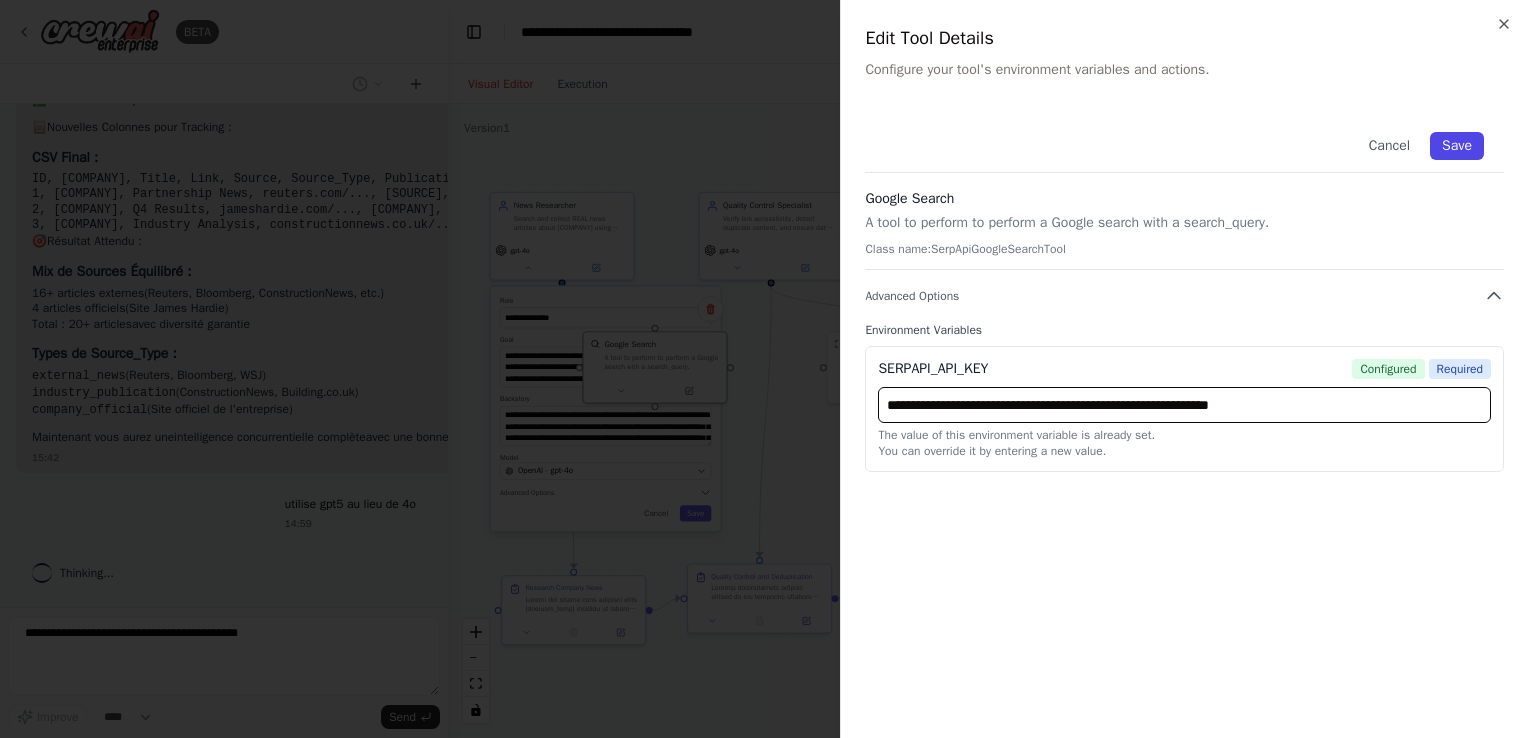 type on "**********" 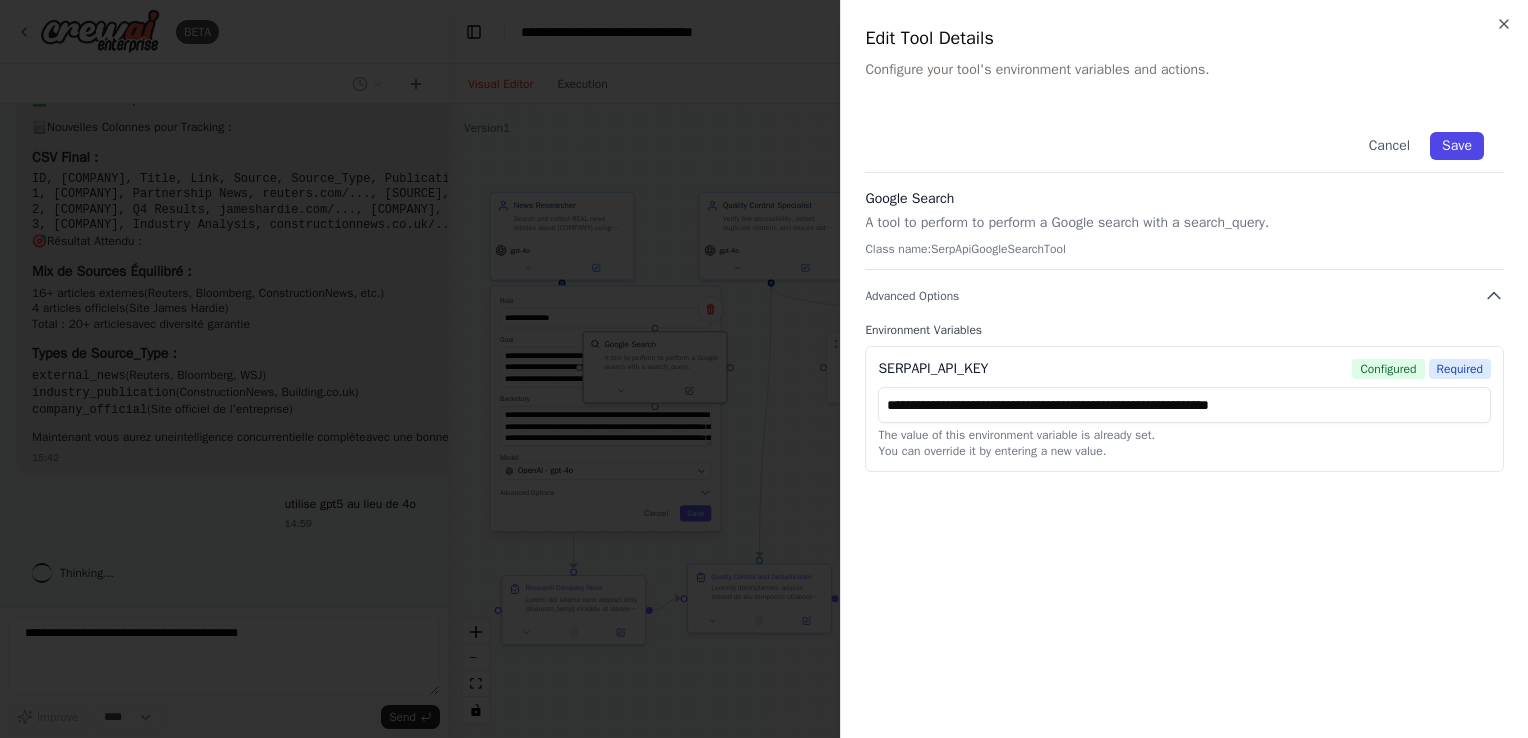 click on "Save" at bounding box center [1457, 146] 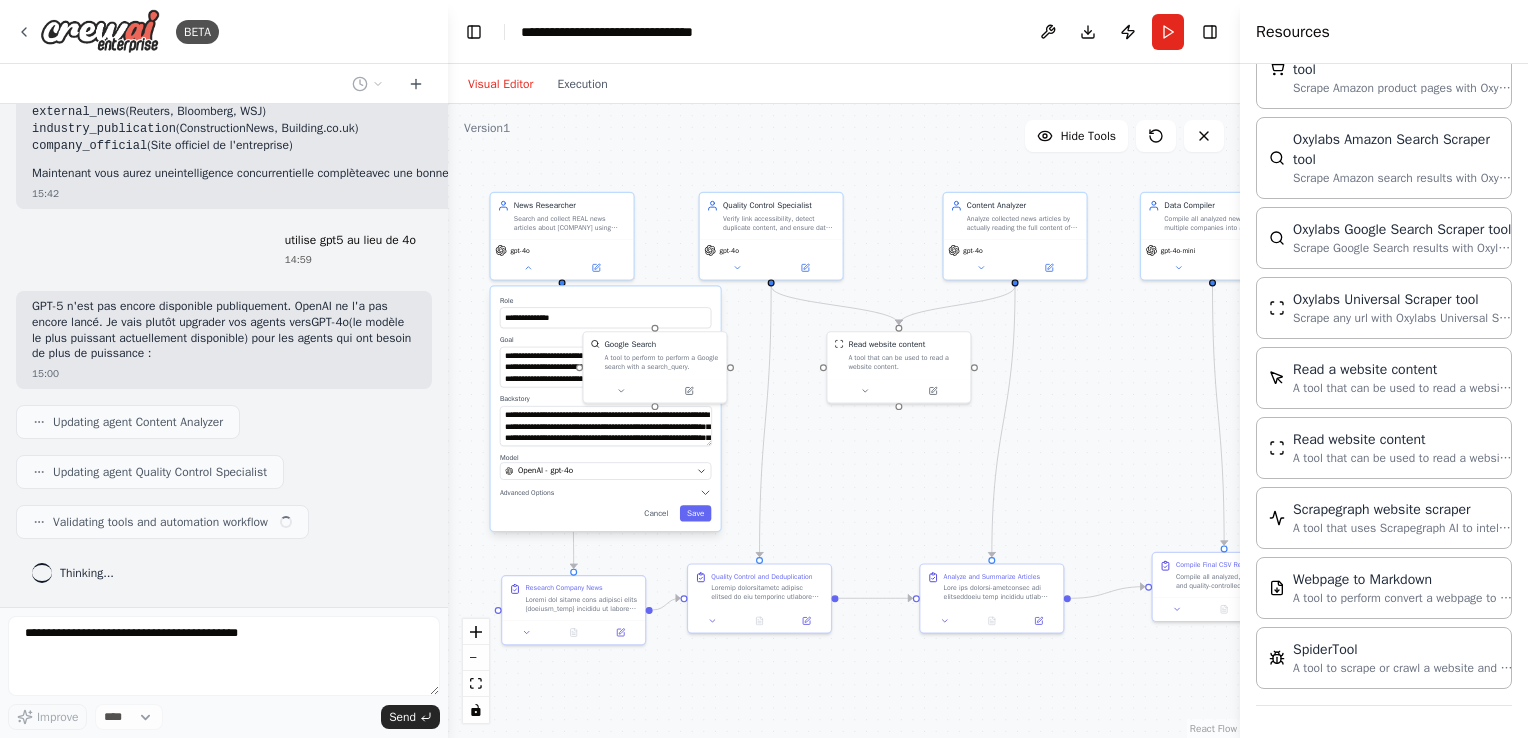 scroll, scrollTop: 18522, scrollLeft: 0, axis: vertical 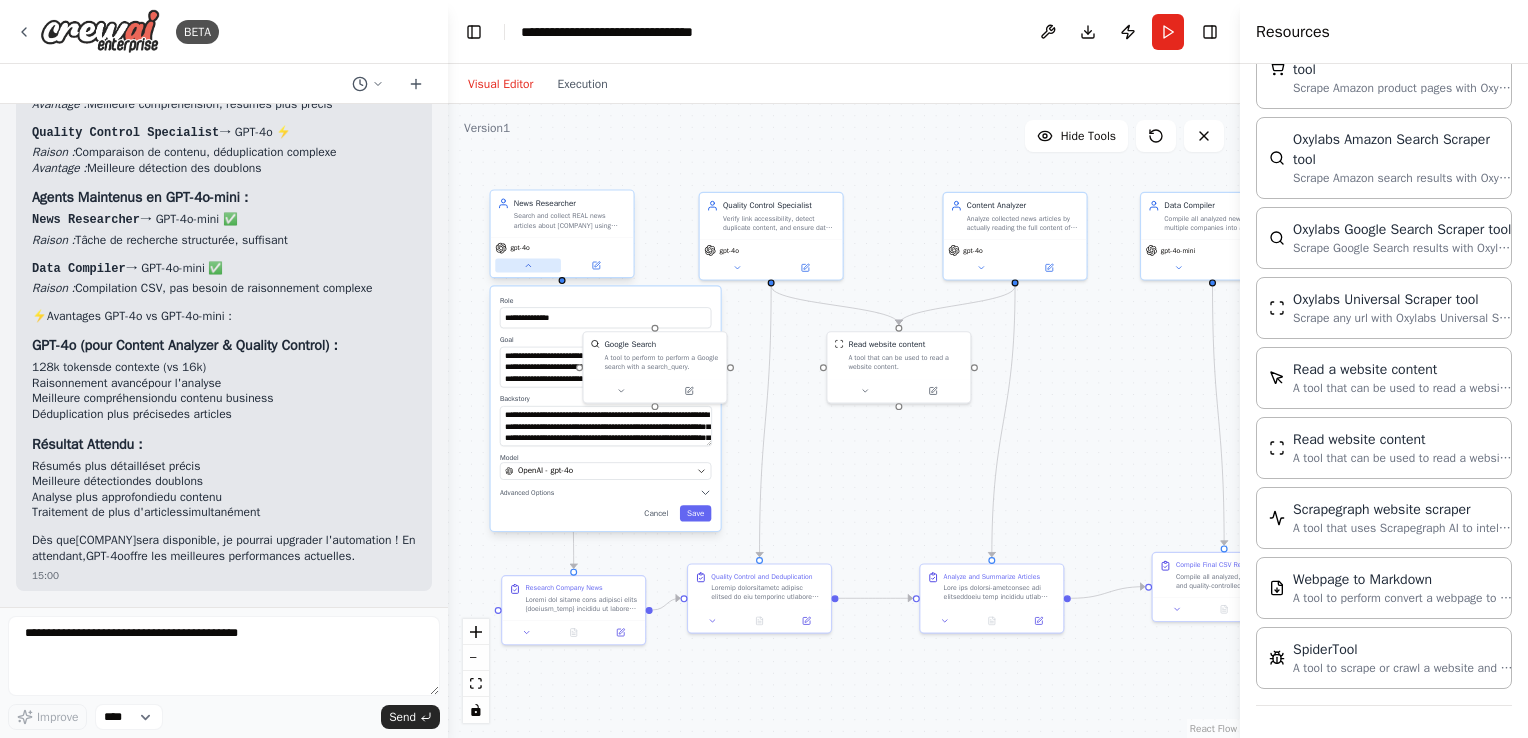 click at bounding box center [528, 266] 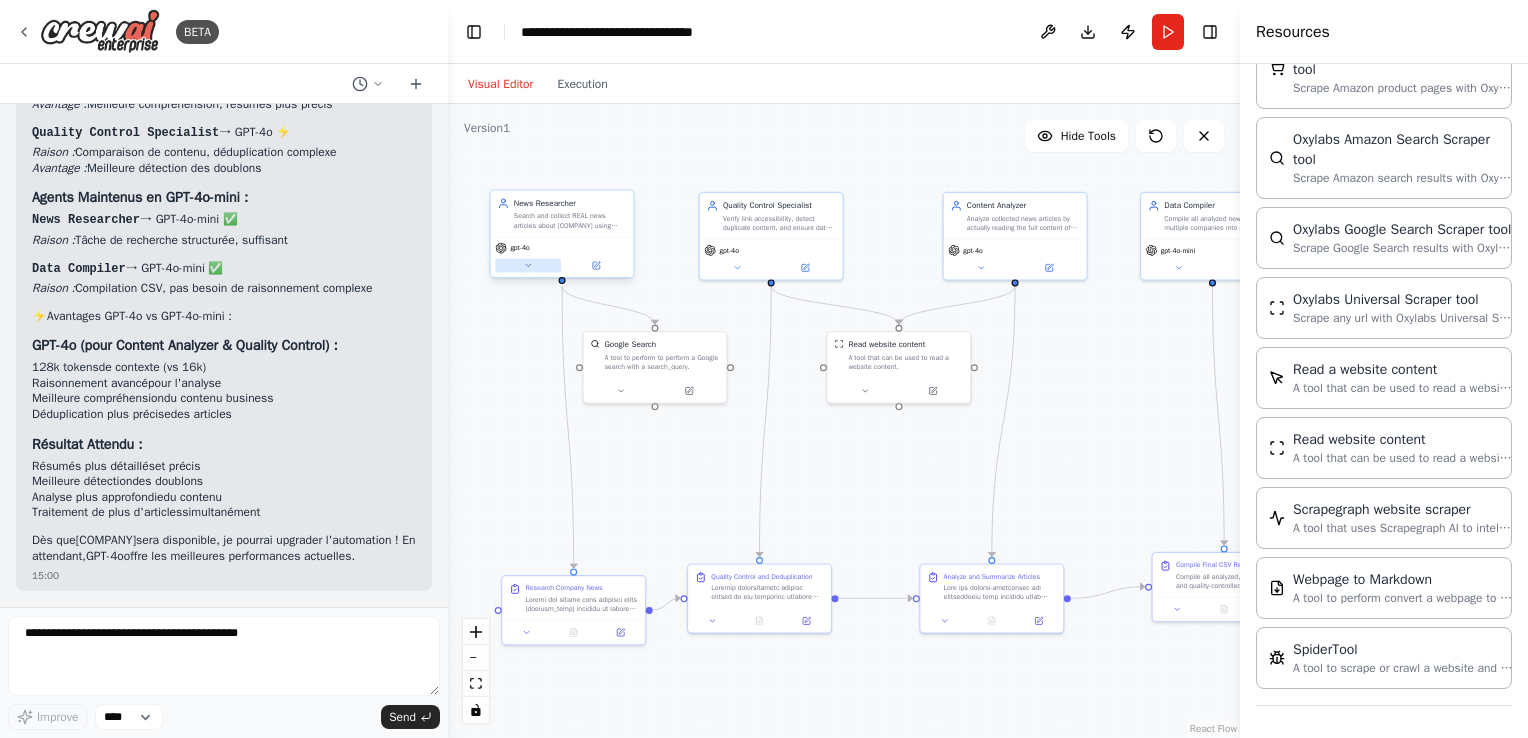 click at bounding box center (528, 266) 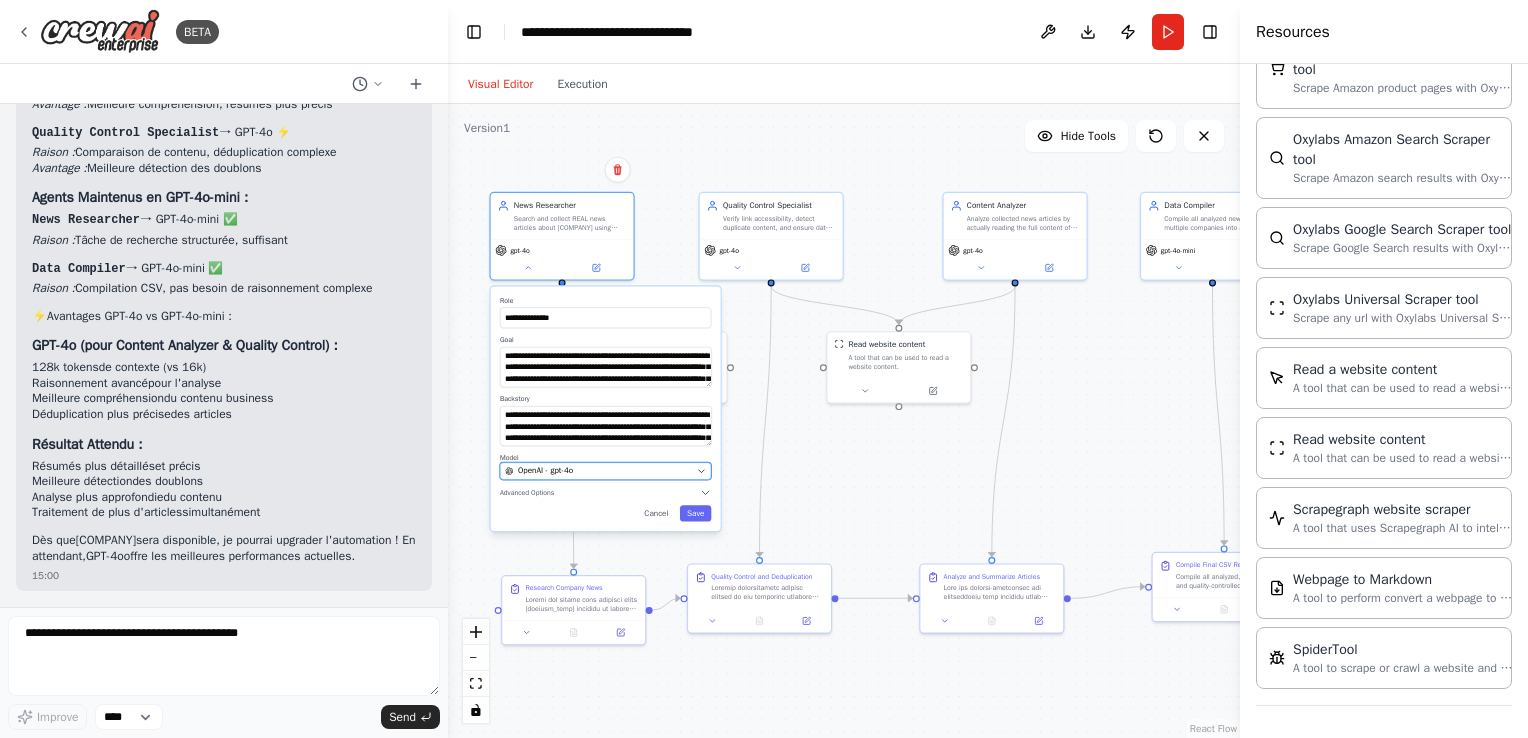 click on "OpenAI - gpt-4o" at bounding box center (598, 471) 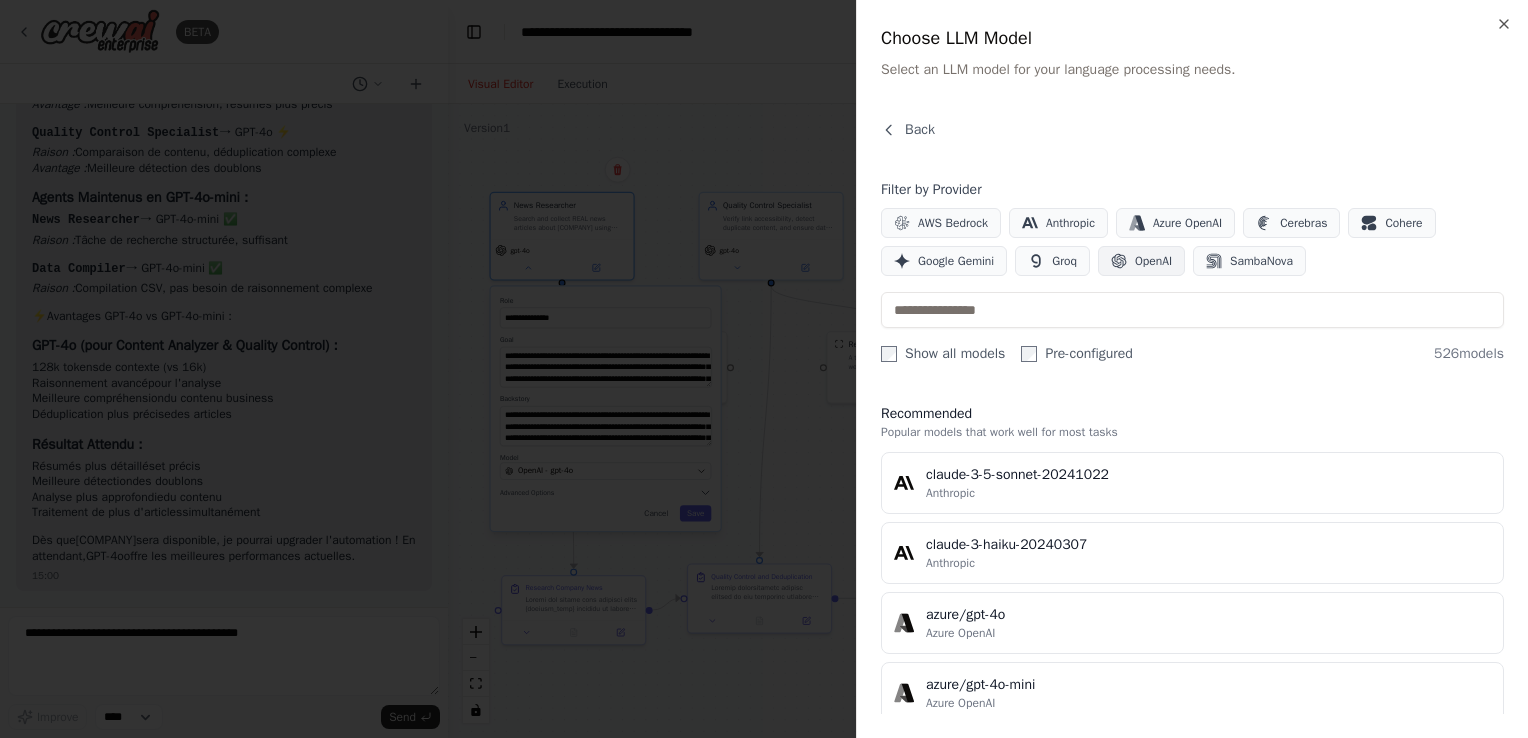 click on "OpenAI" at bounding box center (1141, 261) 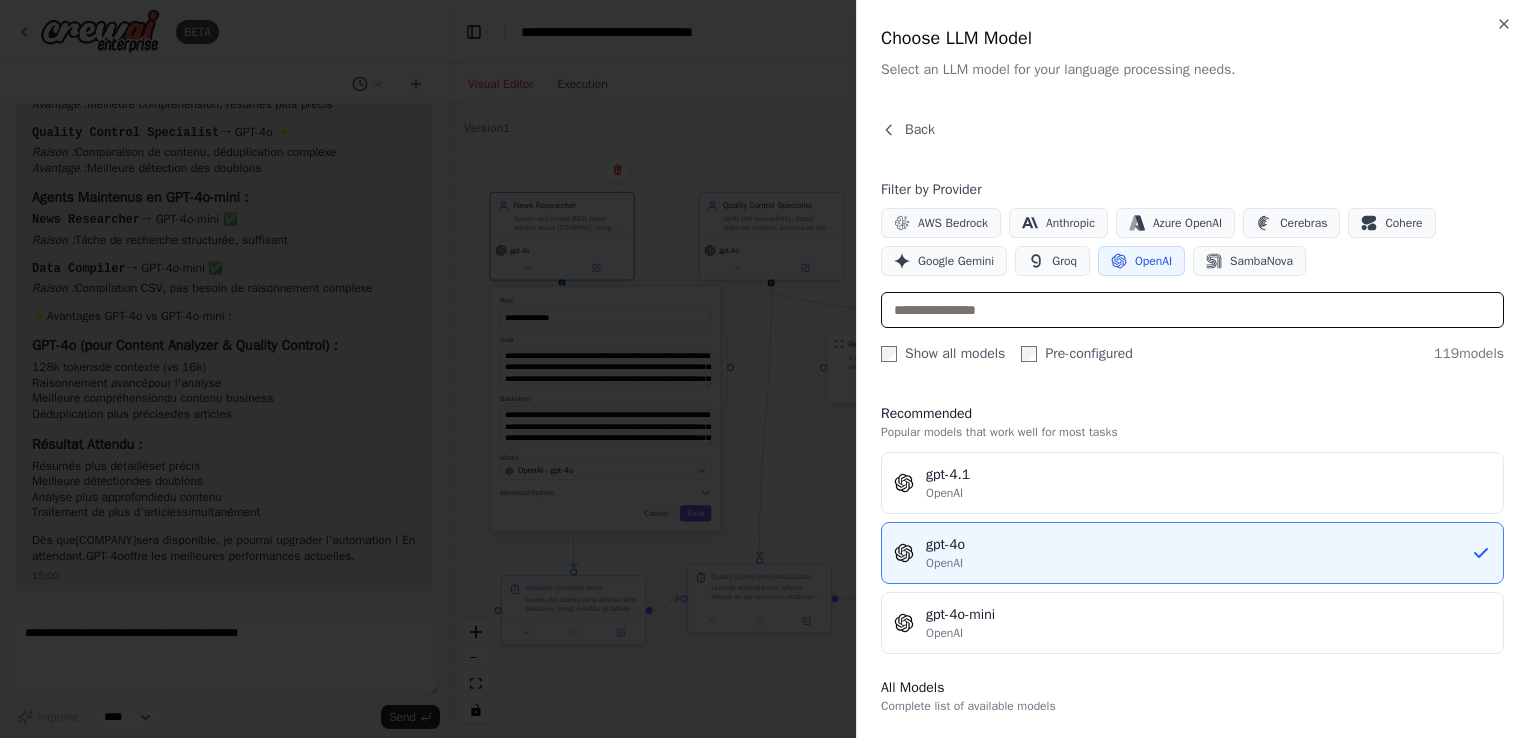 click at bounding box center [1192, 310] 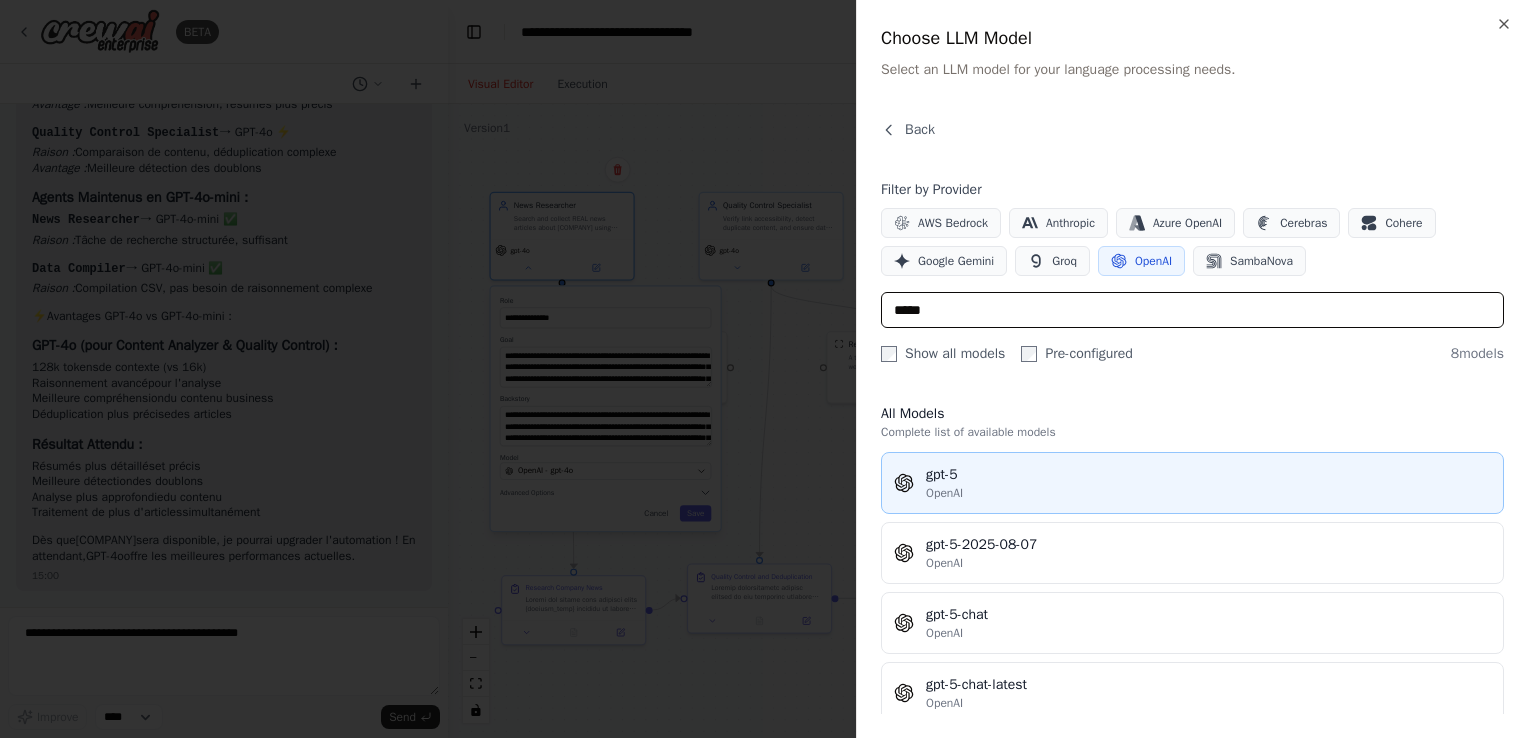 type on "*****" 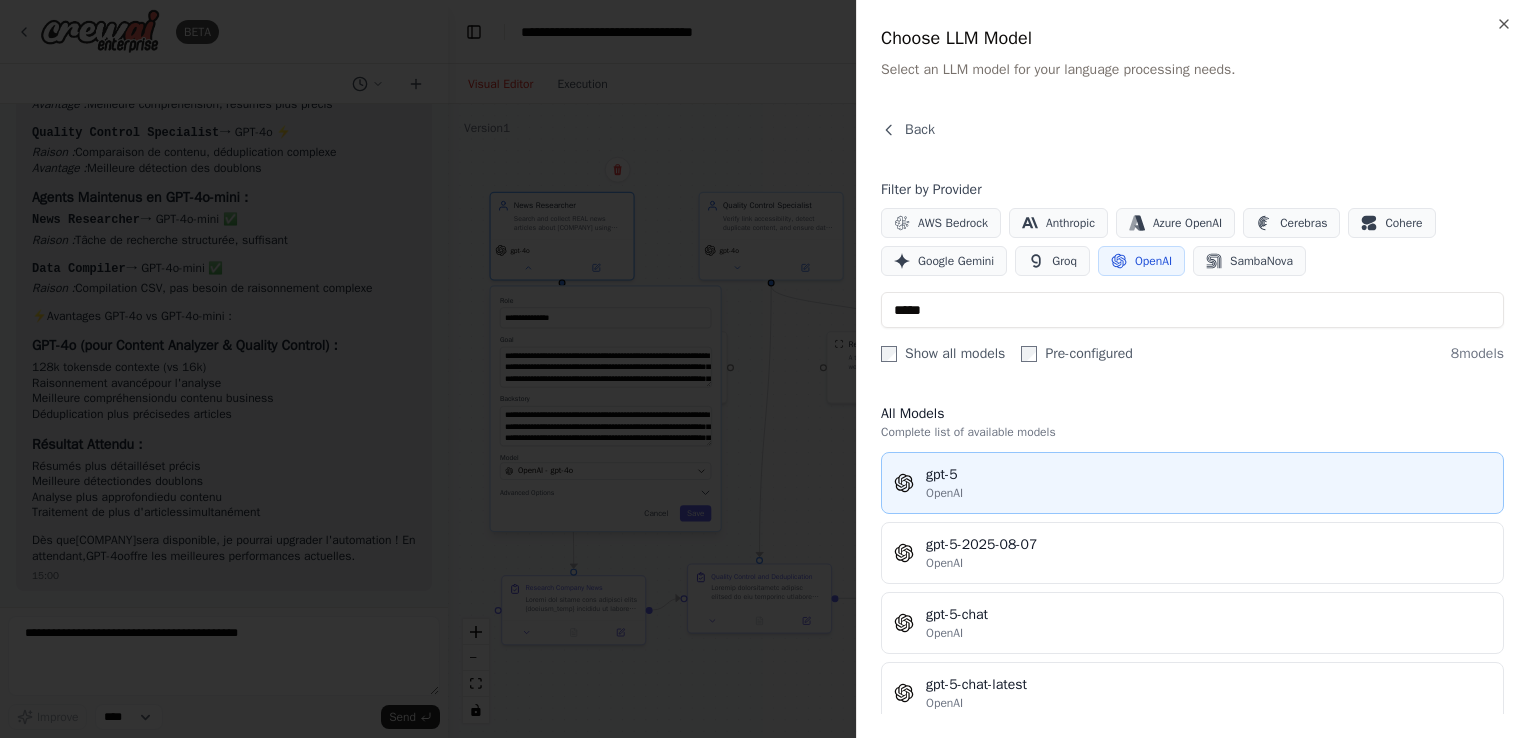 click on "[COMPANY] [SOURCE]" at bounding box center (1192, 483) 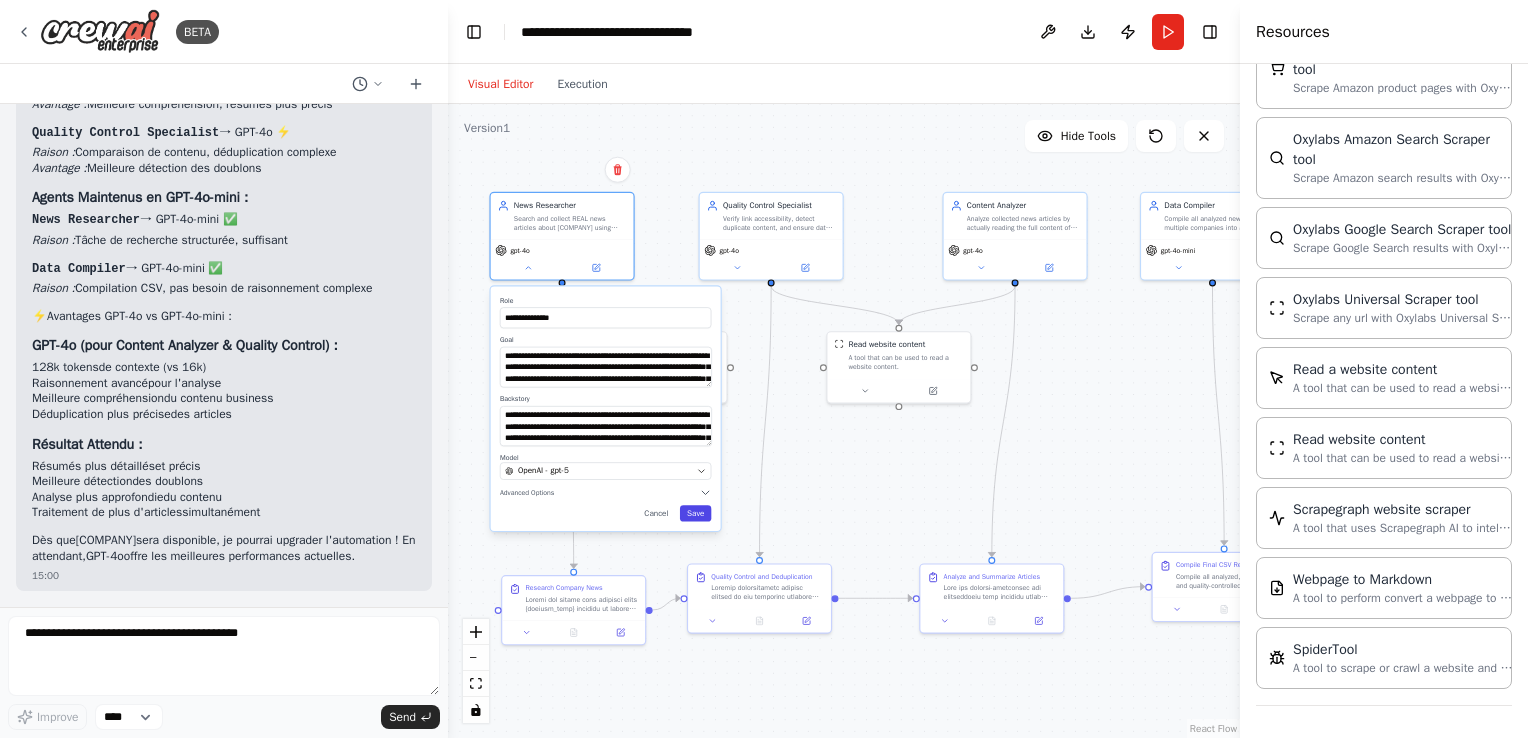 click on "Save" at bounding box center [695, 513] 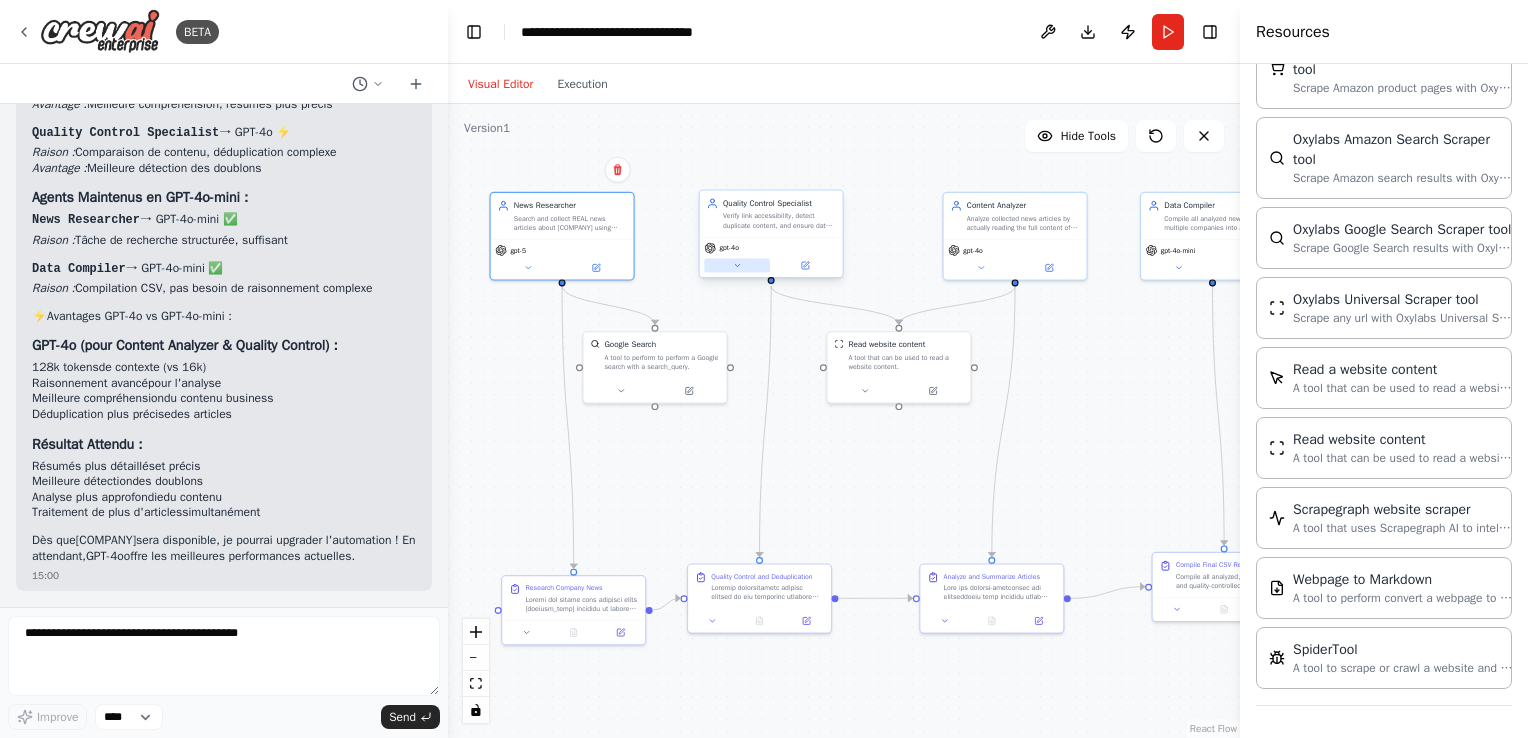 click at bounding box center (737, 266) 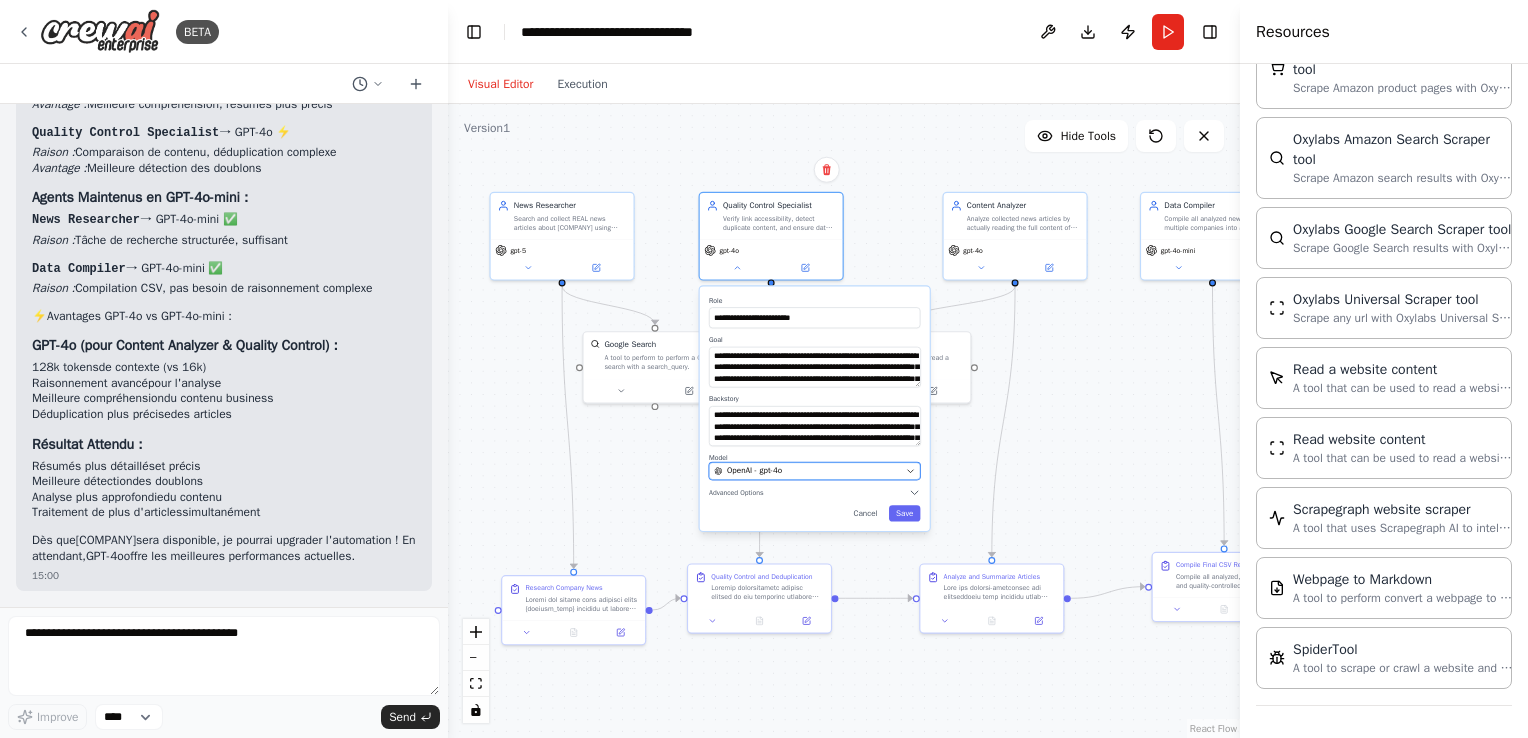 click on "OpenAI - gpt-4o" at bounding box center (754, 471) 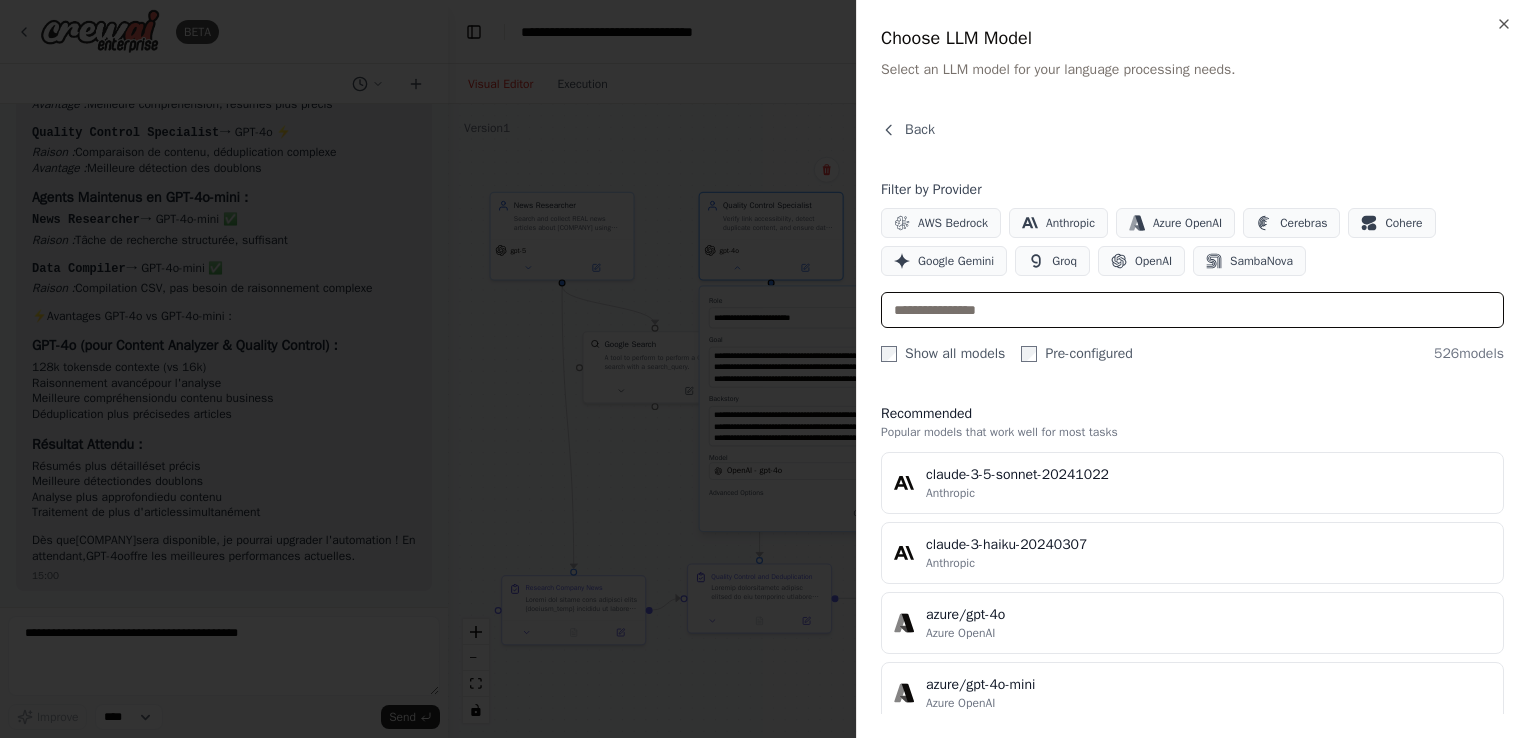 click at bounding box center [1192, 310] 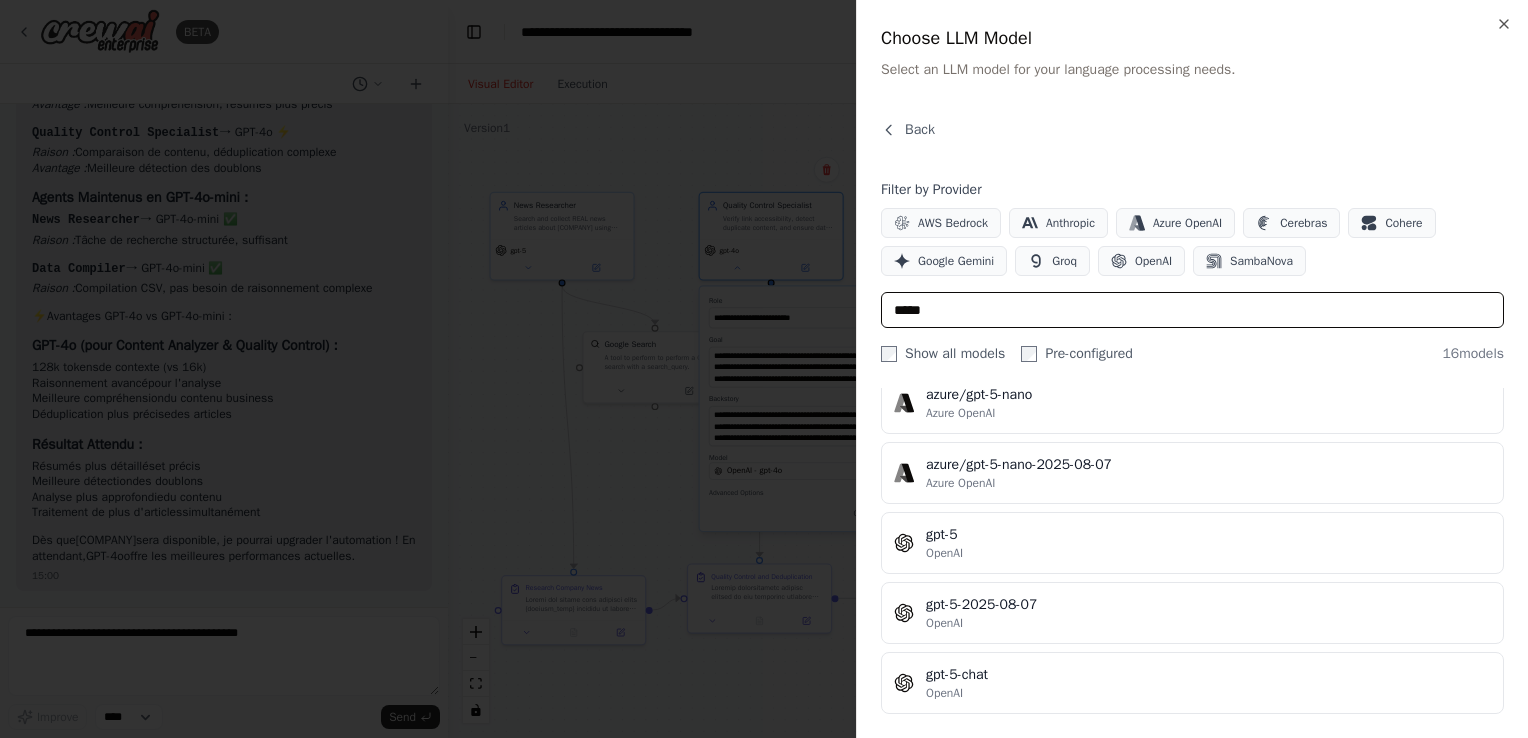 scroll, scrollTop: 503, scrollLeft: 0, axis: vertical 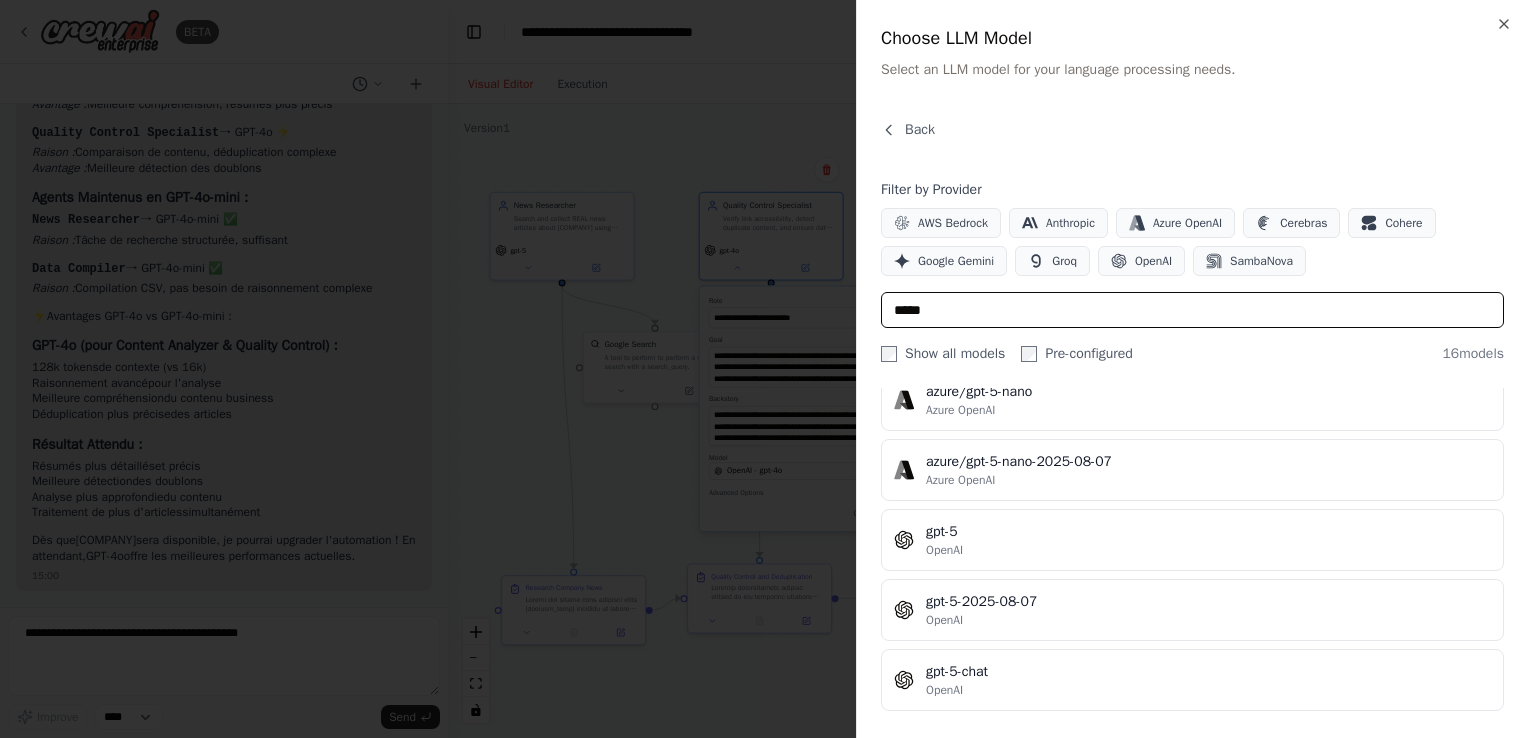 type on "*****" 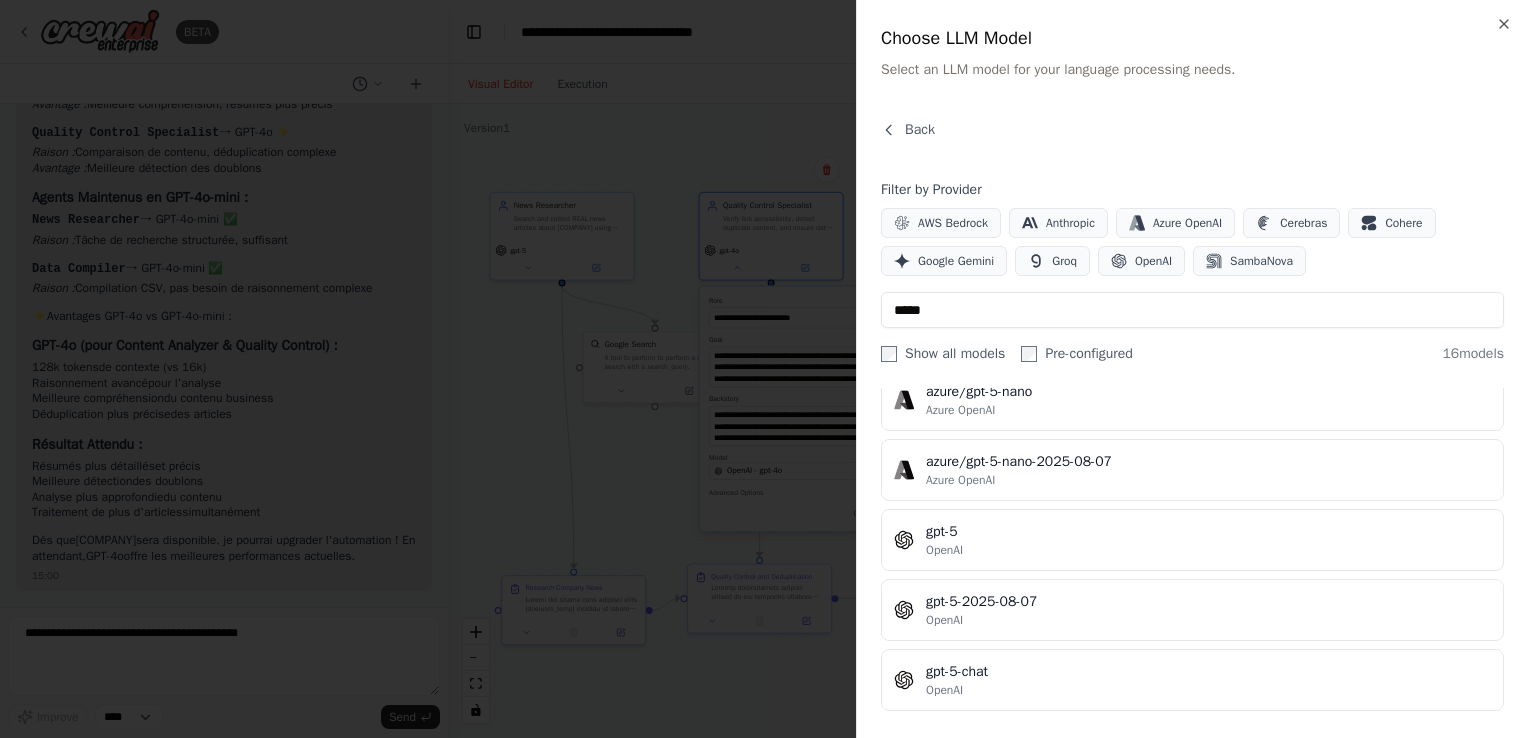 click on "[COMPANY] [SOURCE]" at bounding box center (1192, 540) 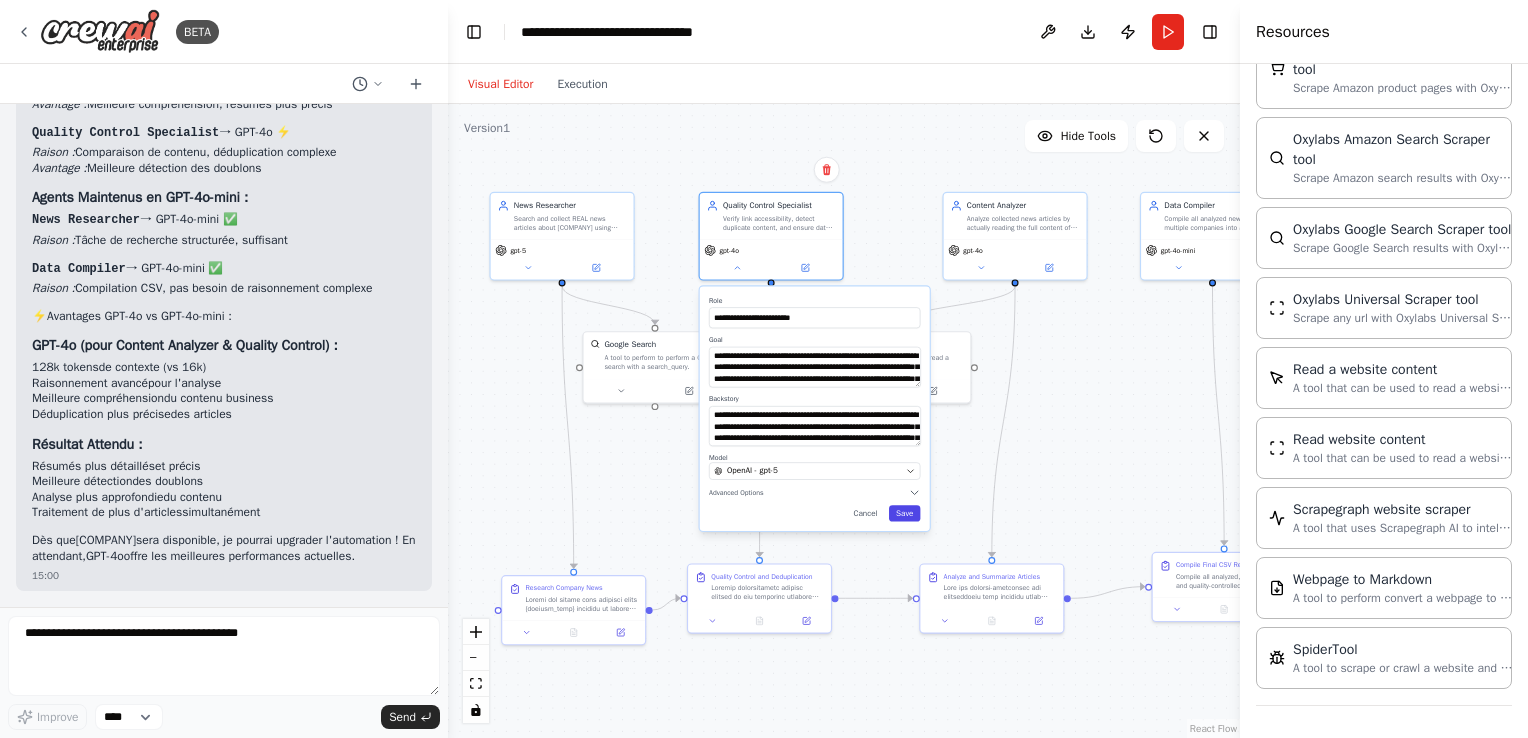 click on "Save" at bounding box center [904, 513] 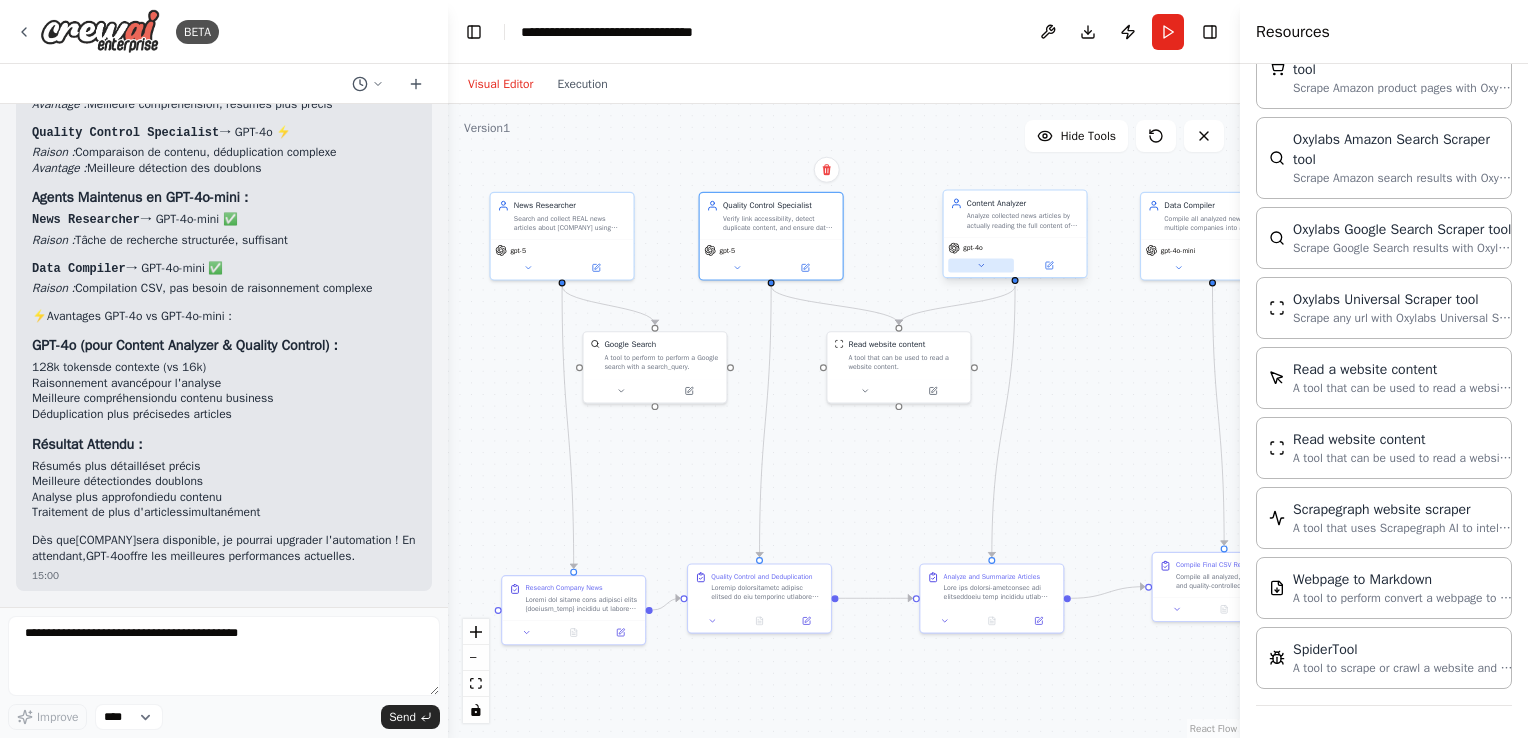 click at bounding box center (981, 266) 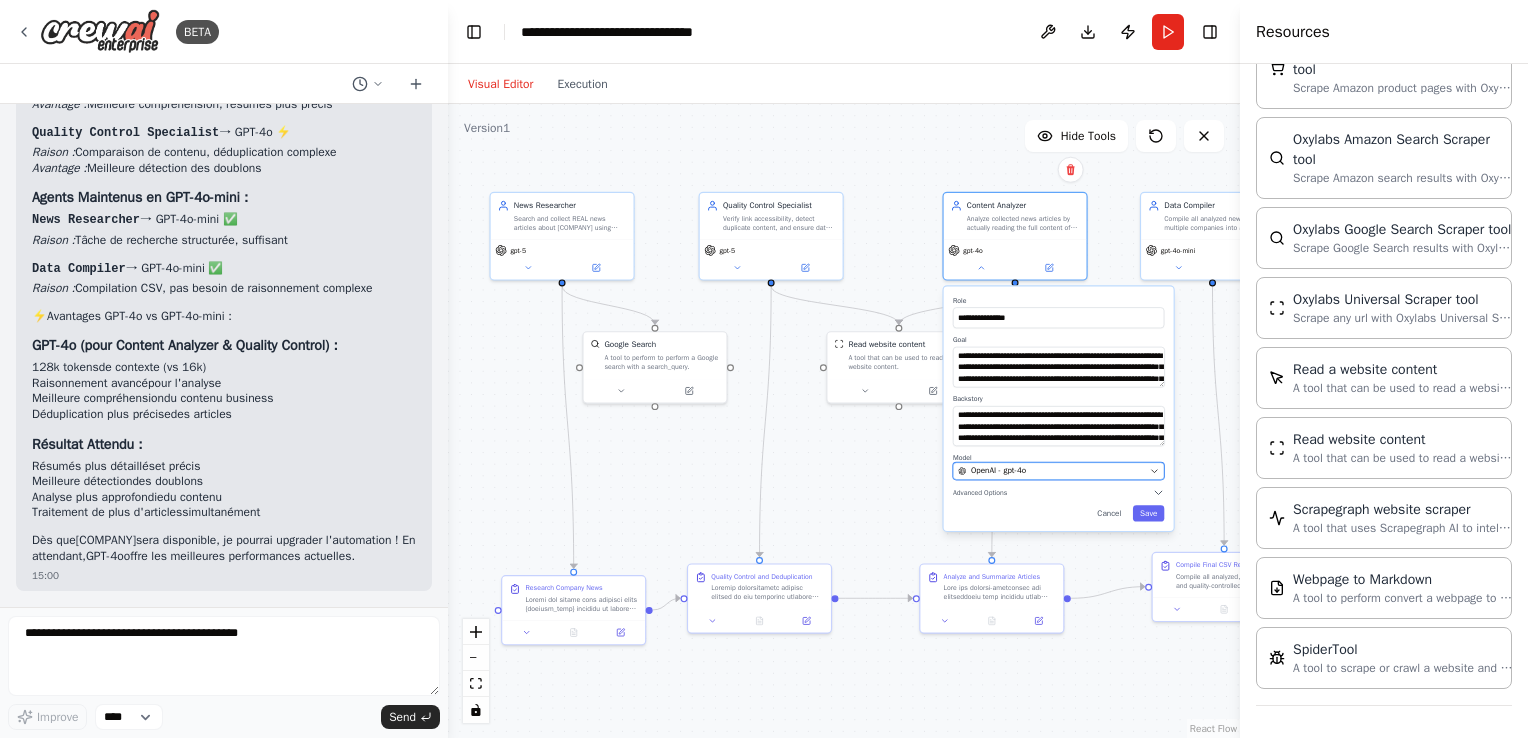 click on "OpenAI - gpt-4o" at bounding box center (1058, 470) 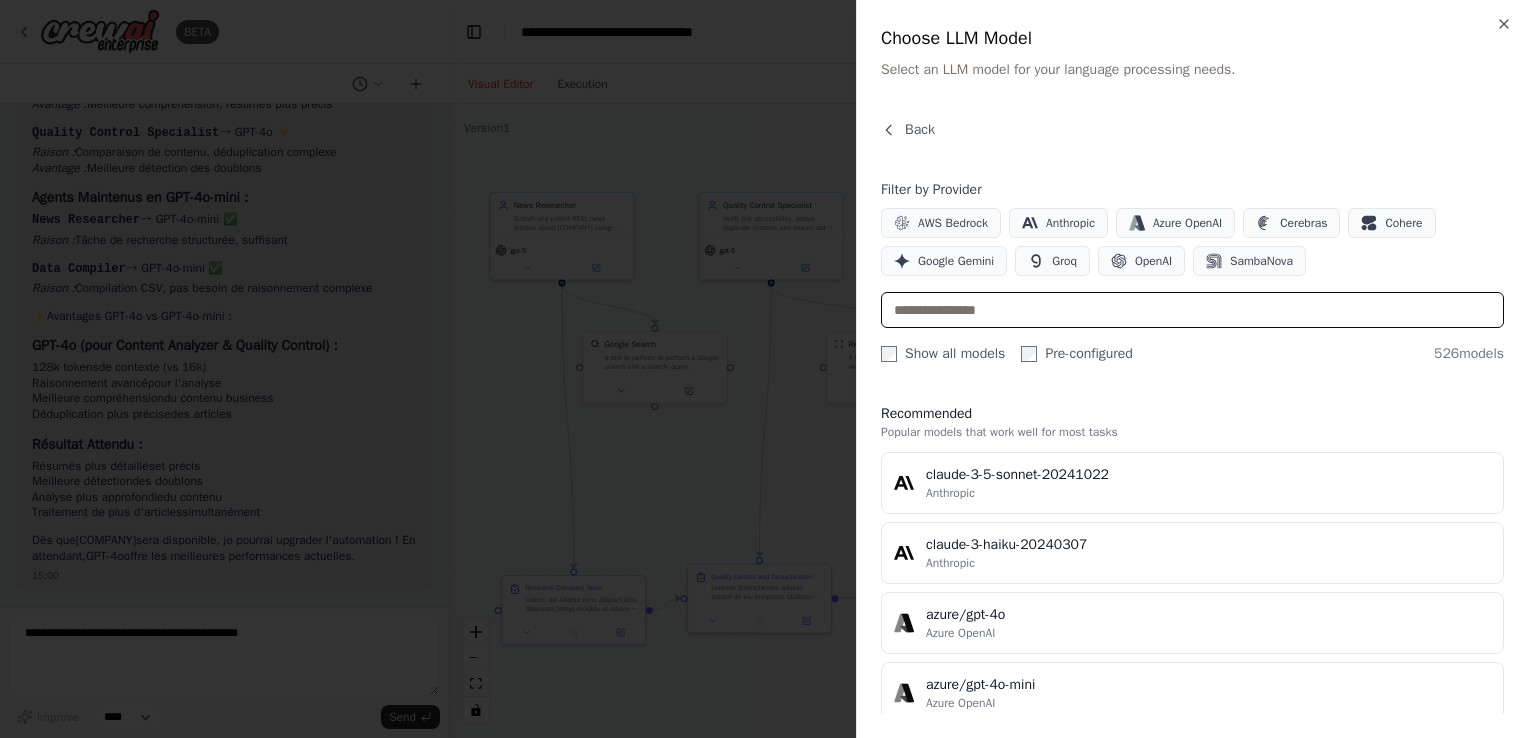 click at bounding box center [1192, 310] 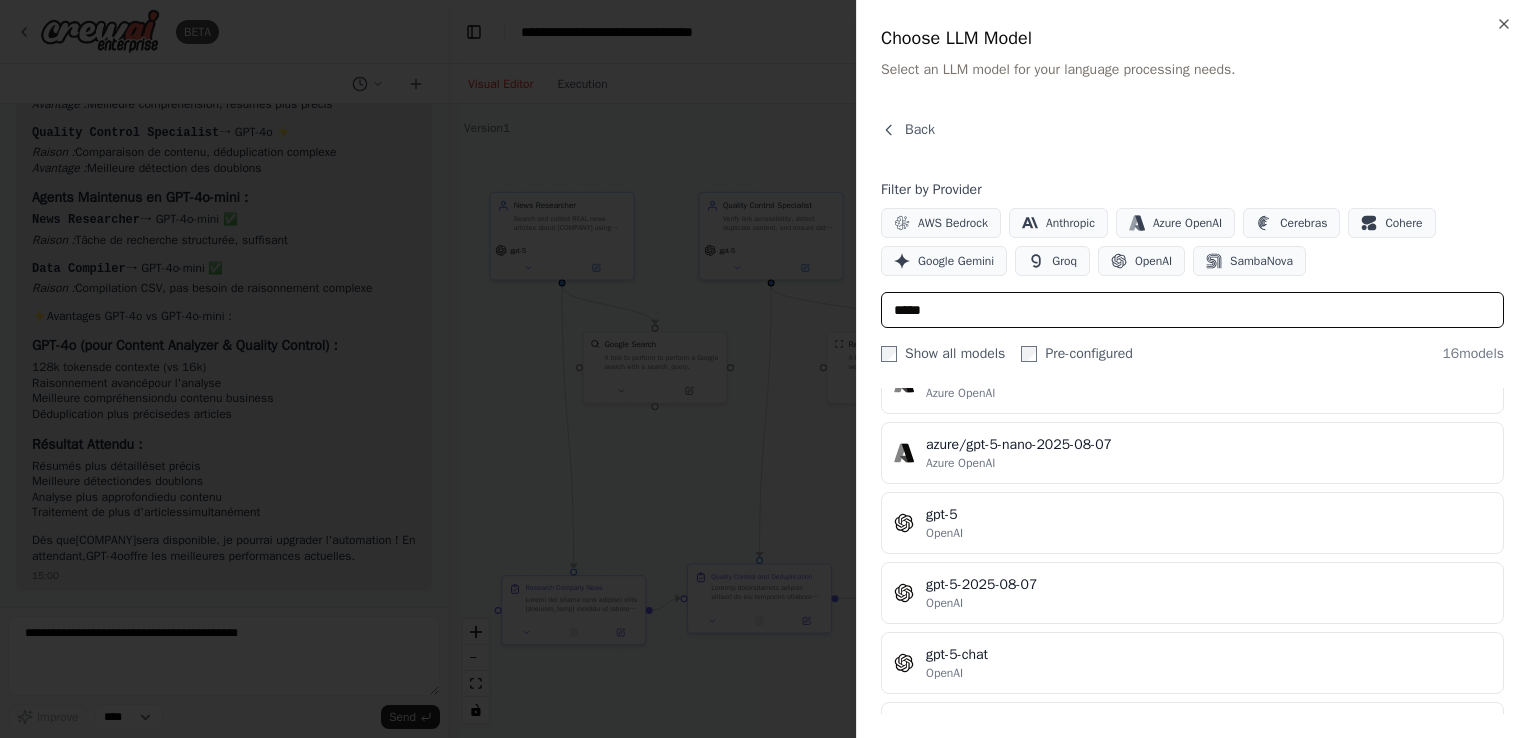 scroll, scrollTop: 544, scrollLeft: 0, axis: vertical 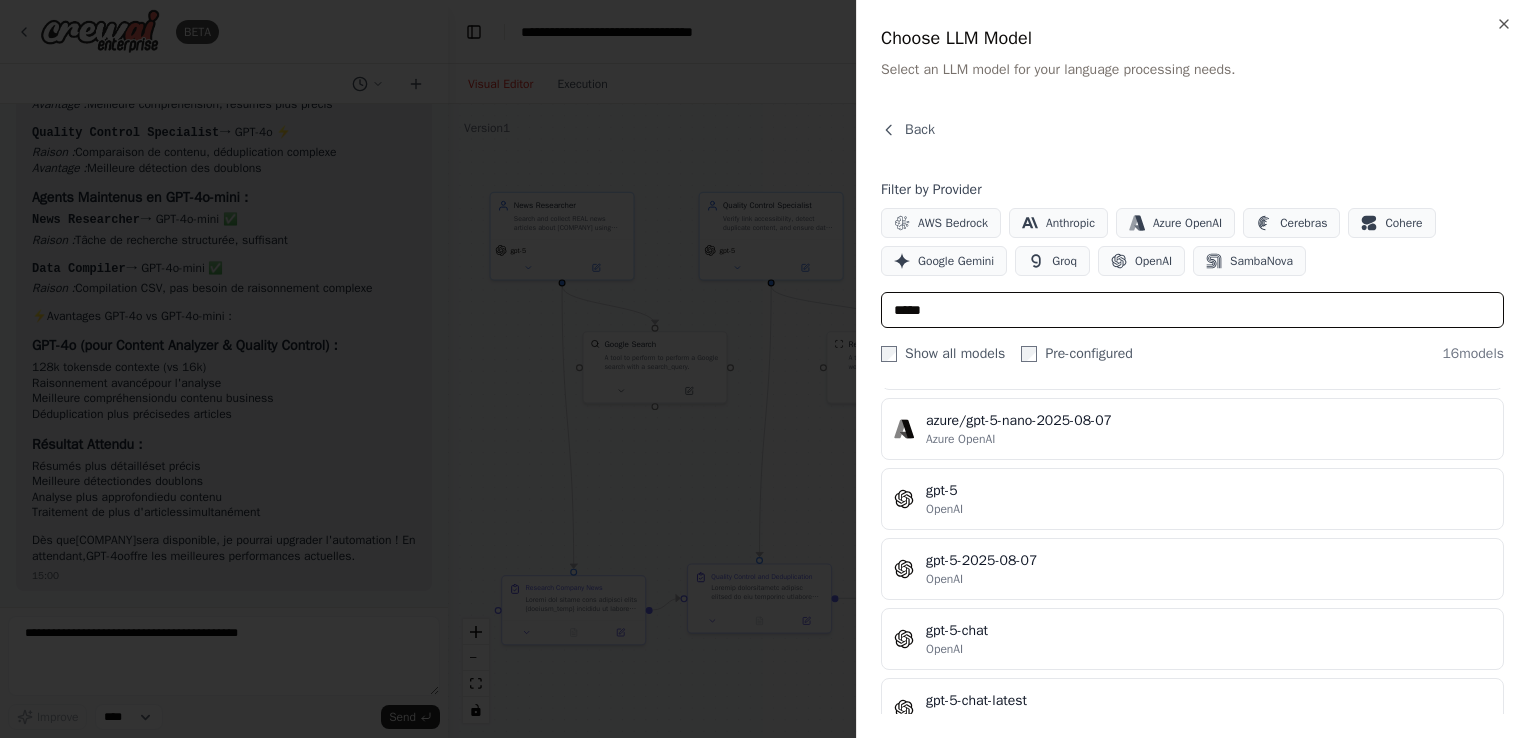 type on "*****" 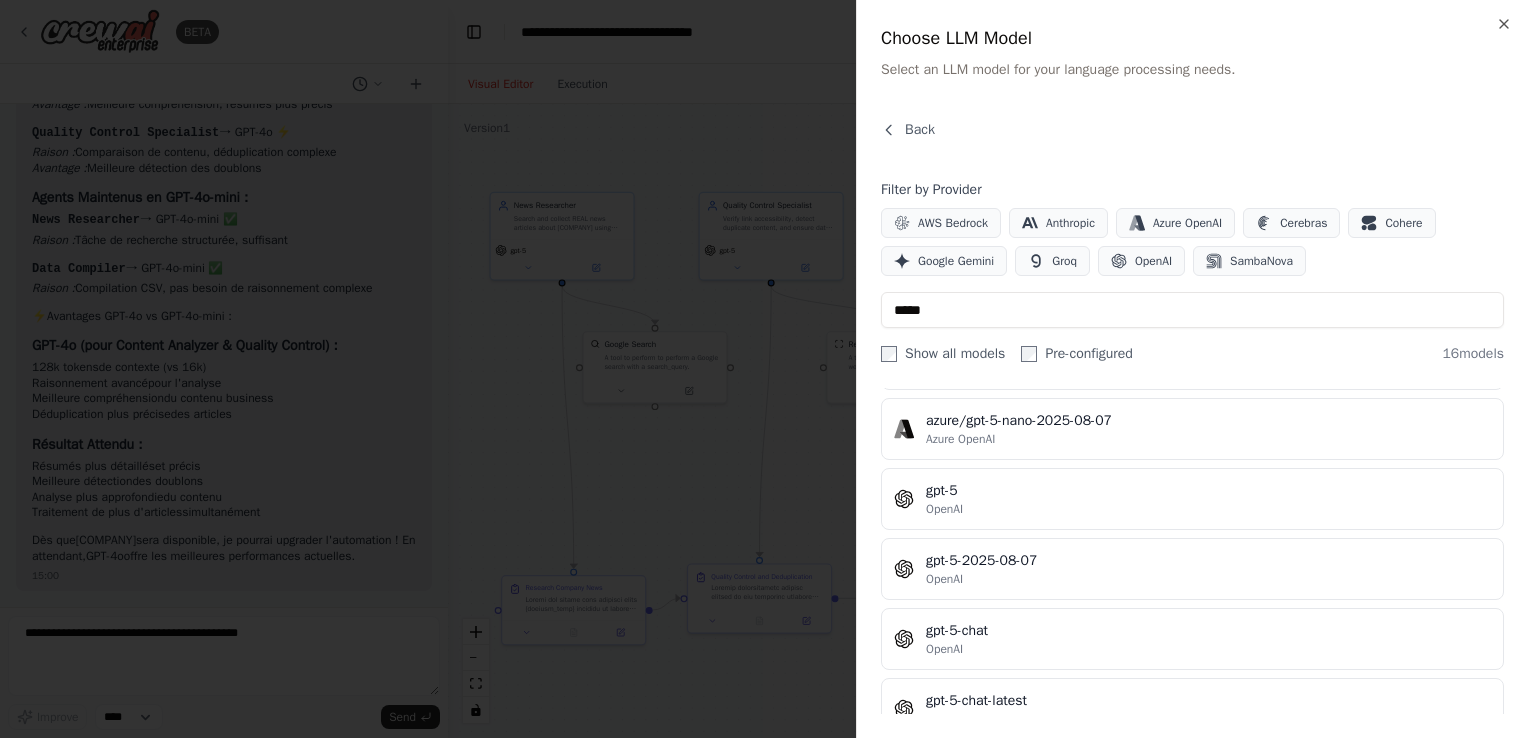 click on "gpt-5" at bounding box center [1208, 491] 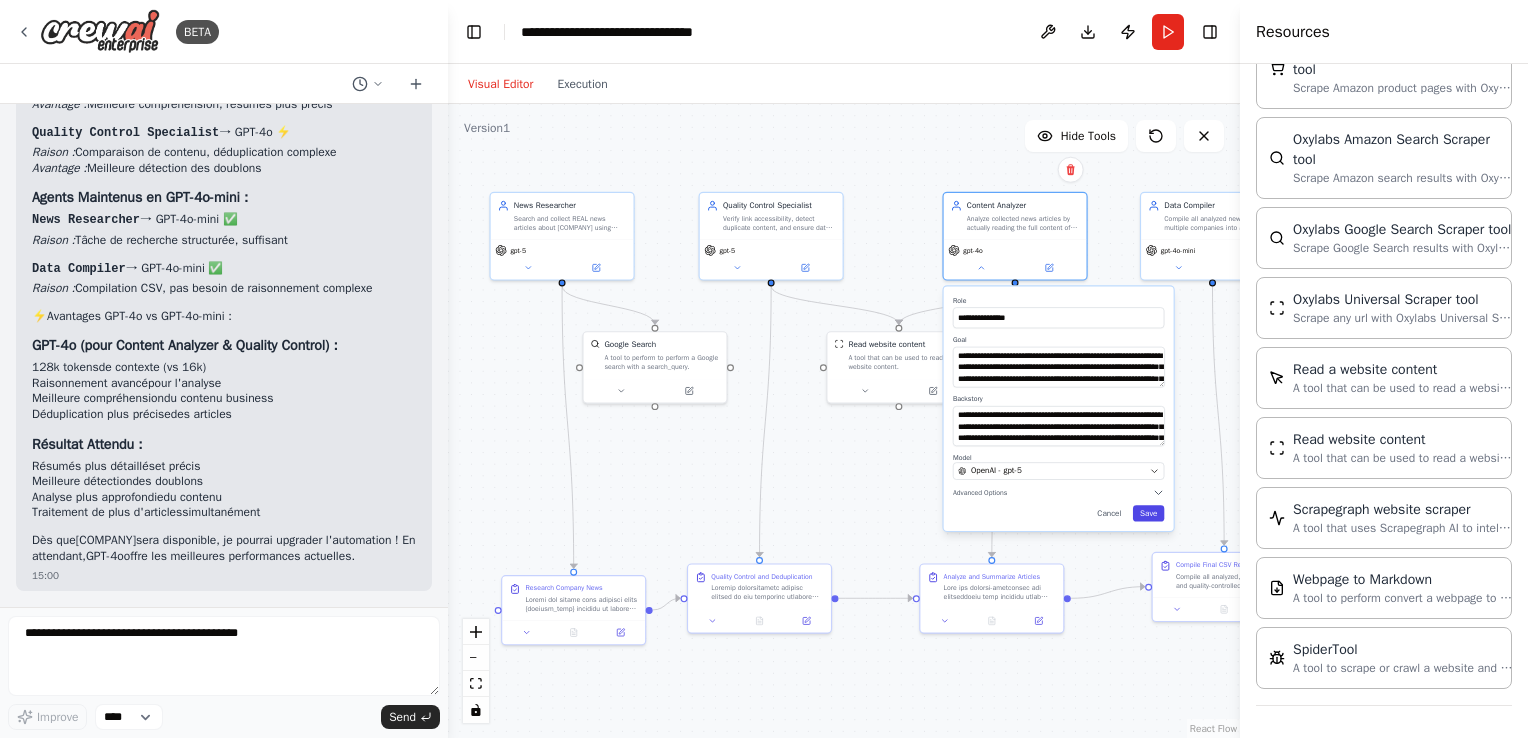 click on "Save" at bounding box center (1148, 513) 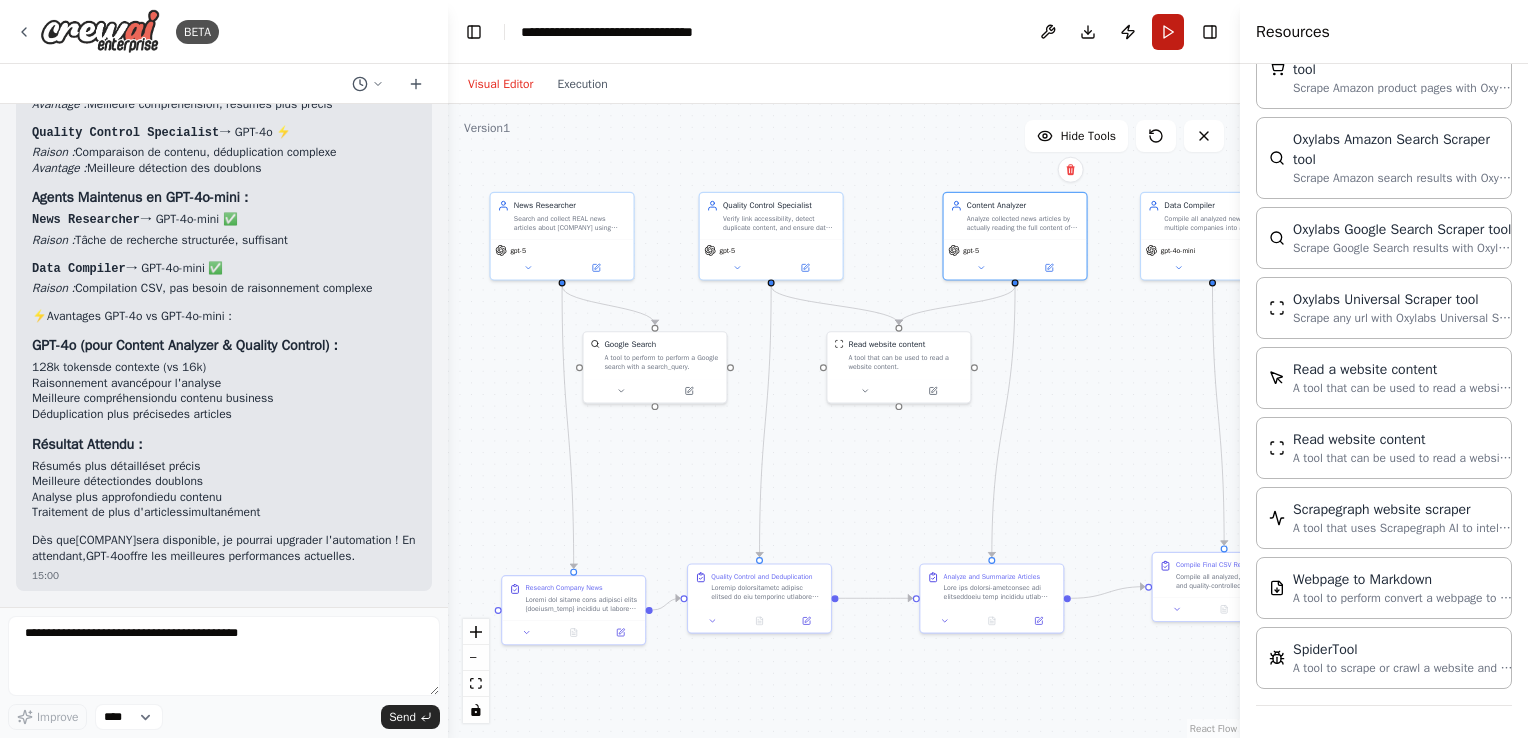click on "Run" at bounding box center [1168, 32] 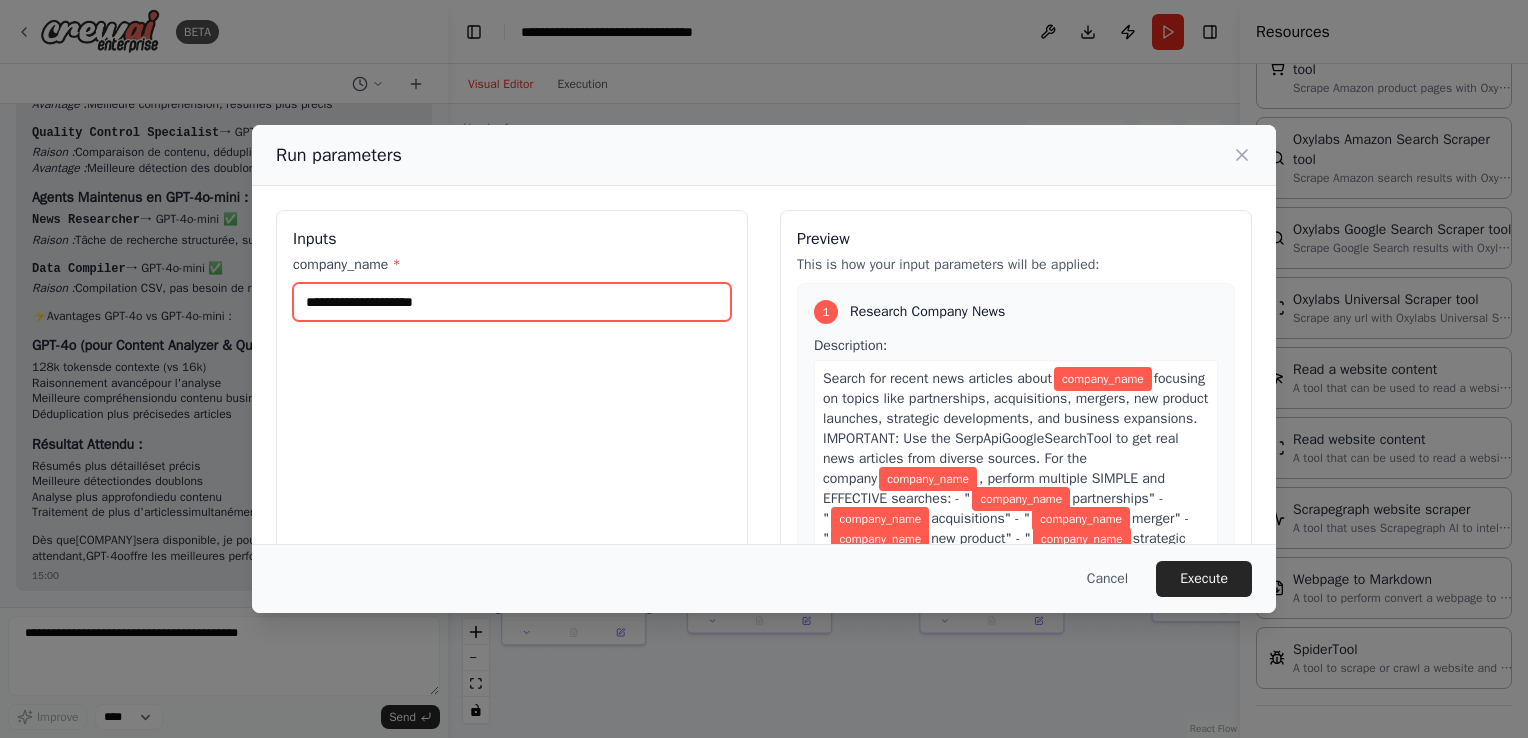 click on "company_name *" at bounding box center [512, 302] 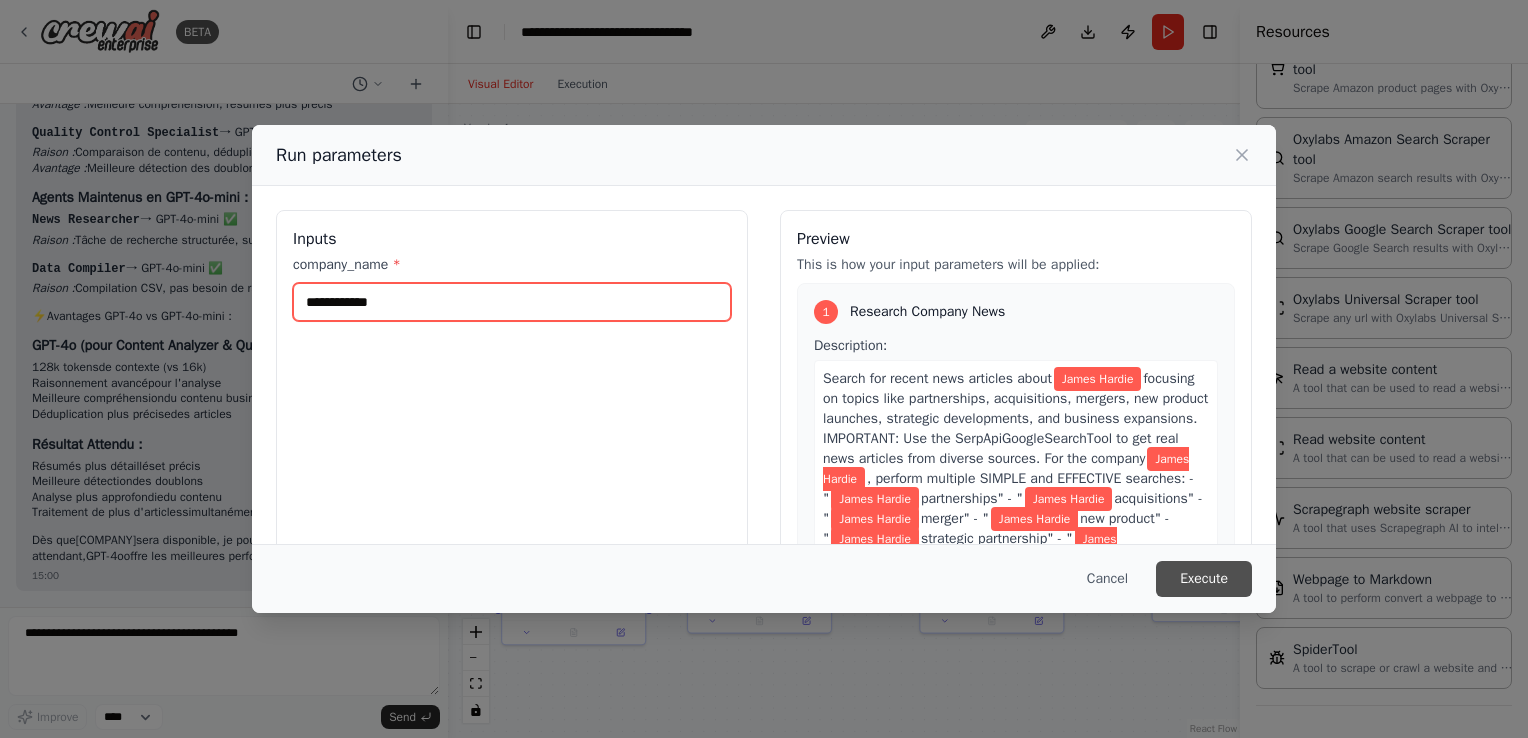 type on "**********" 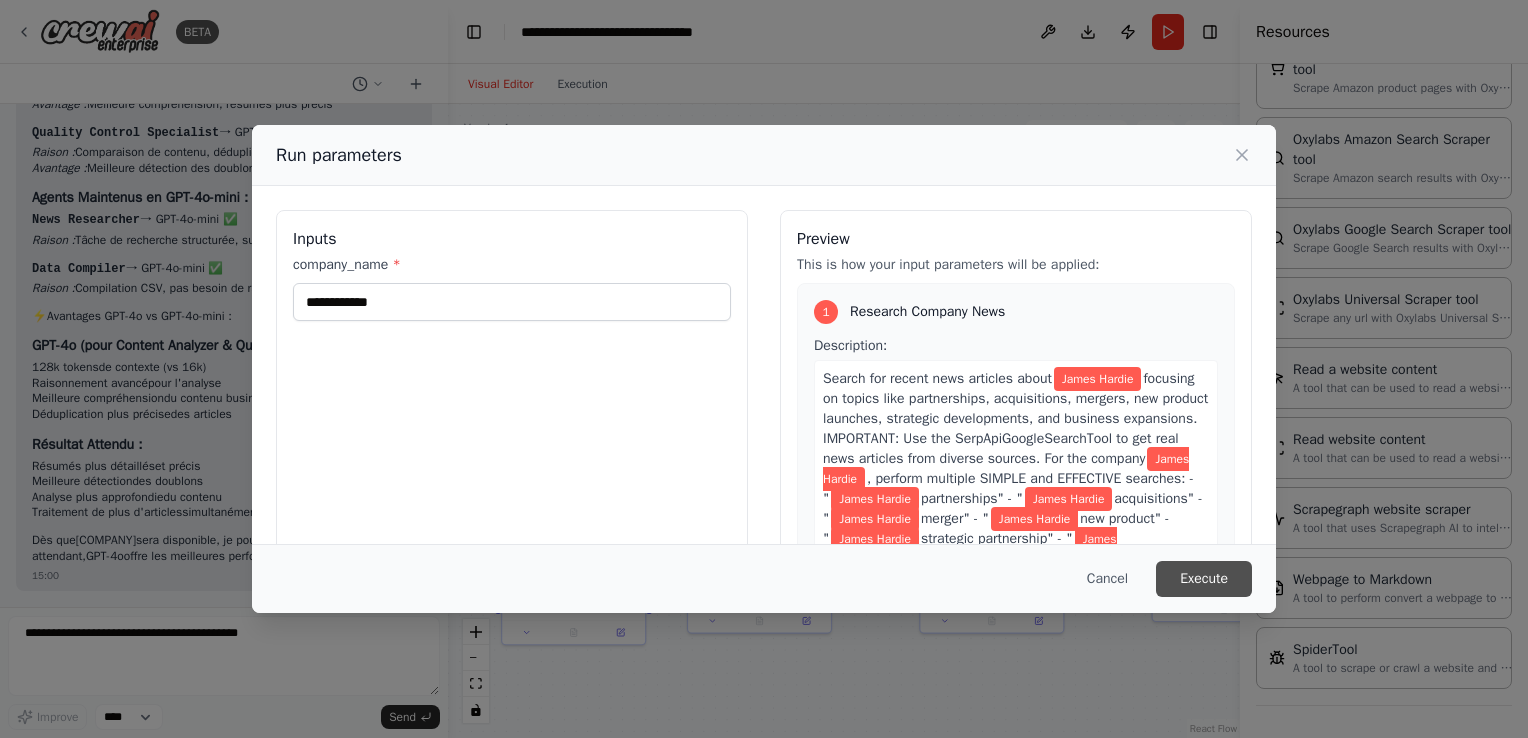 click on "Execute" at bounding box center [1204, 579] 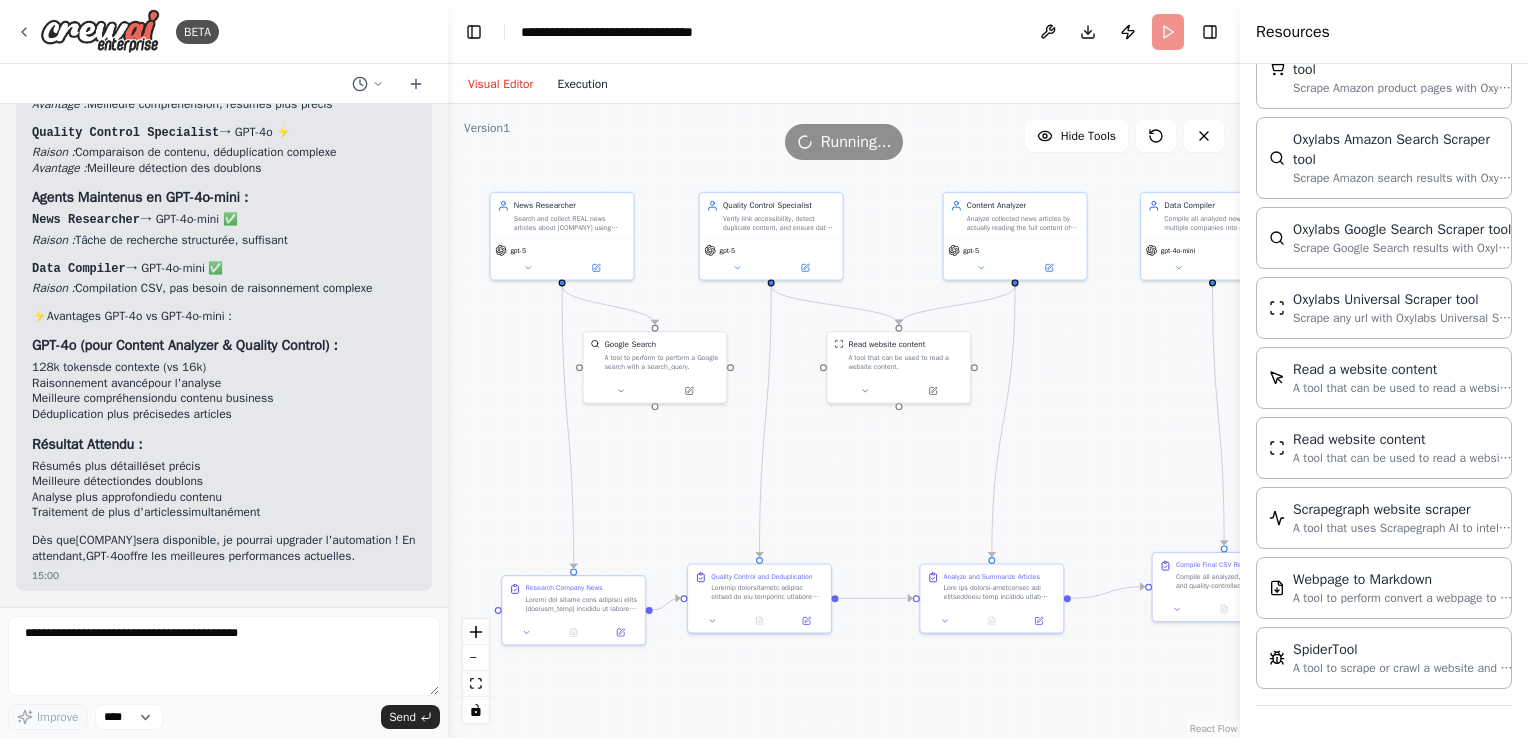 click on "Execution" at bounding box center (582, 84) 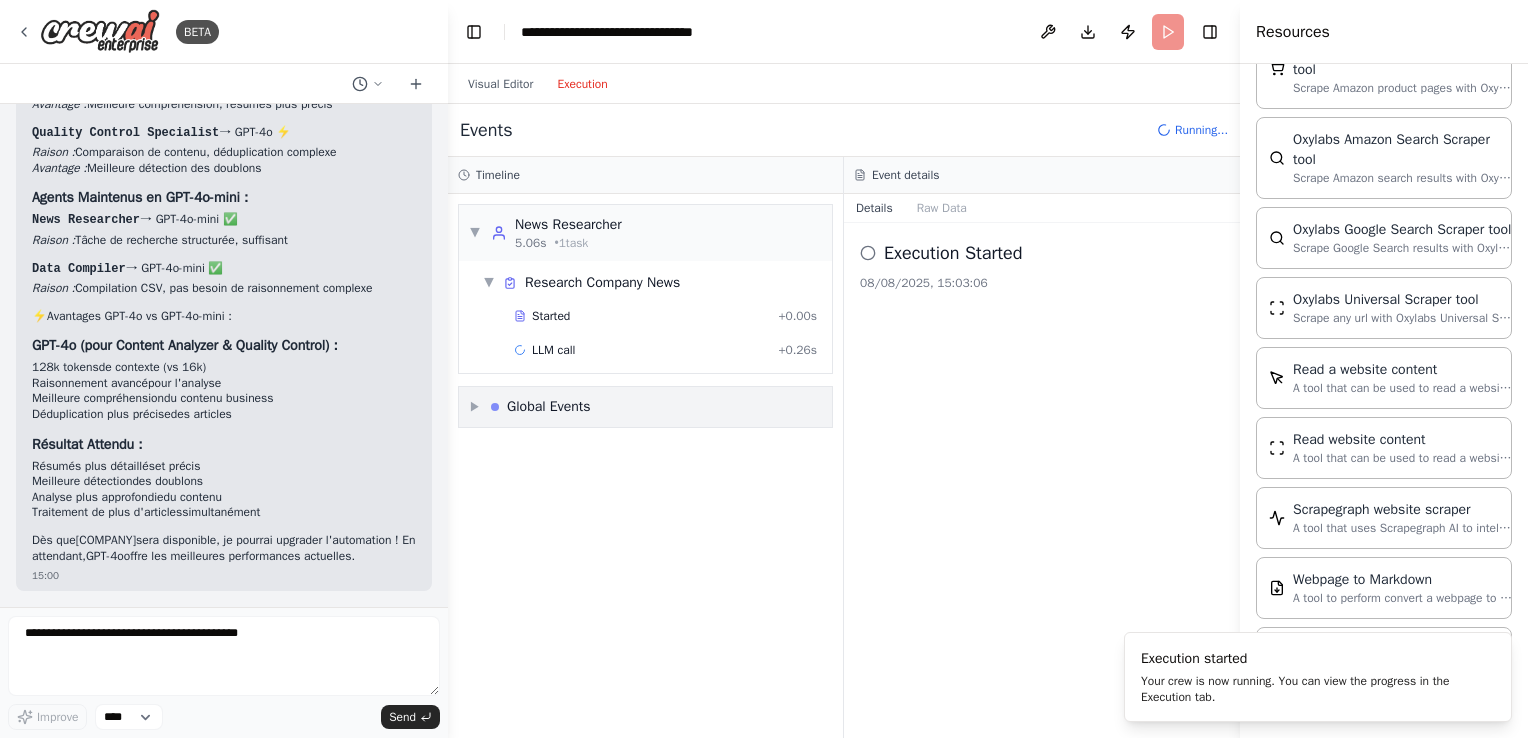 click on "News Researcher" at bounding box center [568, 225] 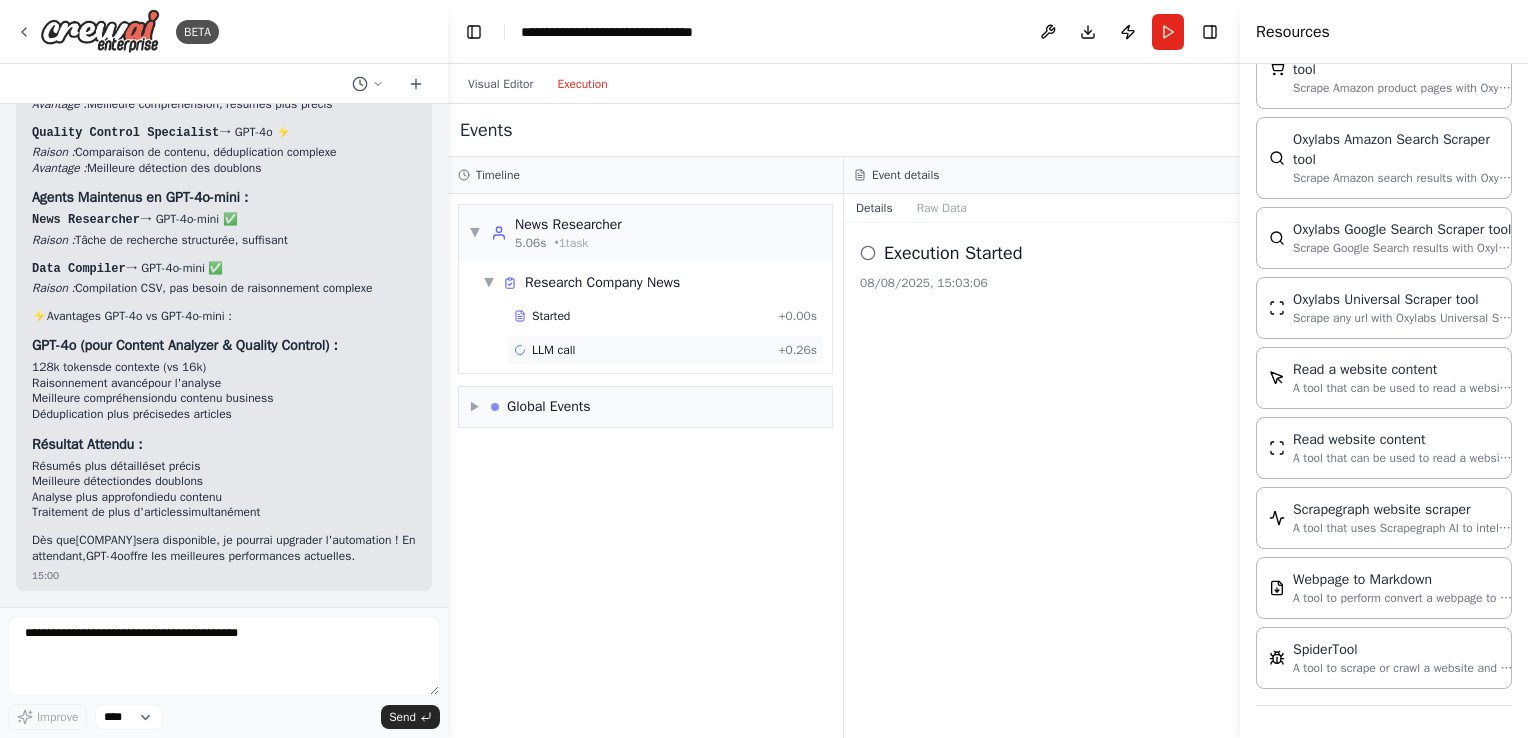 click on "LLM call + 0.26s" at bounding box center [665, 350] 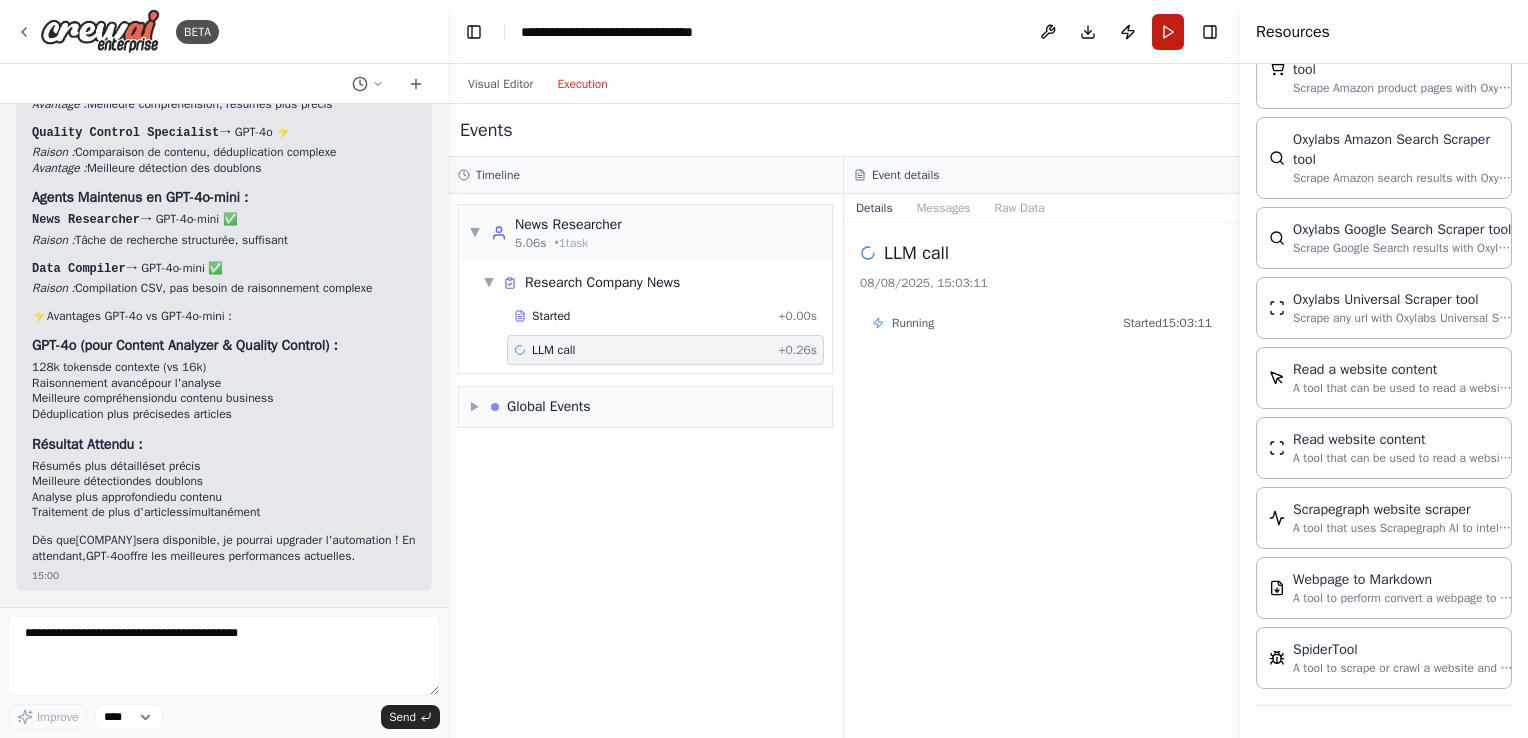 click on "Run" at bounding box center [1168, 32] 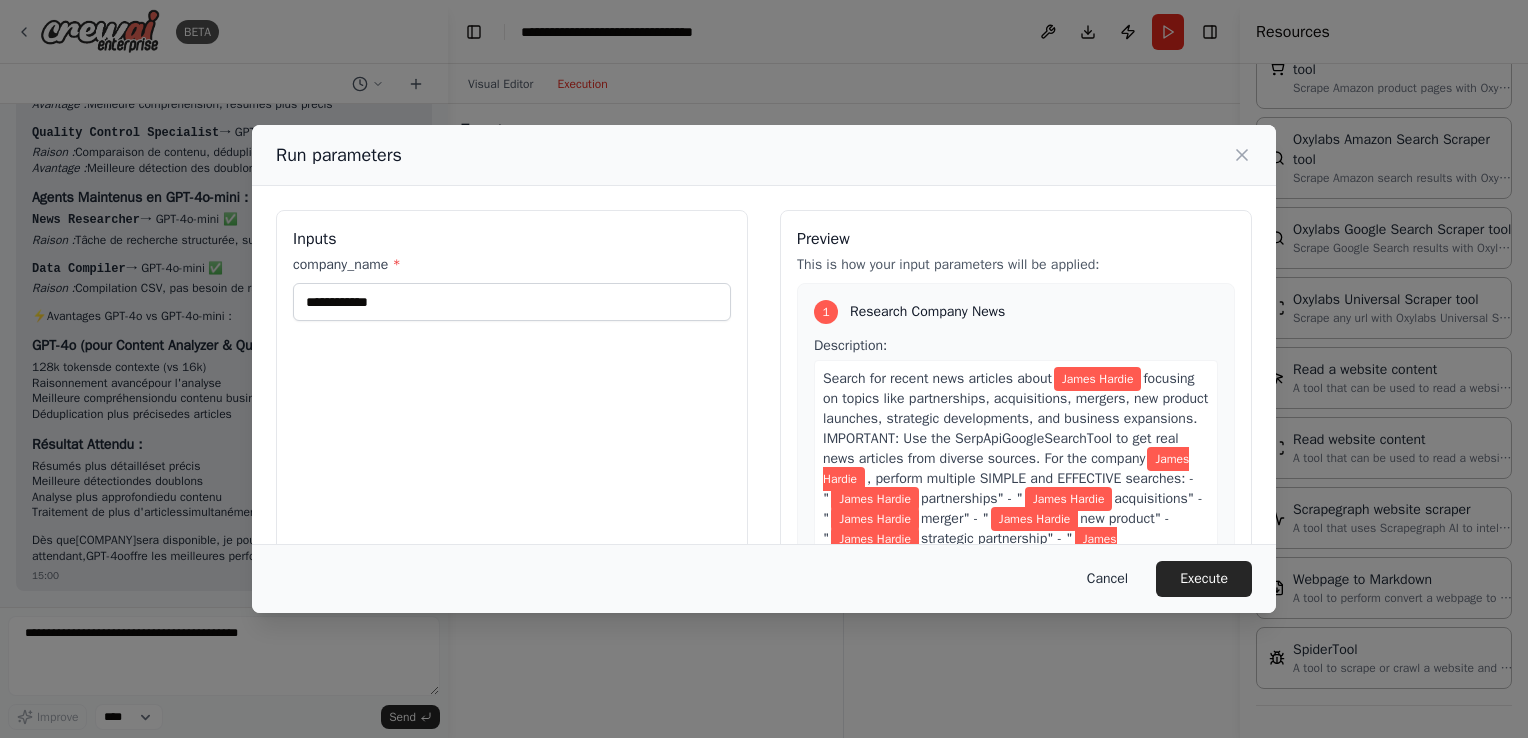 click on "Cancel" at bounding box center (1107, 579) 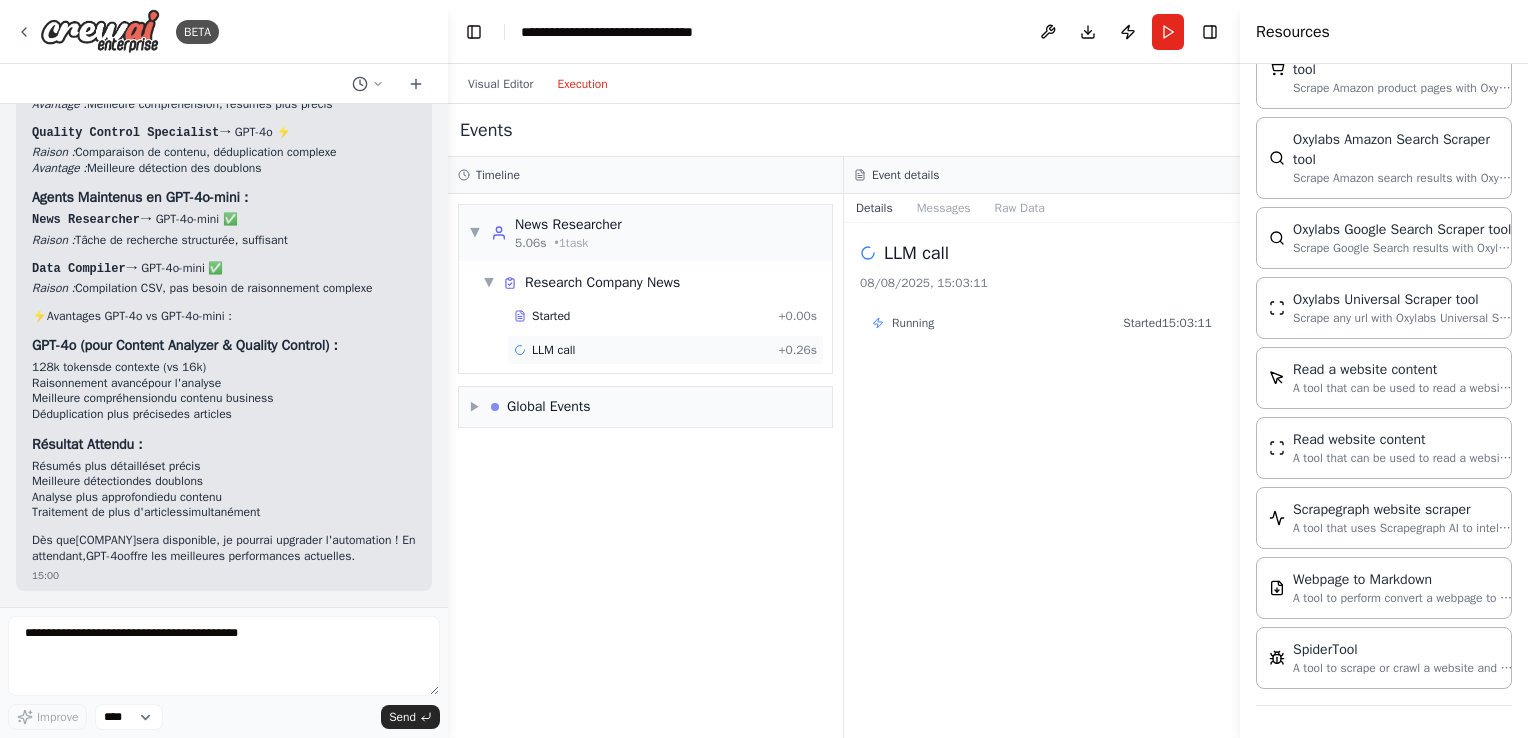 click on "LLM call" at bounding box center [553, 350] 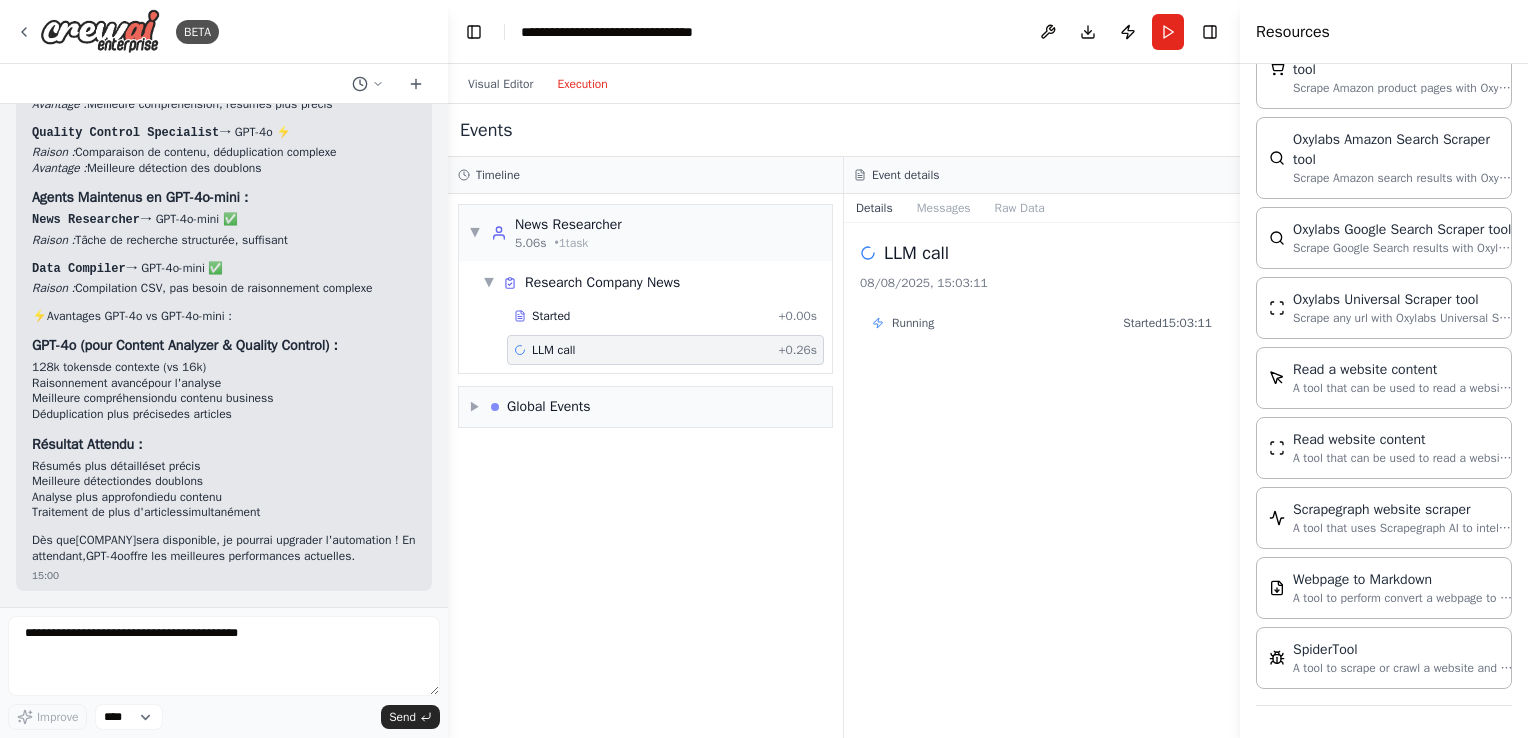 click on "+ 0.26s" at bounding box center [797, 350] 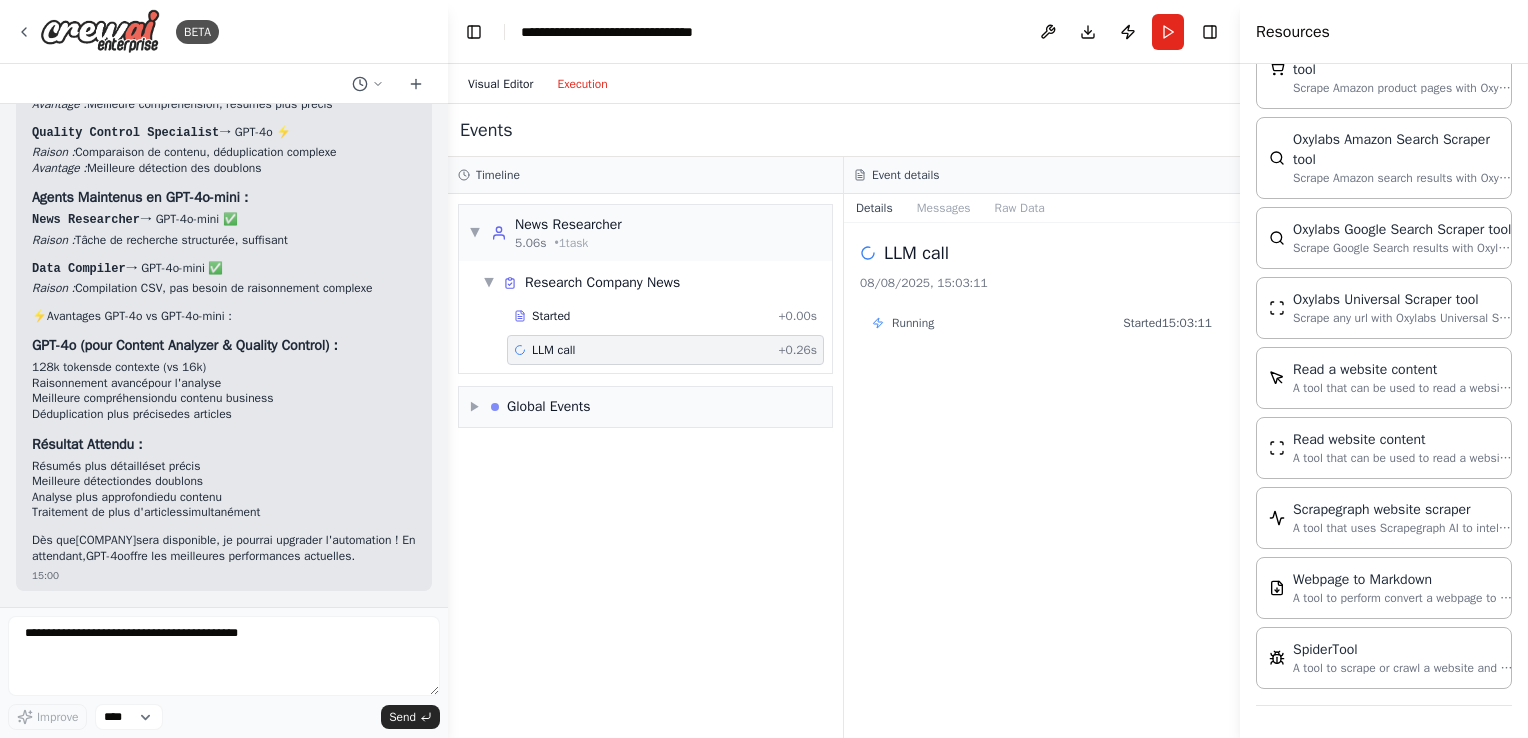 click on "Visual Editor" at bounding box center [500, 84] 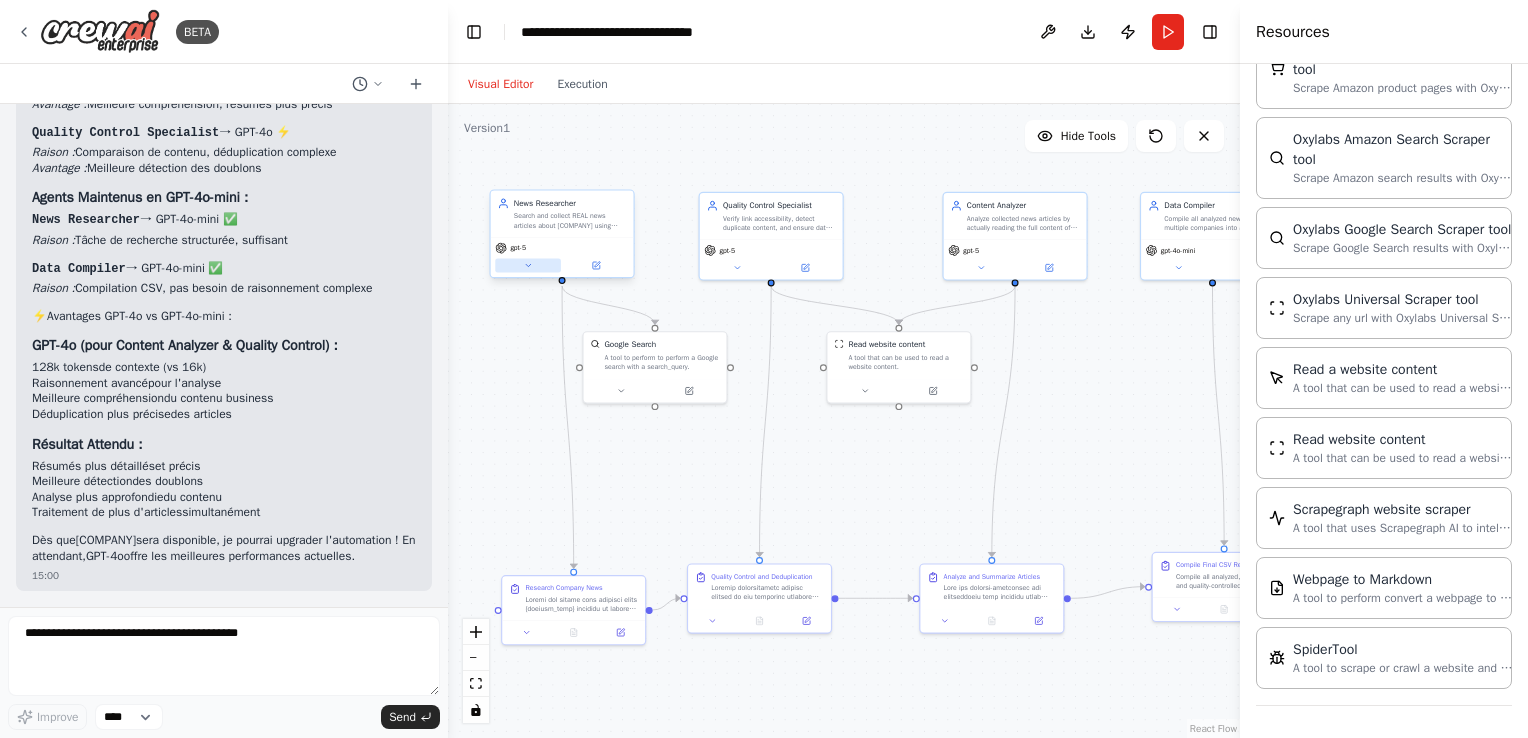 click 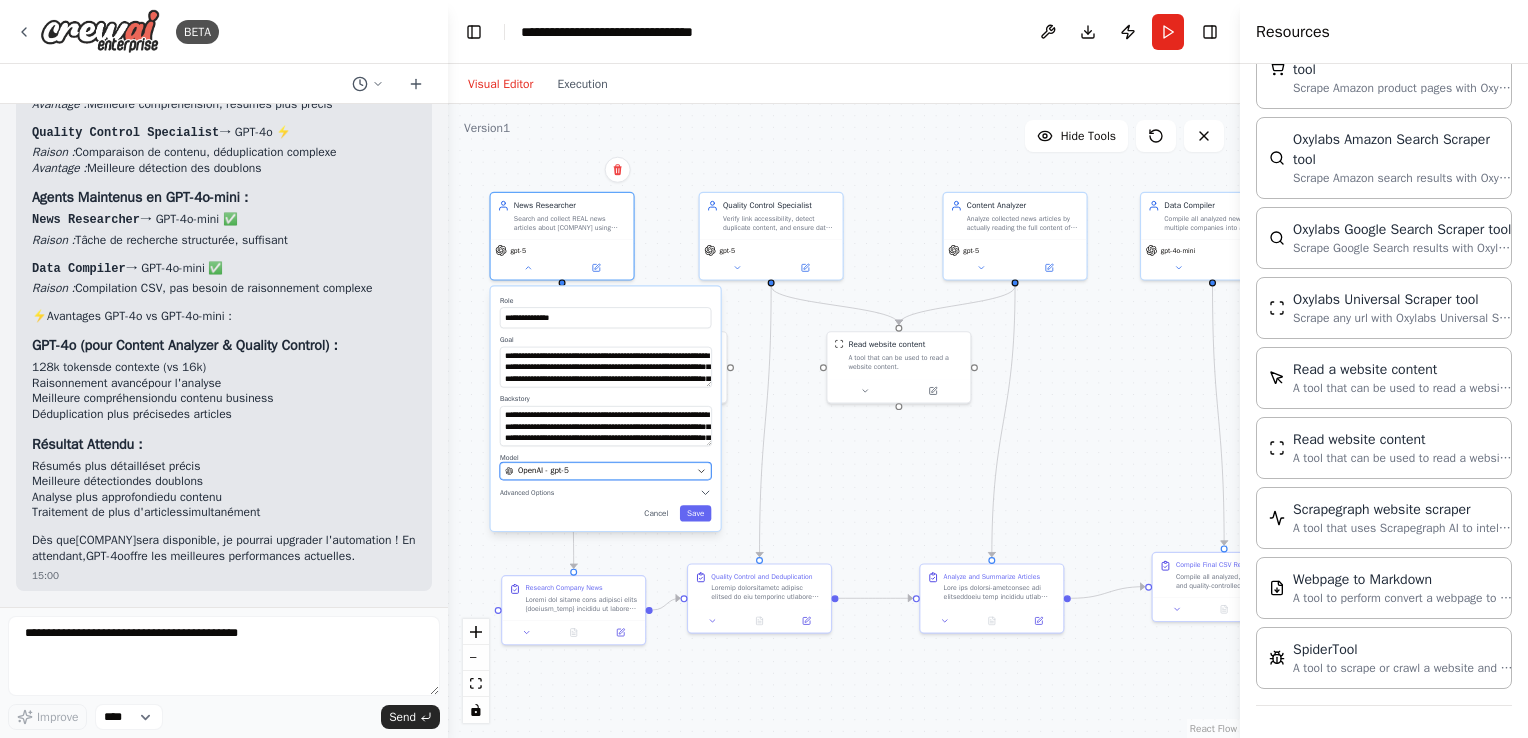 click on "OpenAI - gpt-5" at bounding box center (598, 471) 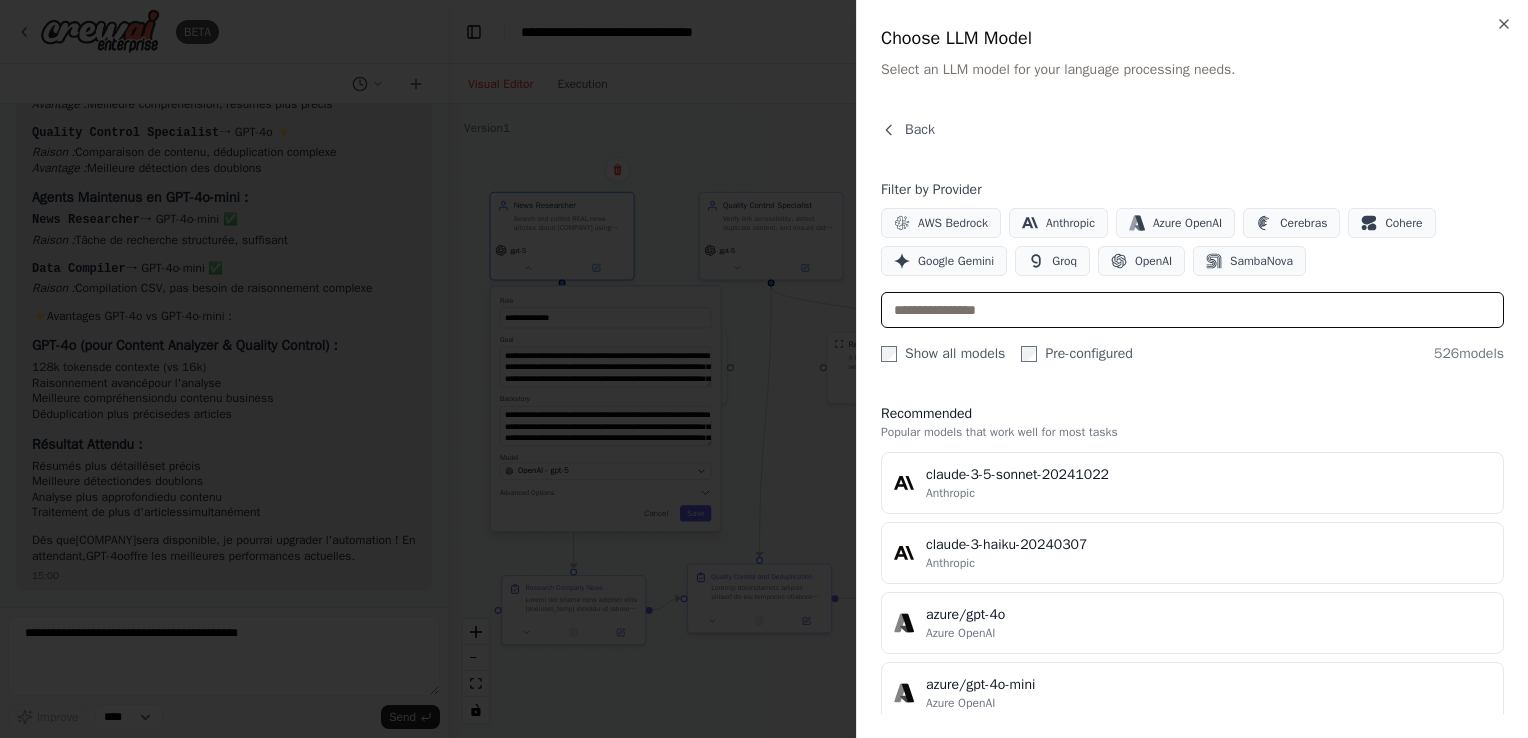 click at bounding box center (1192, 310) 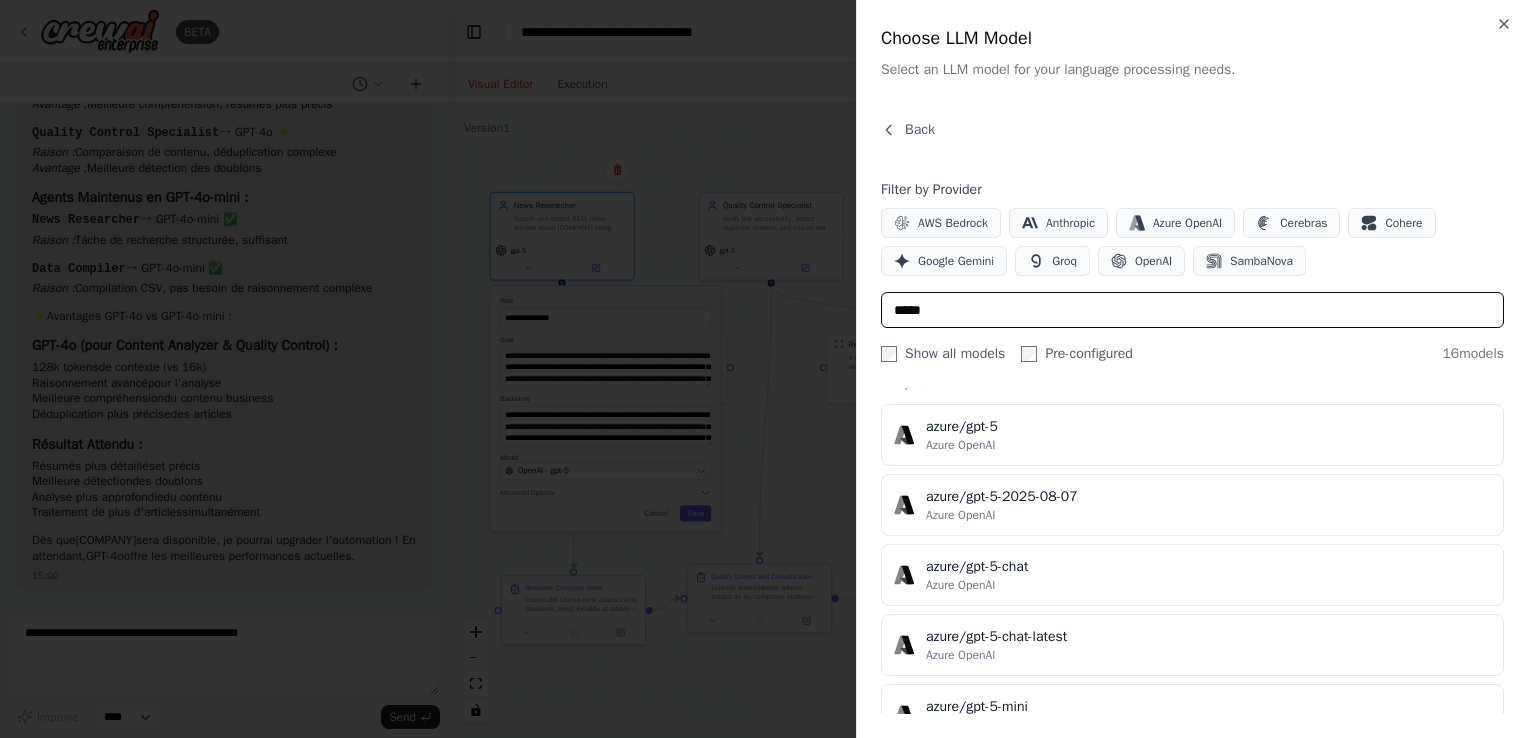 scroll, scrollTop: 48, scrollLeft: 0, axis: vertical 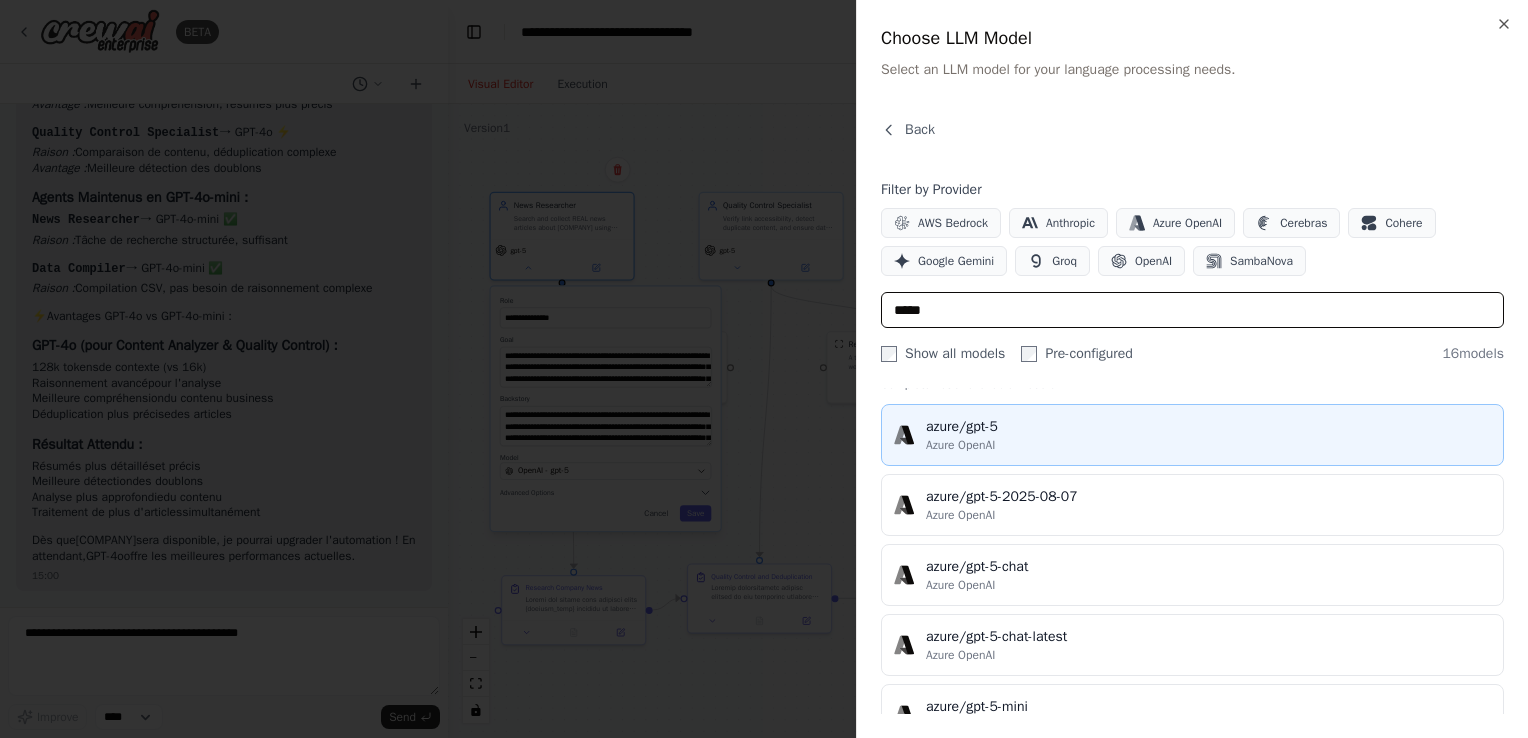 type on "*****" 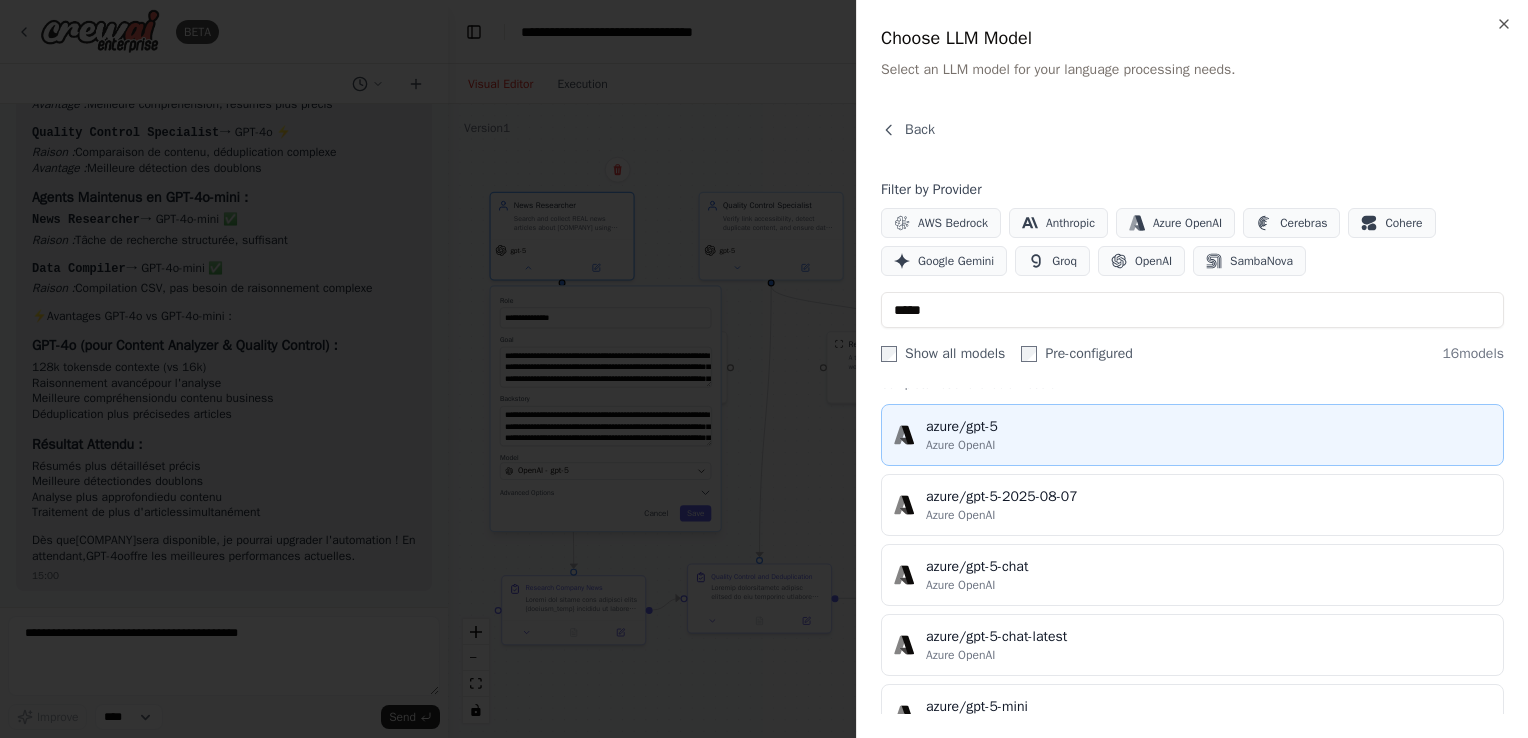 click on "azure/gpt-5" at bounding box center (1208, 427) 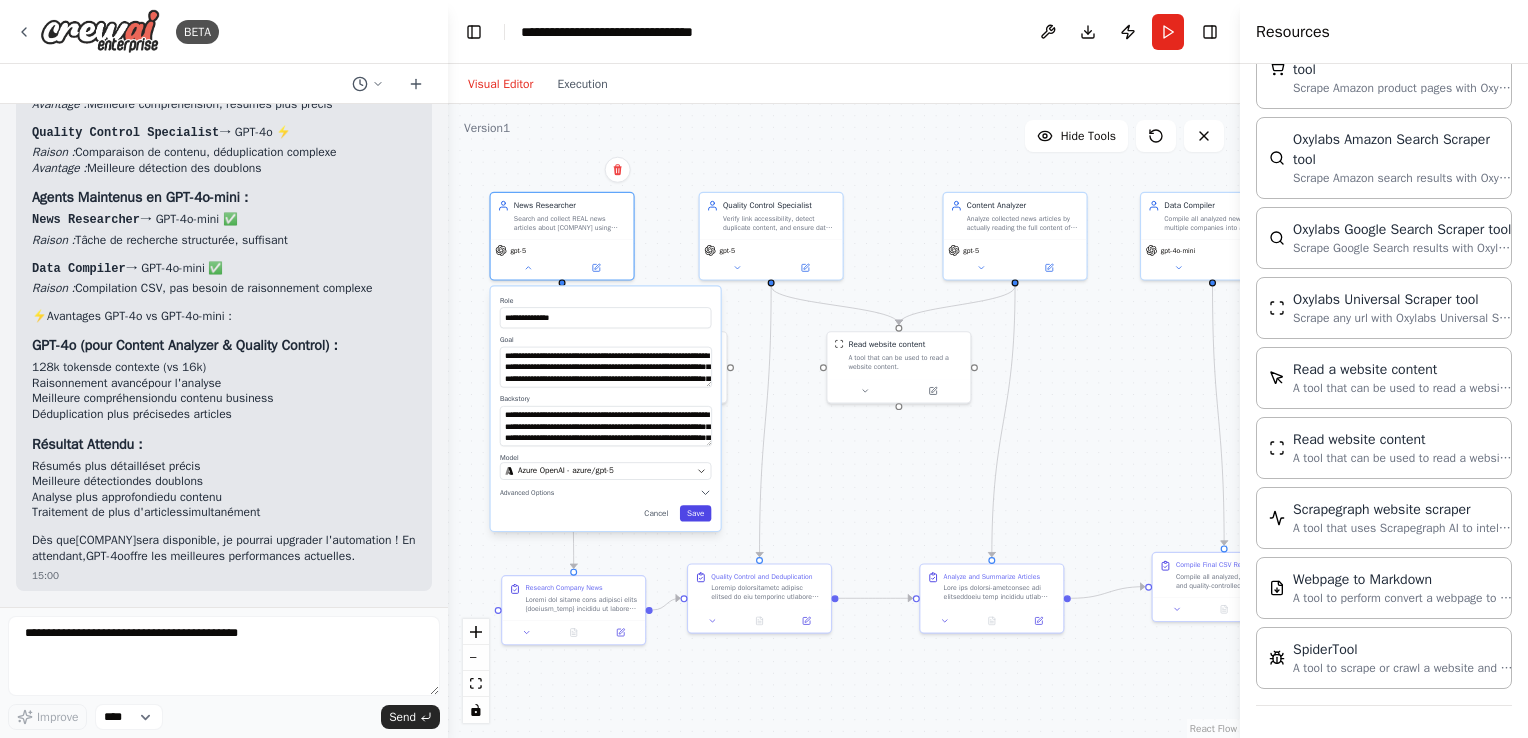click on "Save" at bounding box center (695, 513) 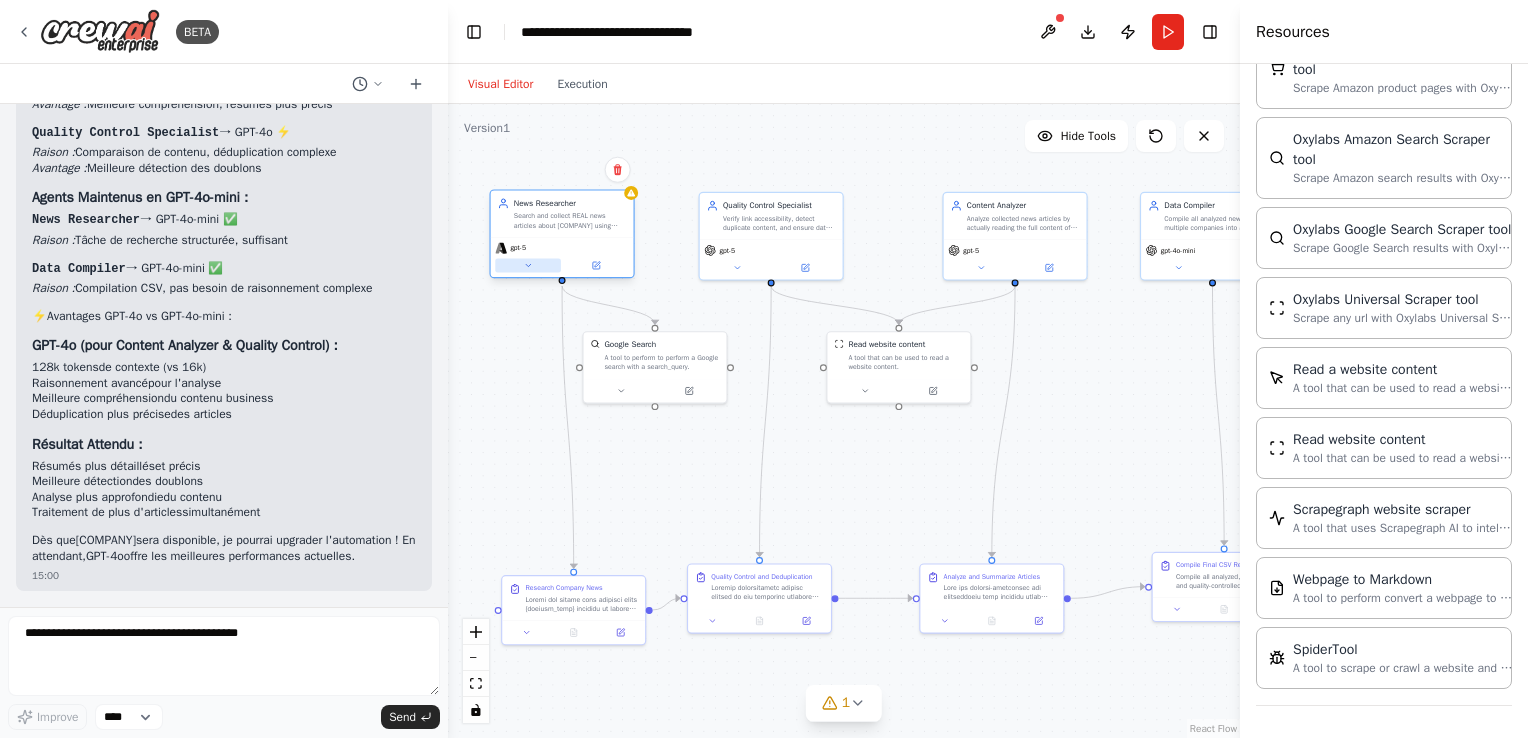 click 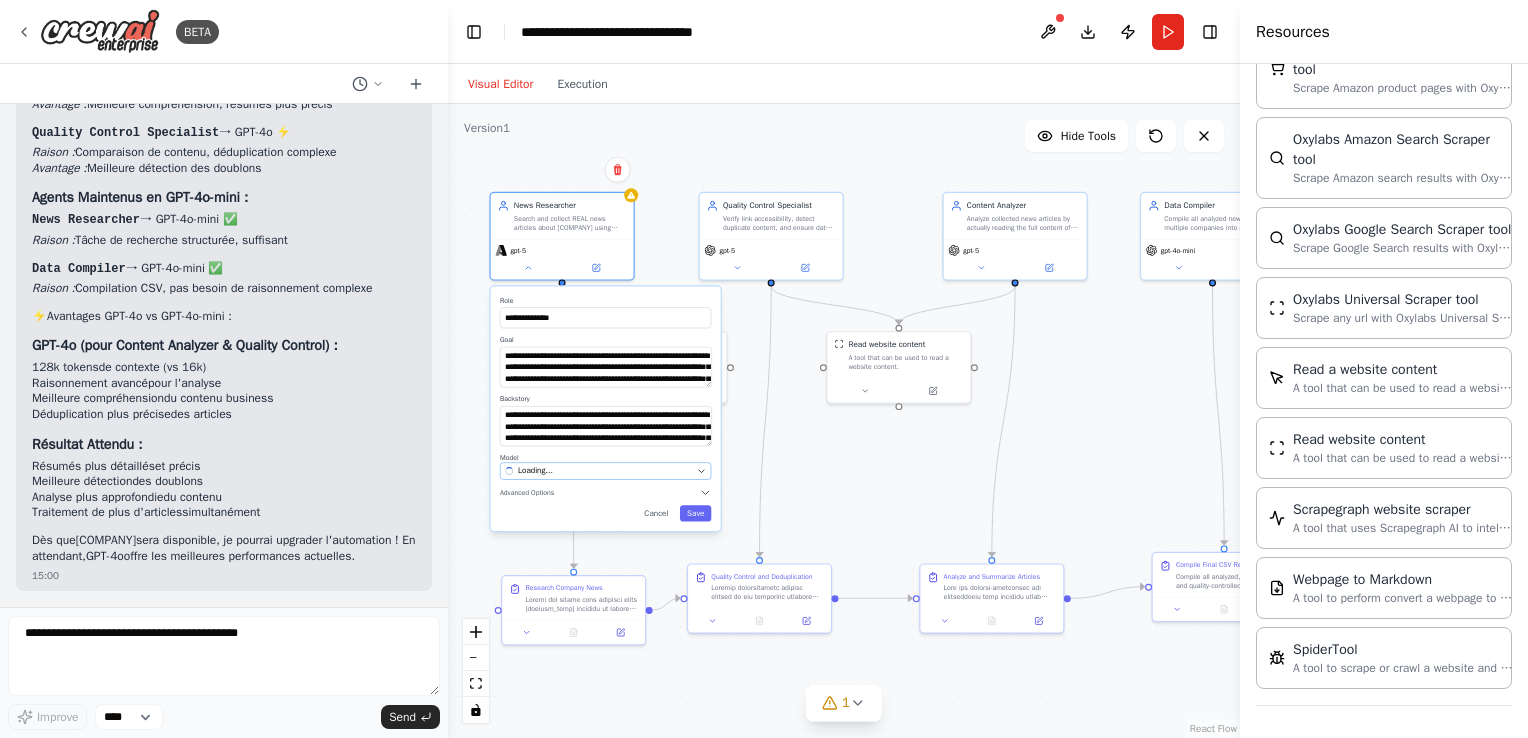 click on "Loading..." at bounding box center [598, 471] 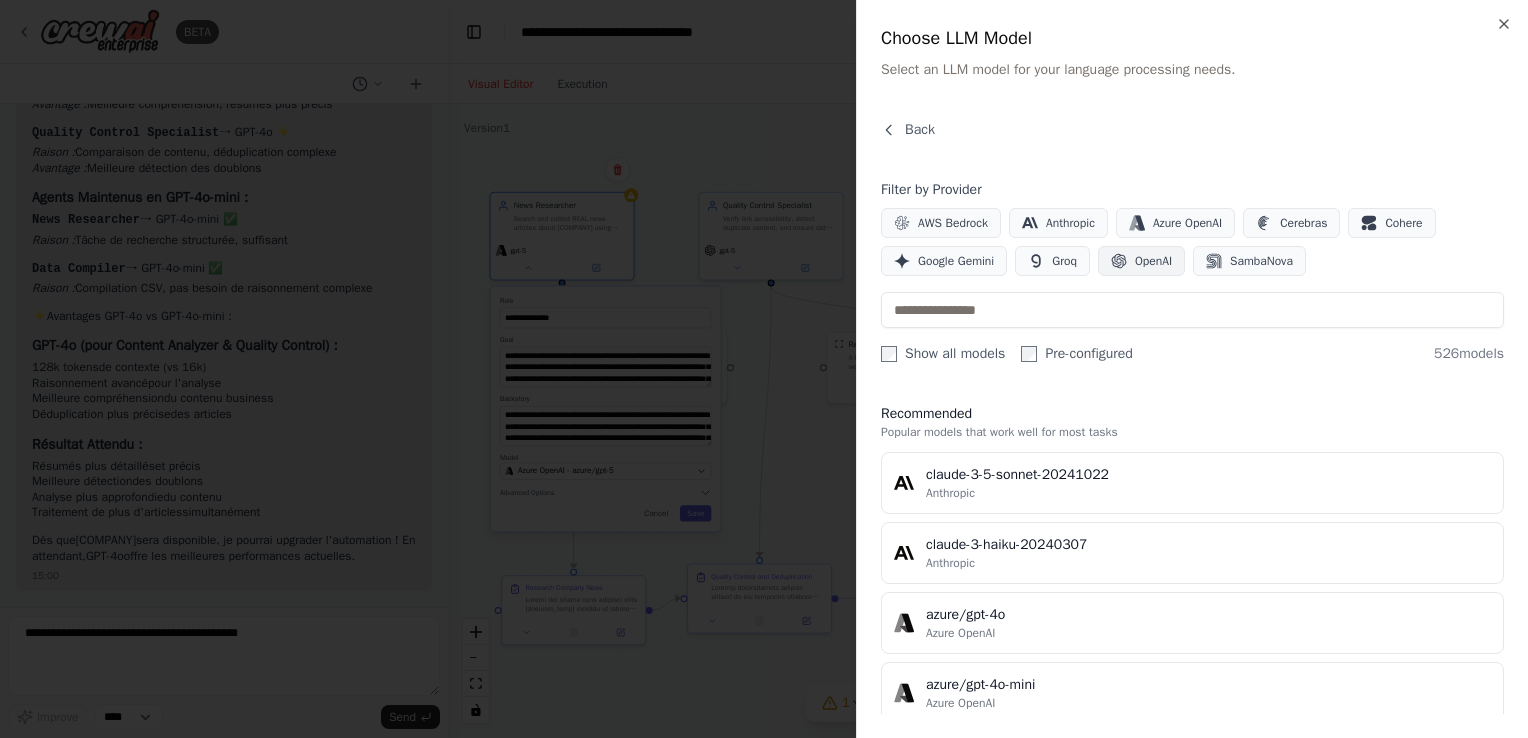 click on "OpenAI" at bounding box center [1141, 261] 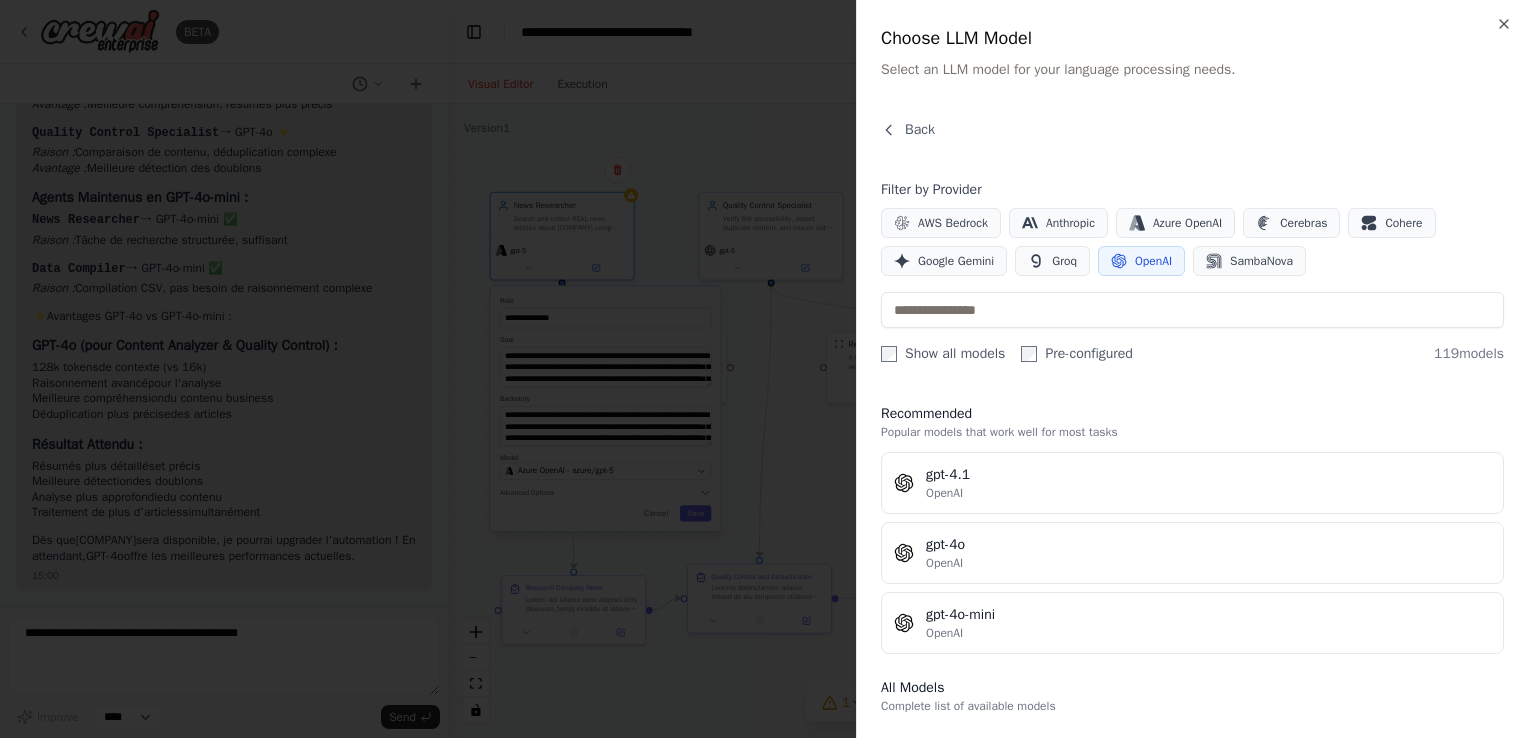 click on "Filter by Provider AWS Bedrock Anthropic Azure OpenAI Cerebras Cohere Google Gemini Groq OpenAI SambaNova Show all models Pre-configured 119  models" at bounding box center [1192, 272] 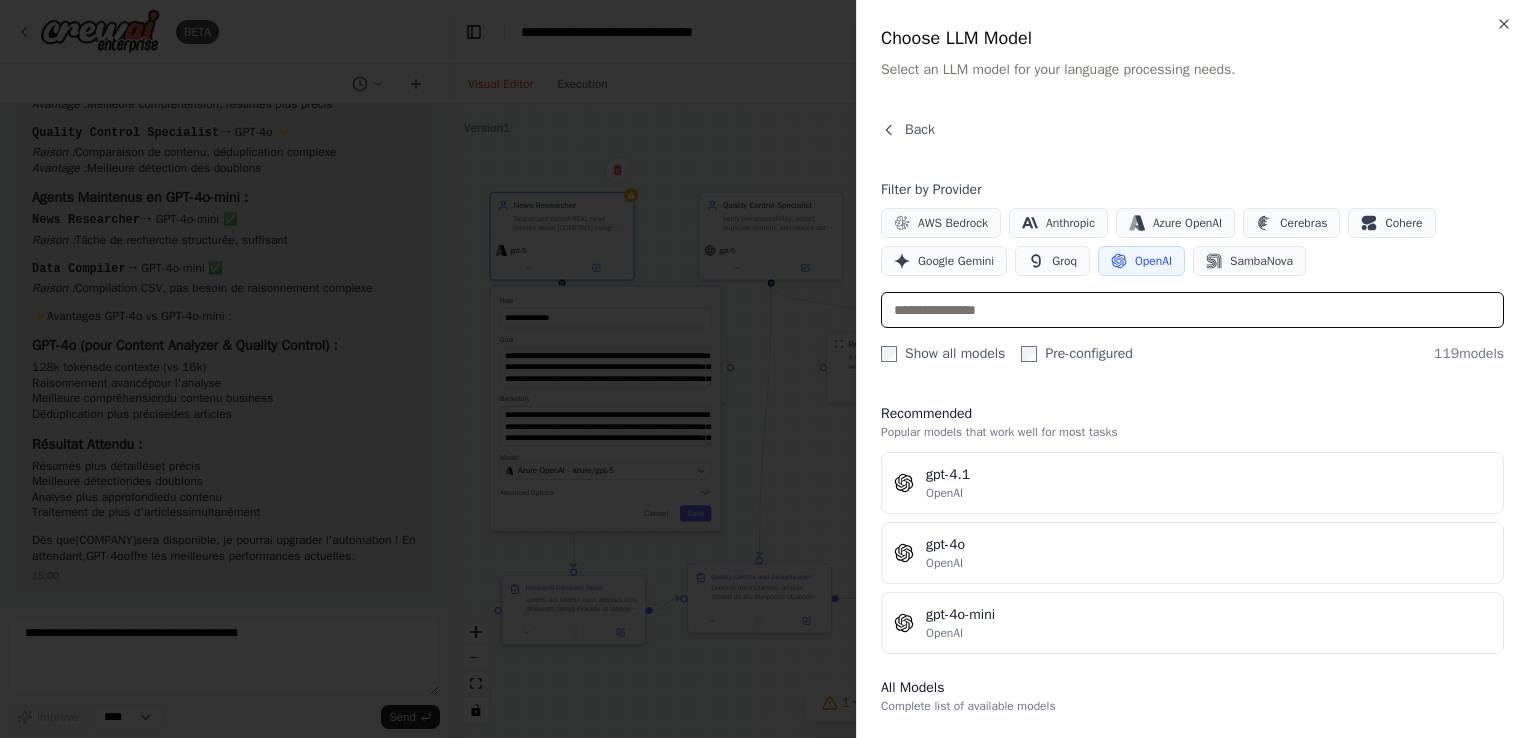 click at bounding box center [1192, 310] 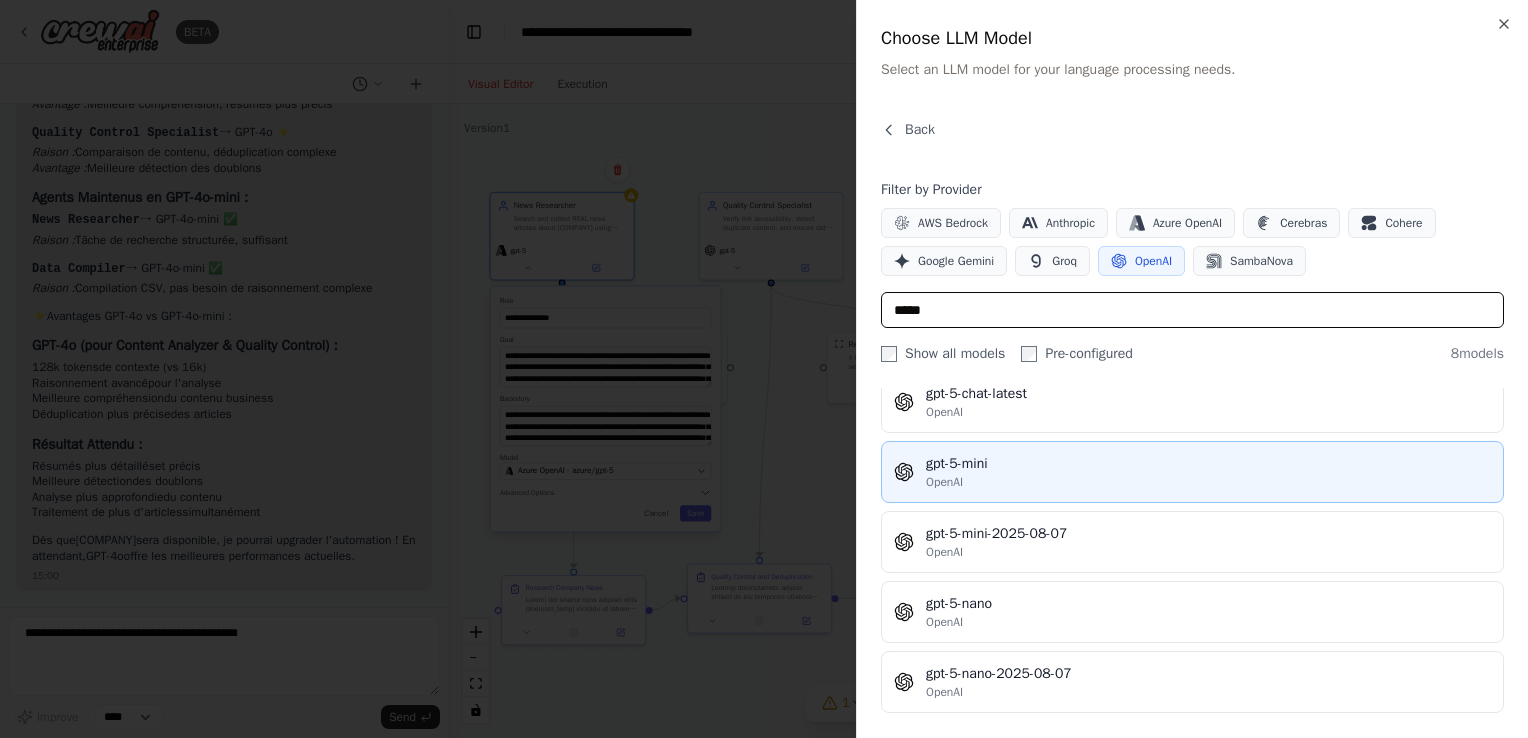scroll, scrollTop: 301, scrollLeft: 0, axis: vertical 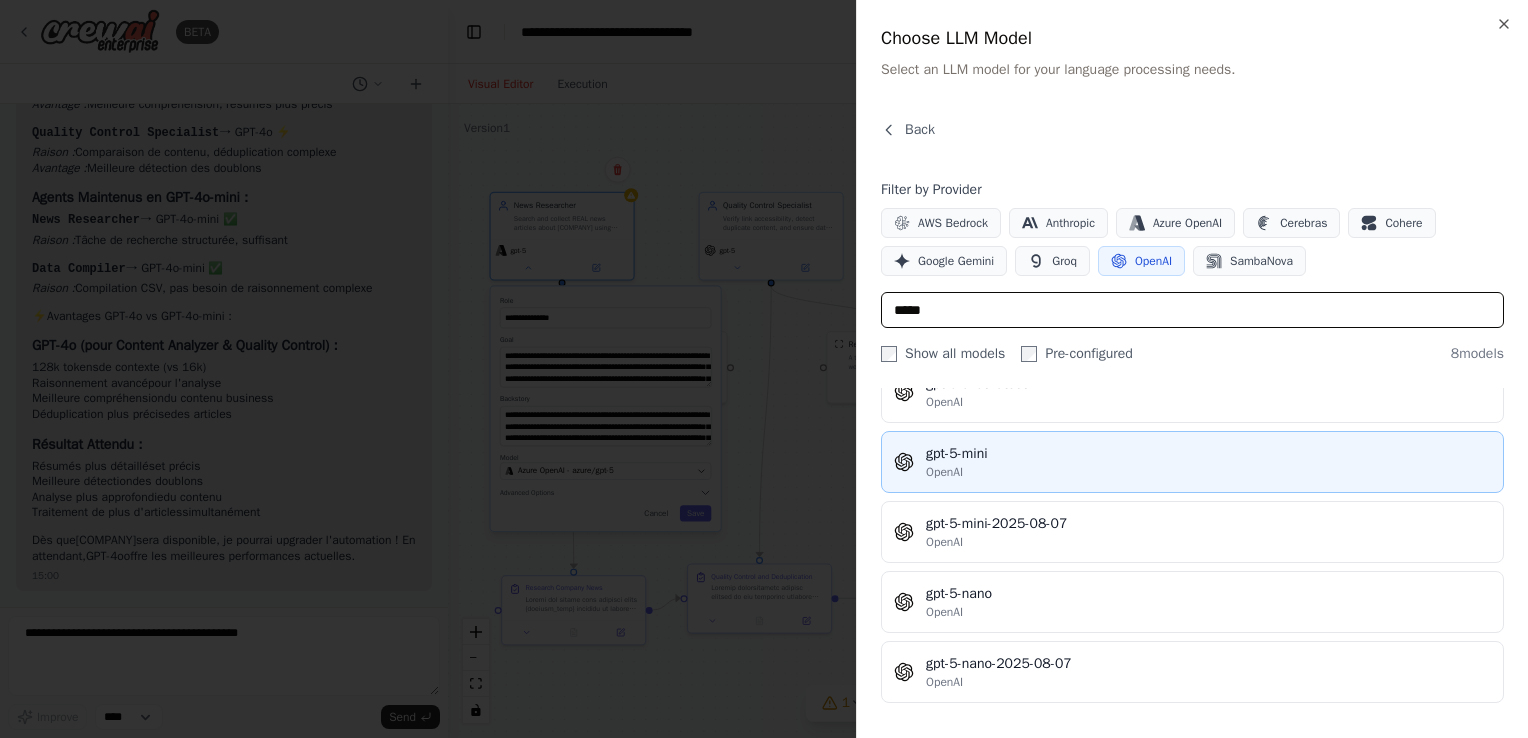 type on "*****" 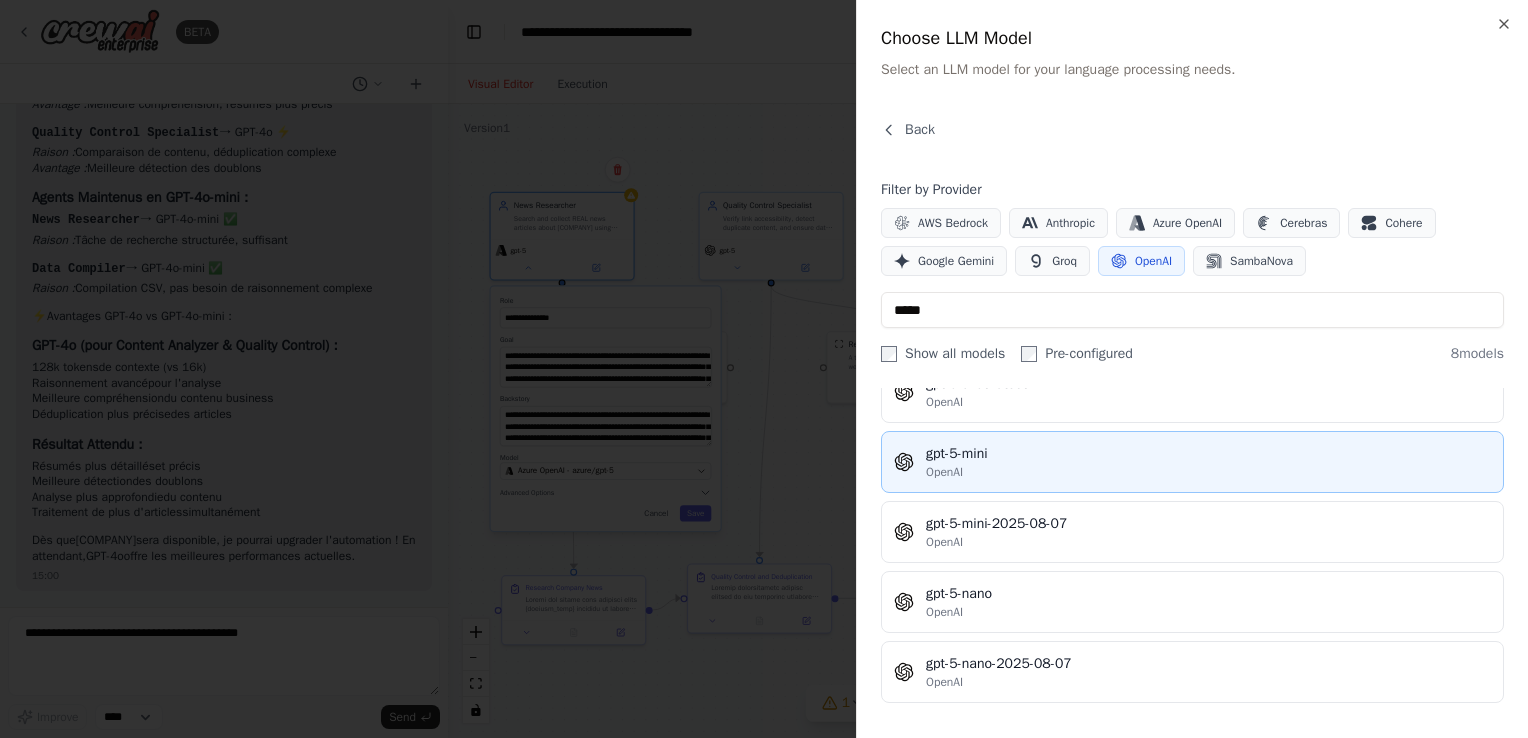 click on "[COMPANY]-mini [SOURCE]" at bounding box center (1192, 462) 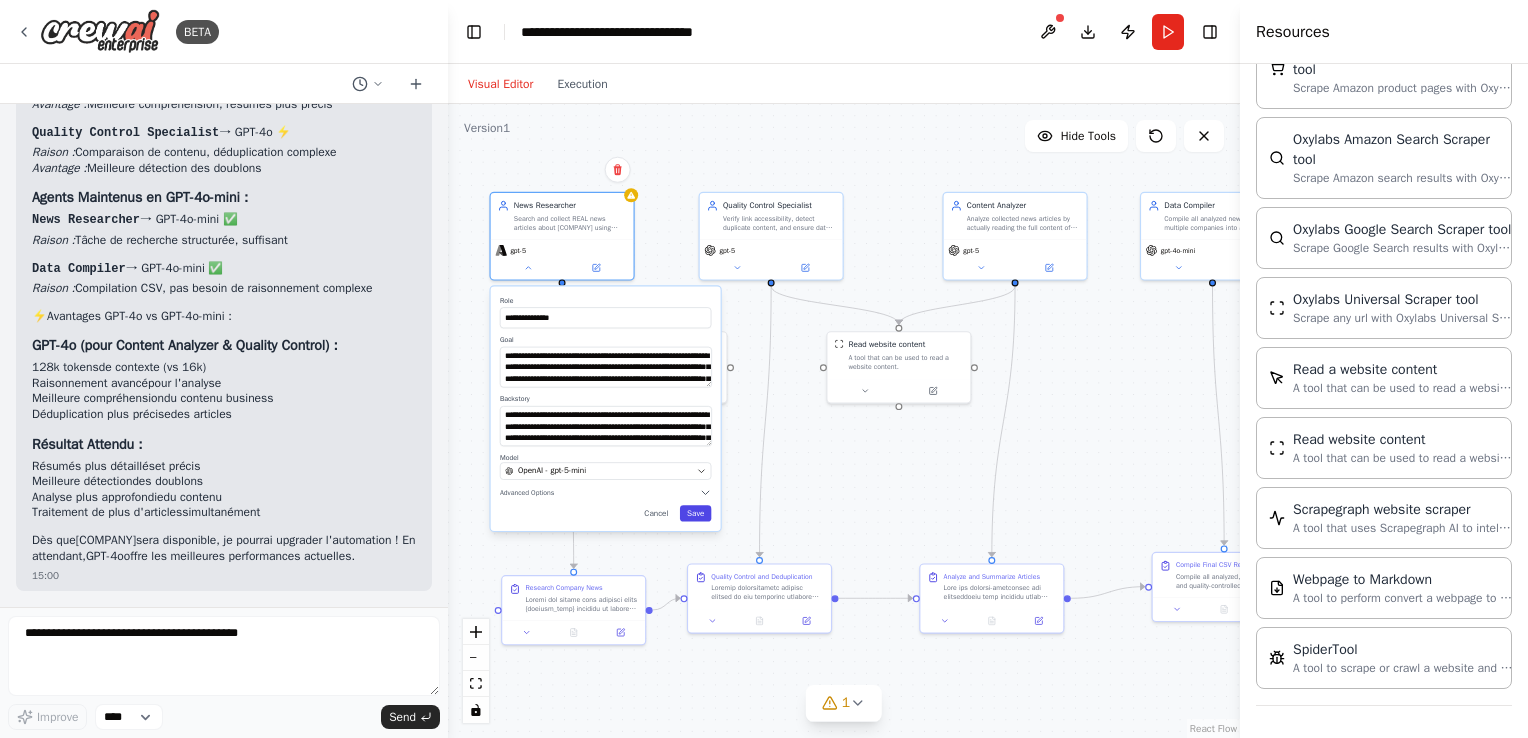 click on "Save" at bounding box center (695, 513) 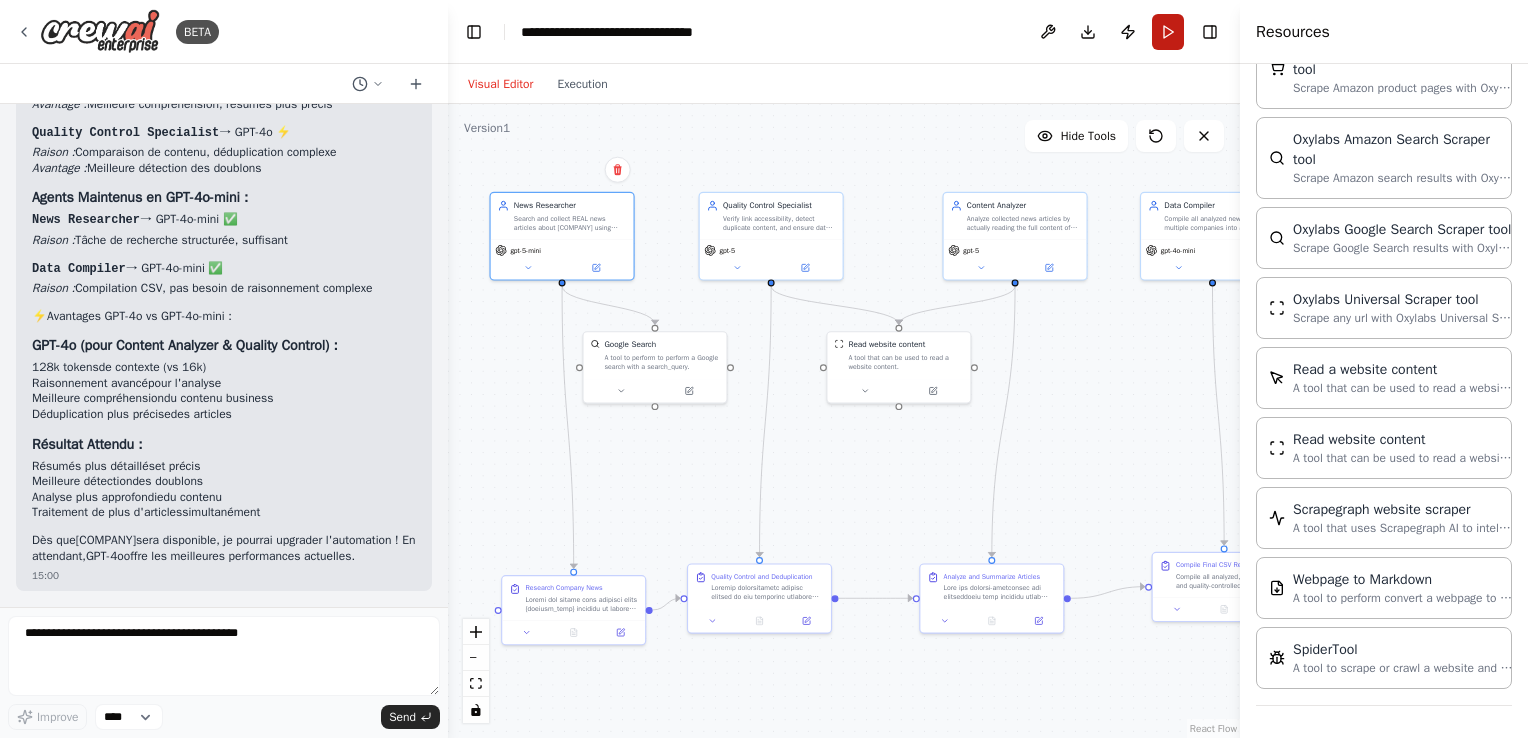 click on "Run" at bounding box center [1168, 32] 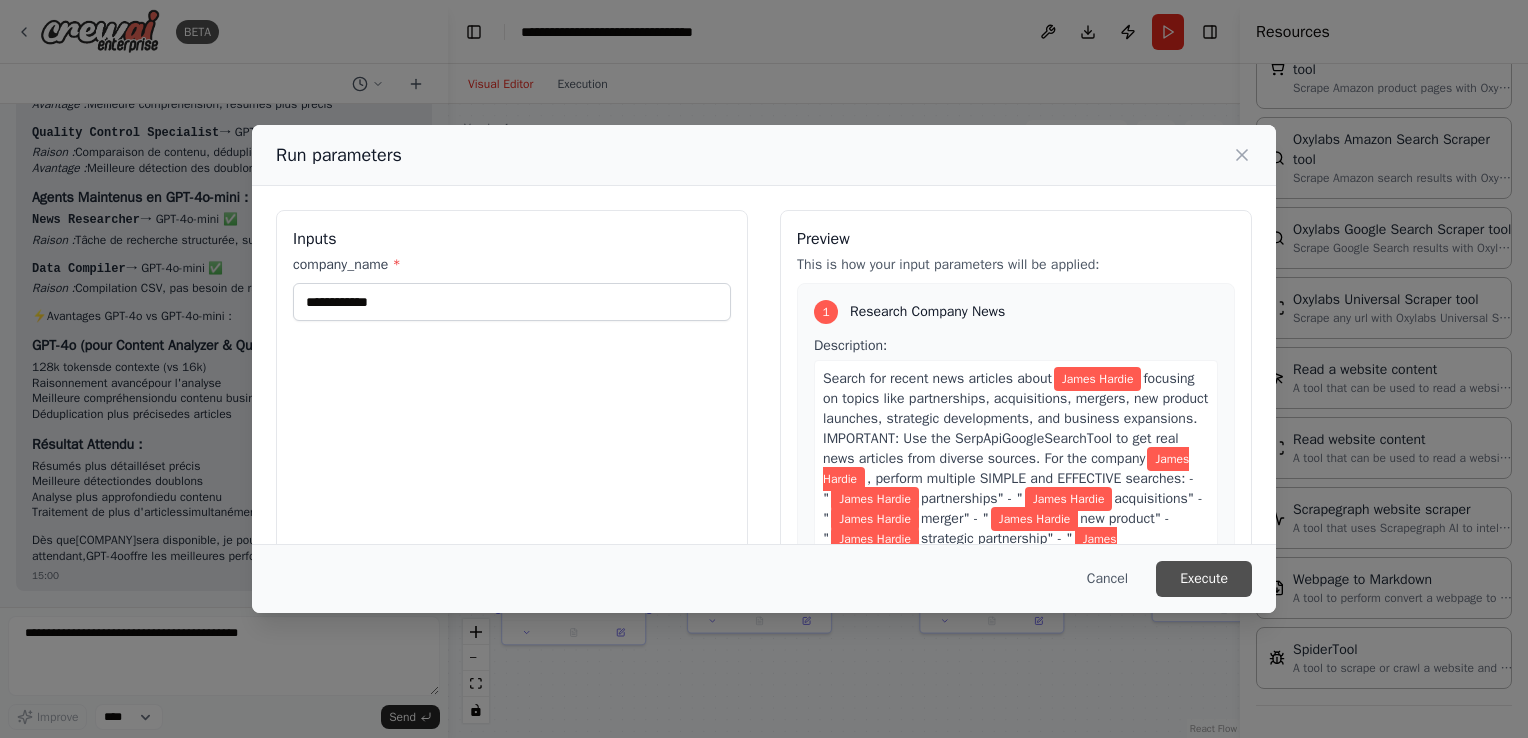 click on "Execute" at bounding box center (1204, 579) 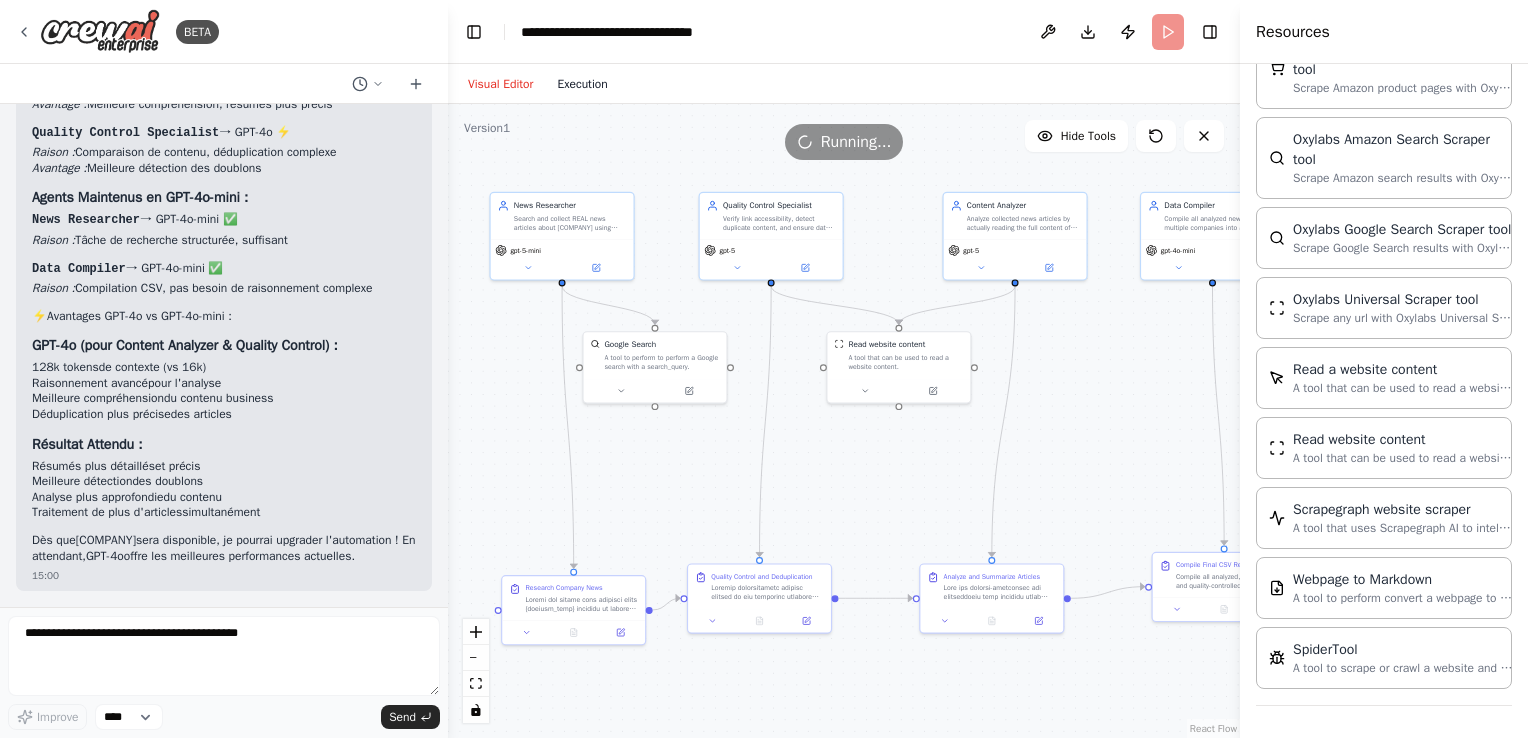 click on "Execution" at bounding box center [582, 84] 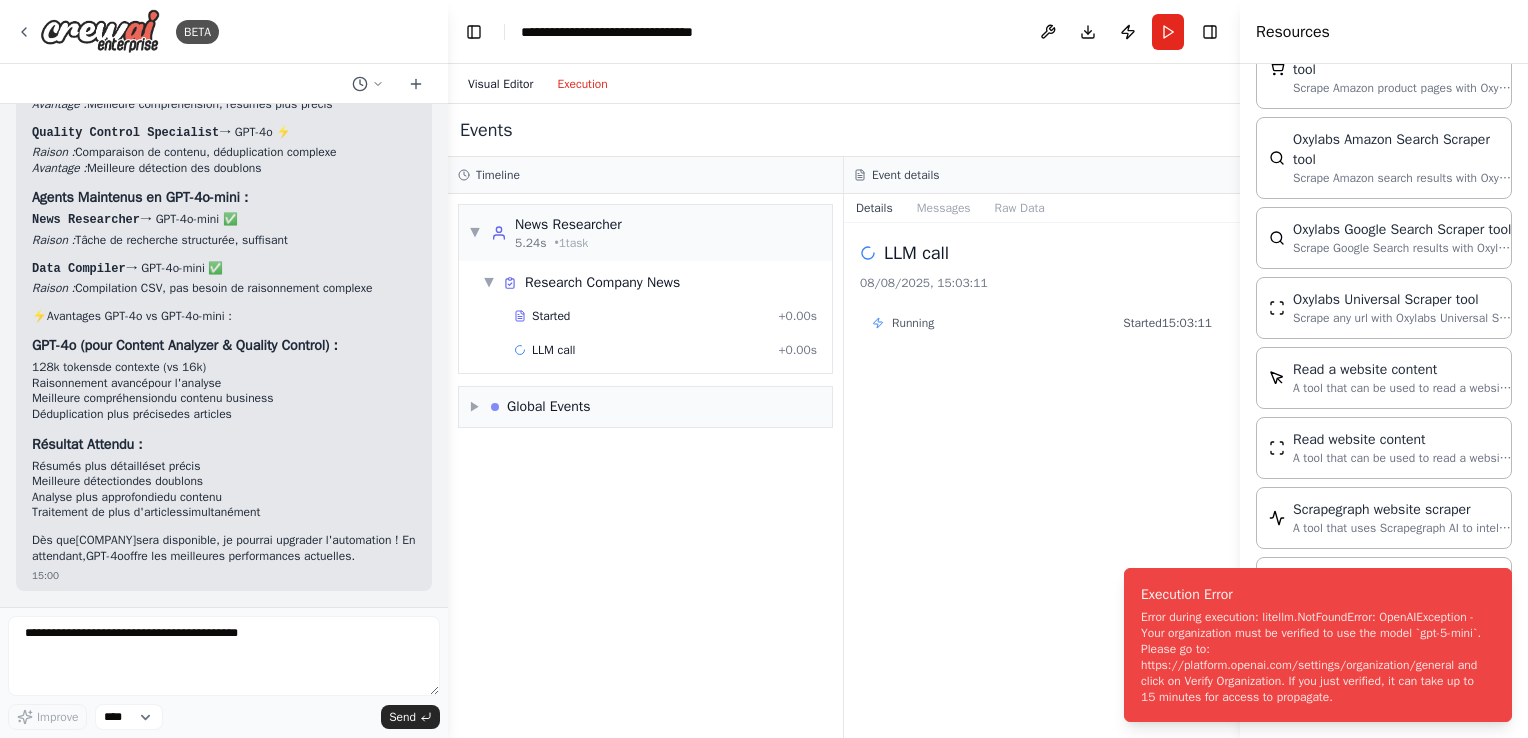 click on "Visual Editor" at bounding box center [500, 84] 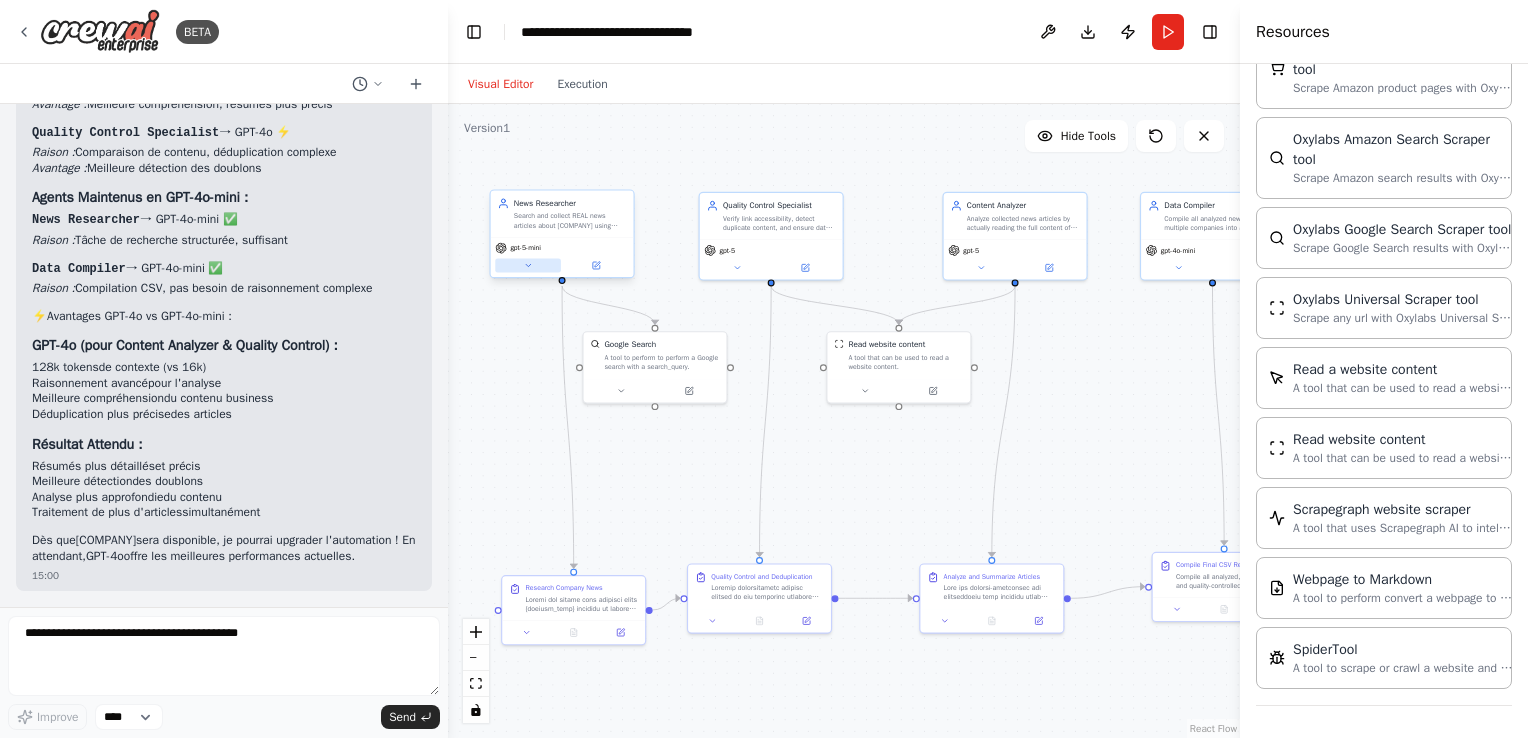 click at bounding box center (528, 266) 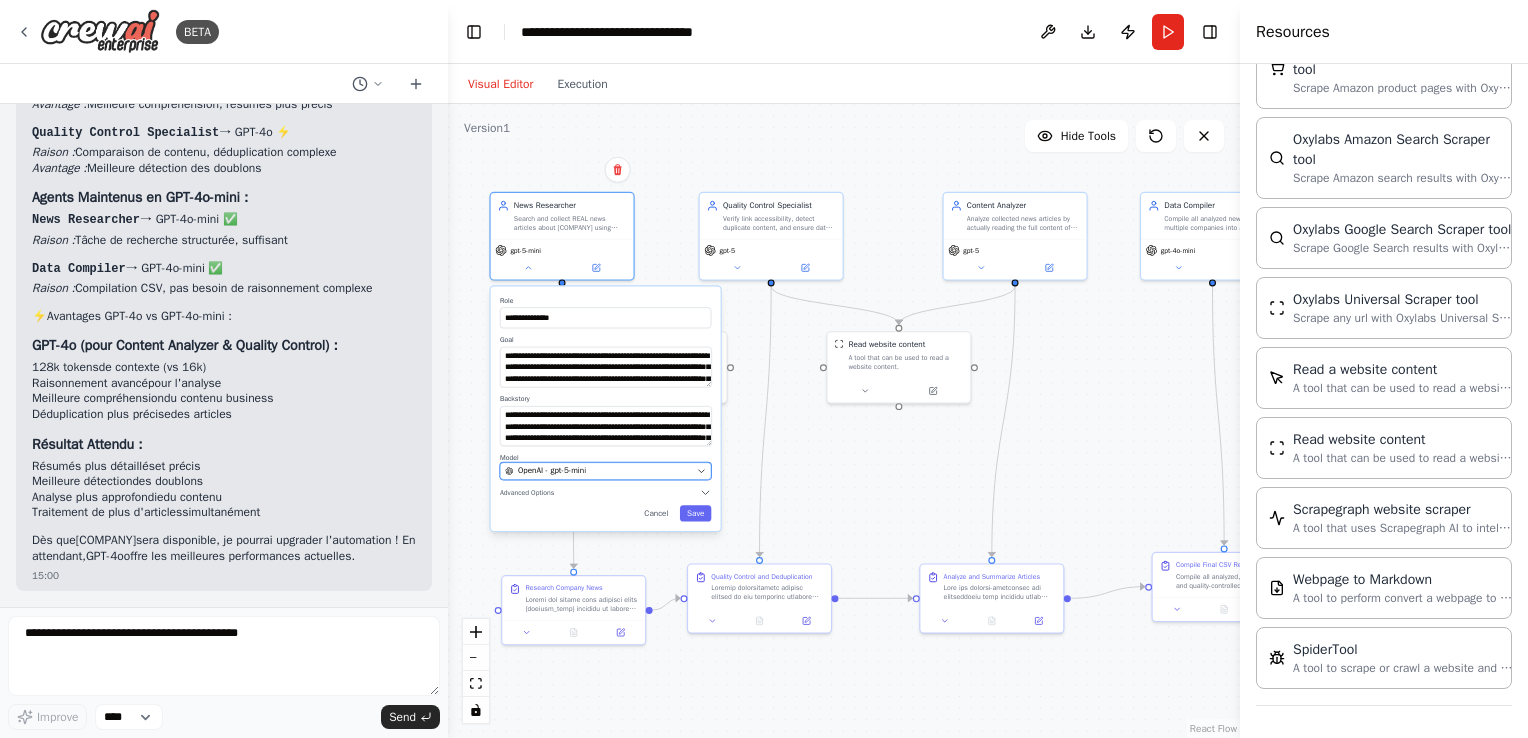 click on "OpenAI - gpt-5-mini" at bounding box center [605, 470] 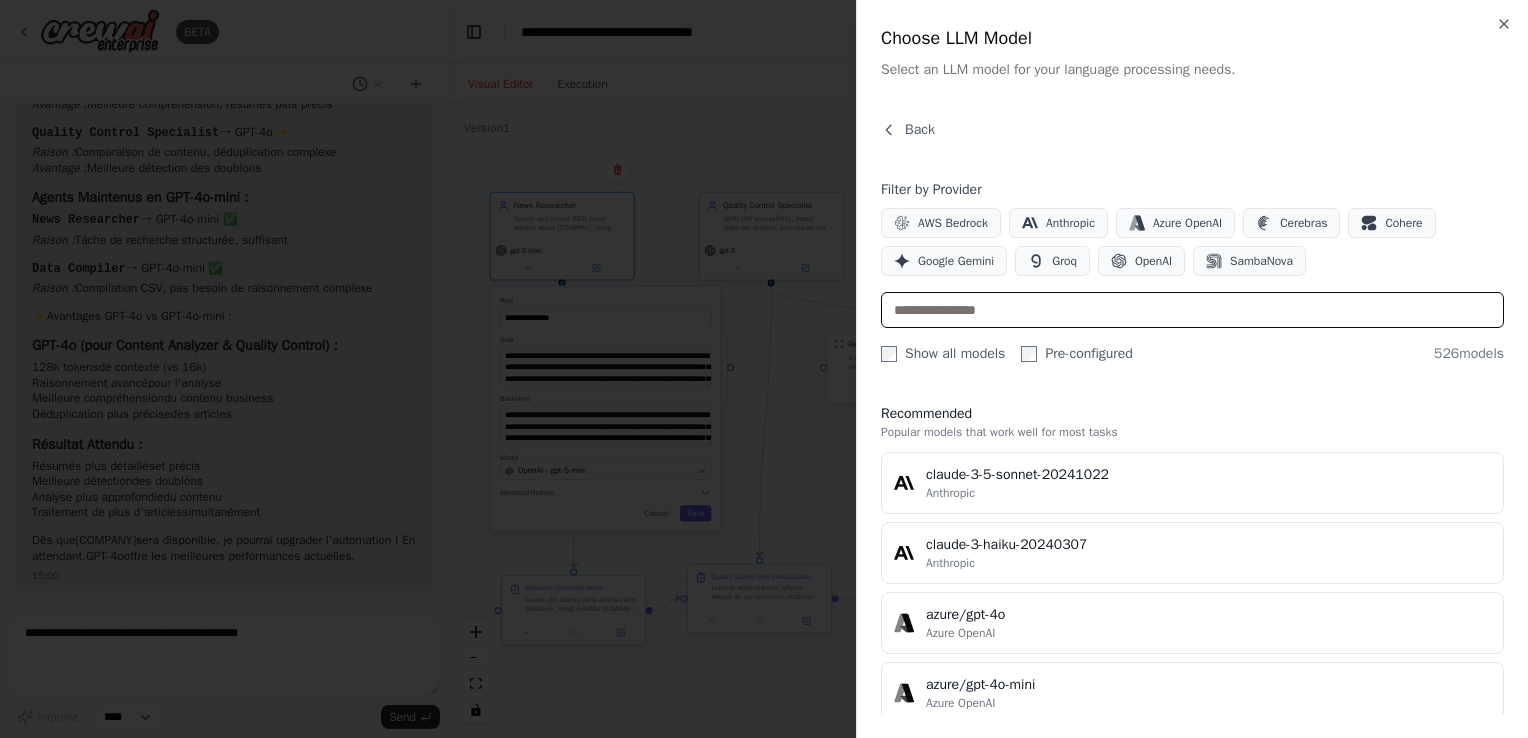 click at bounding box center (1192, 310) 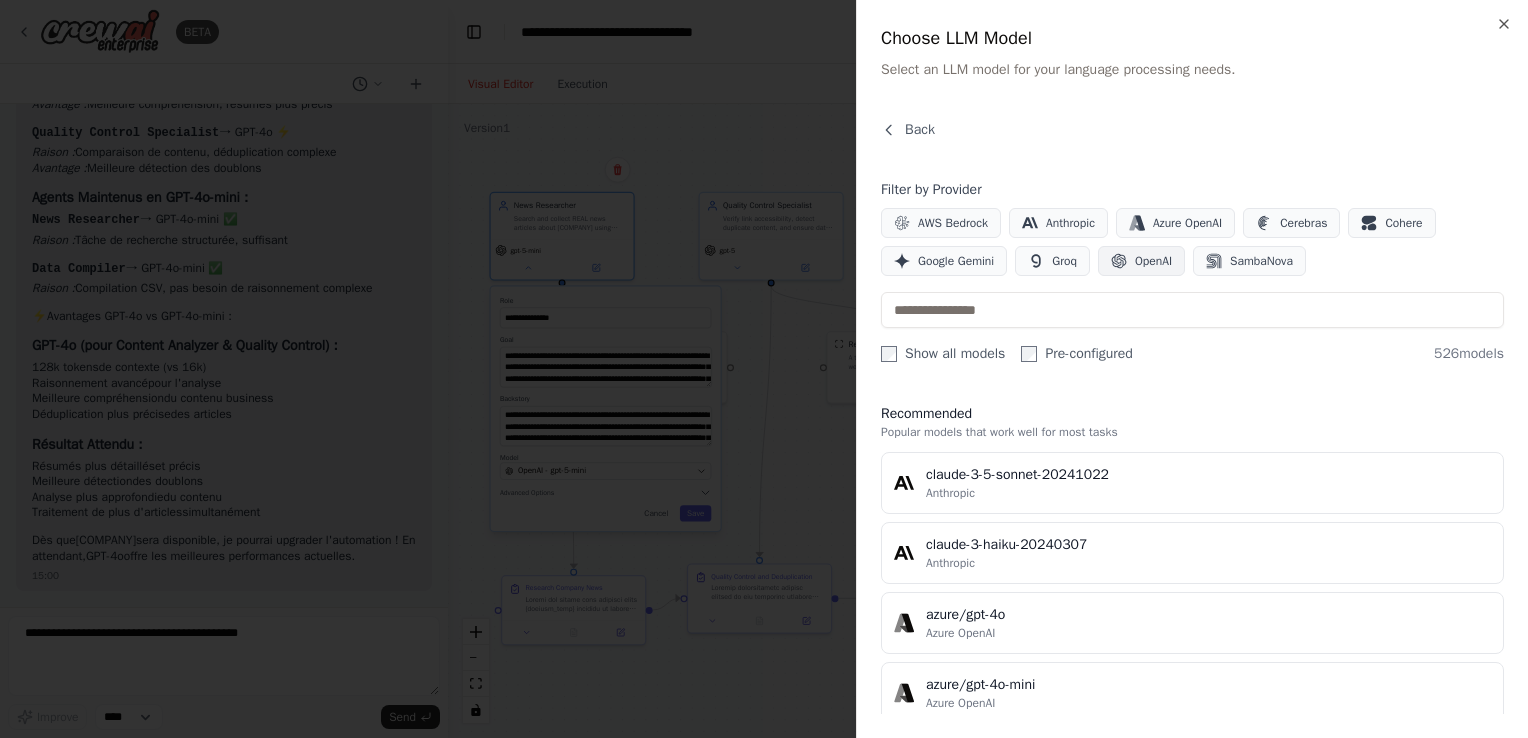 click on "OpenAI" at bounding box center (1141, 261) 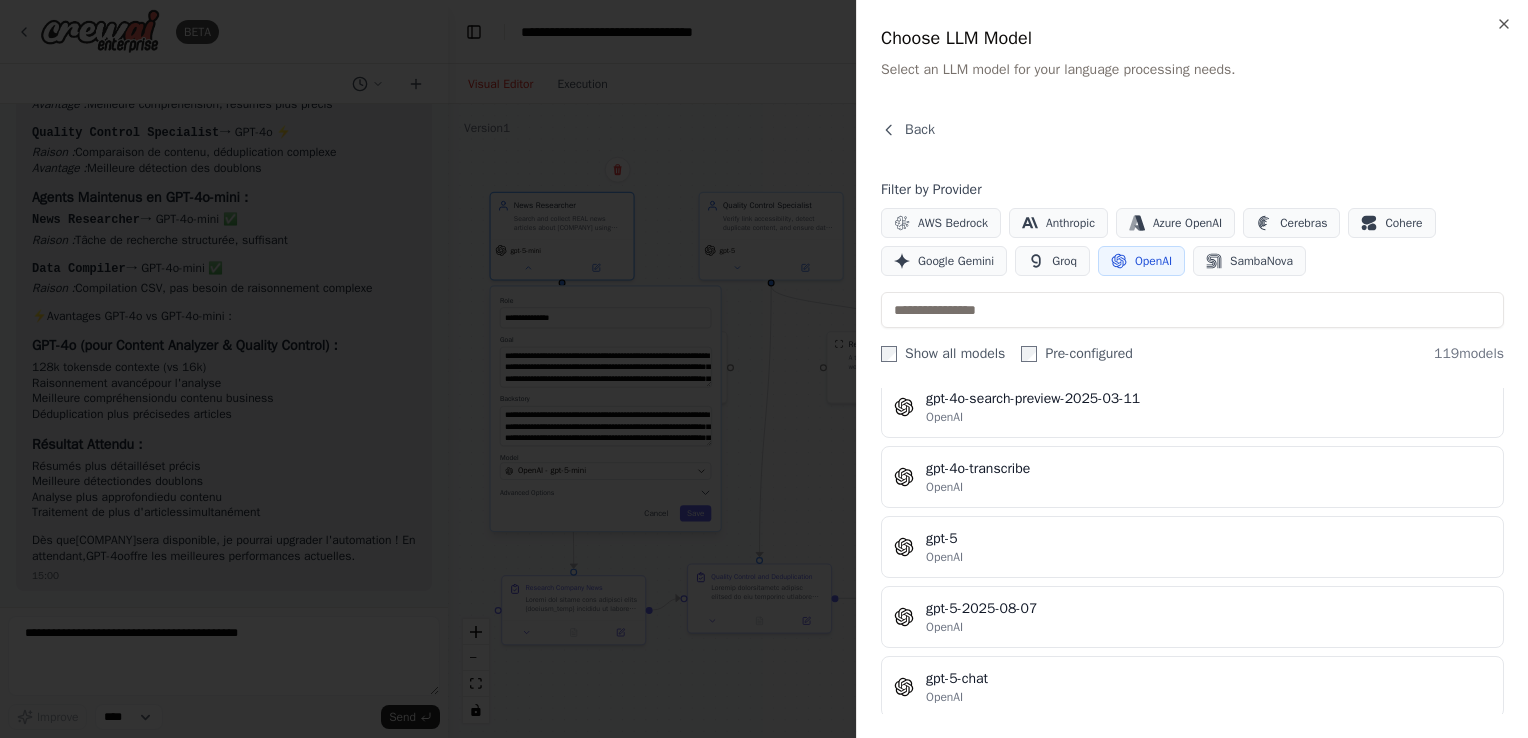 scroll, scrollTop: 4610, scrollLeft: 0, axis: vertical 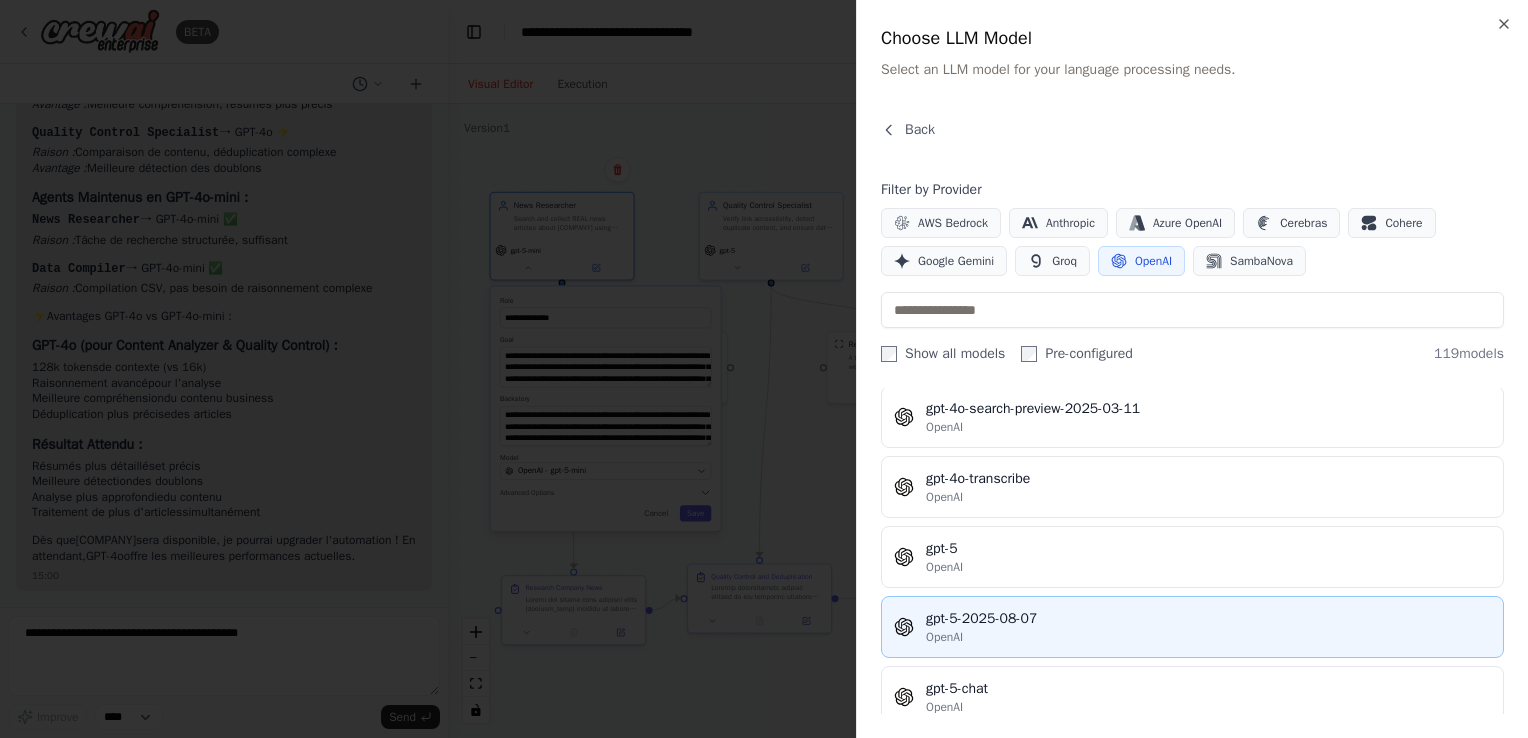 click on "OpenAI" at bounding box center [1208, 637] 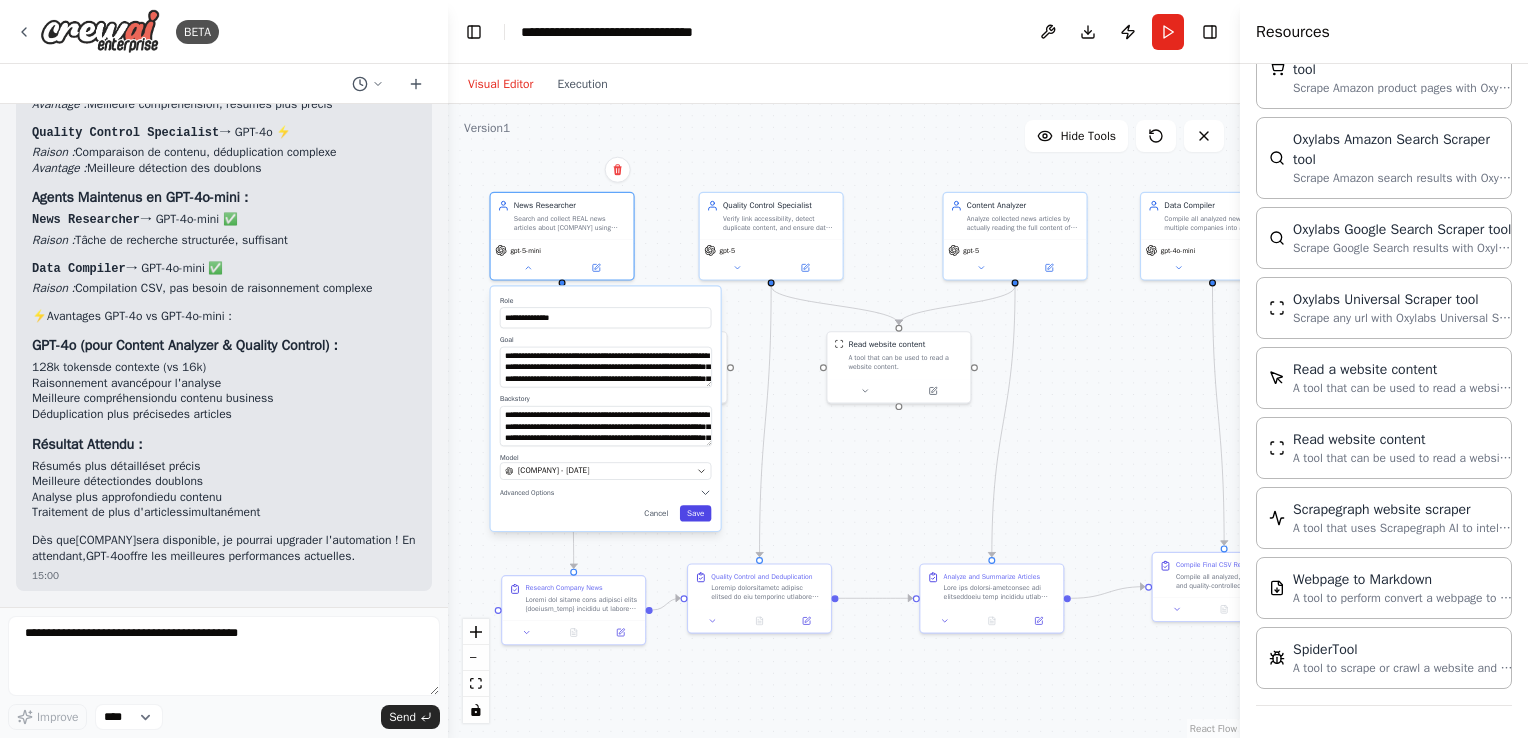 click on "Save" at bounding box center [695, 513] 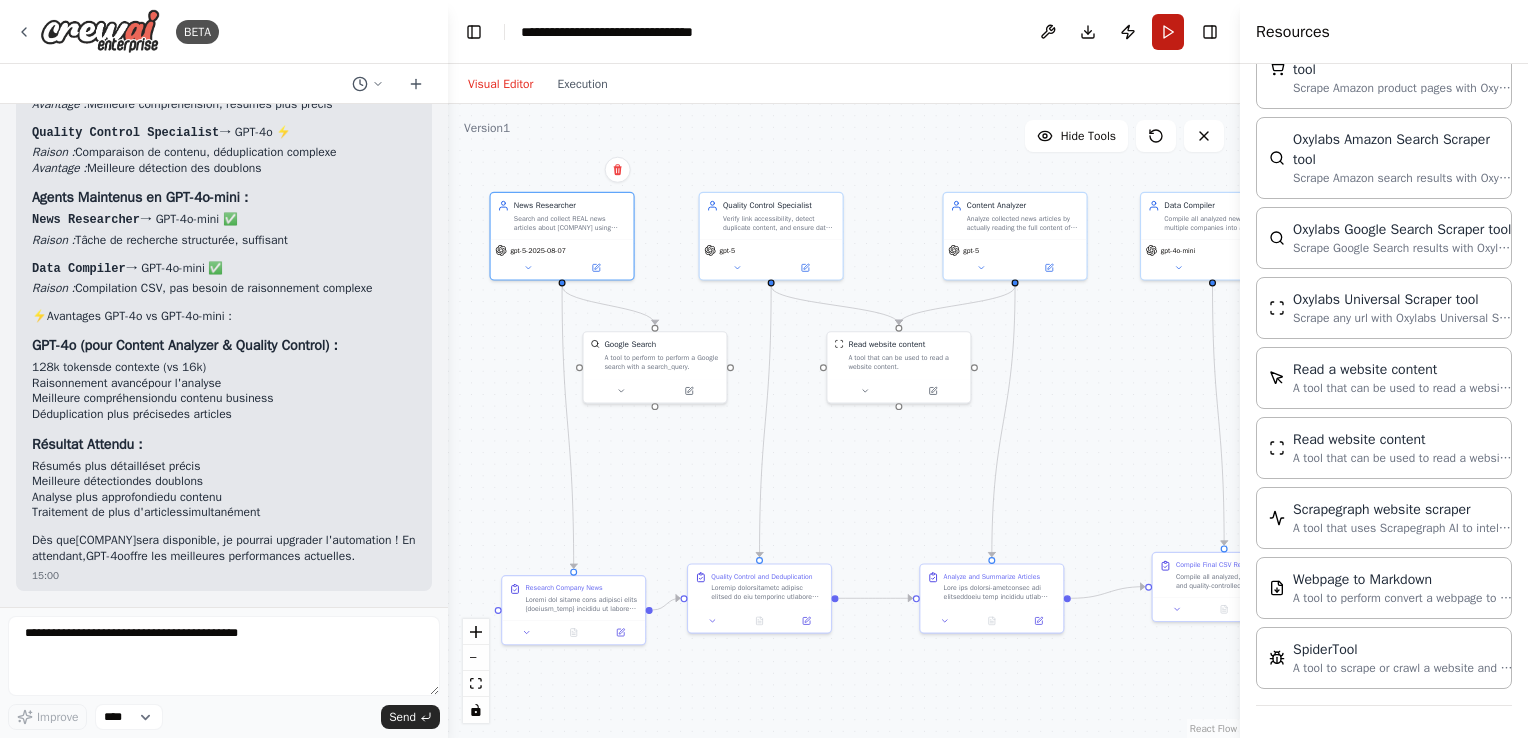 click on "Run" at bounding box center [1168, 32] 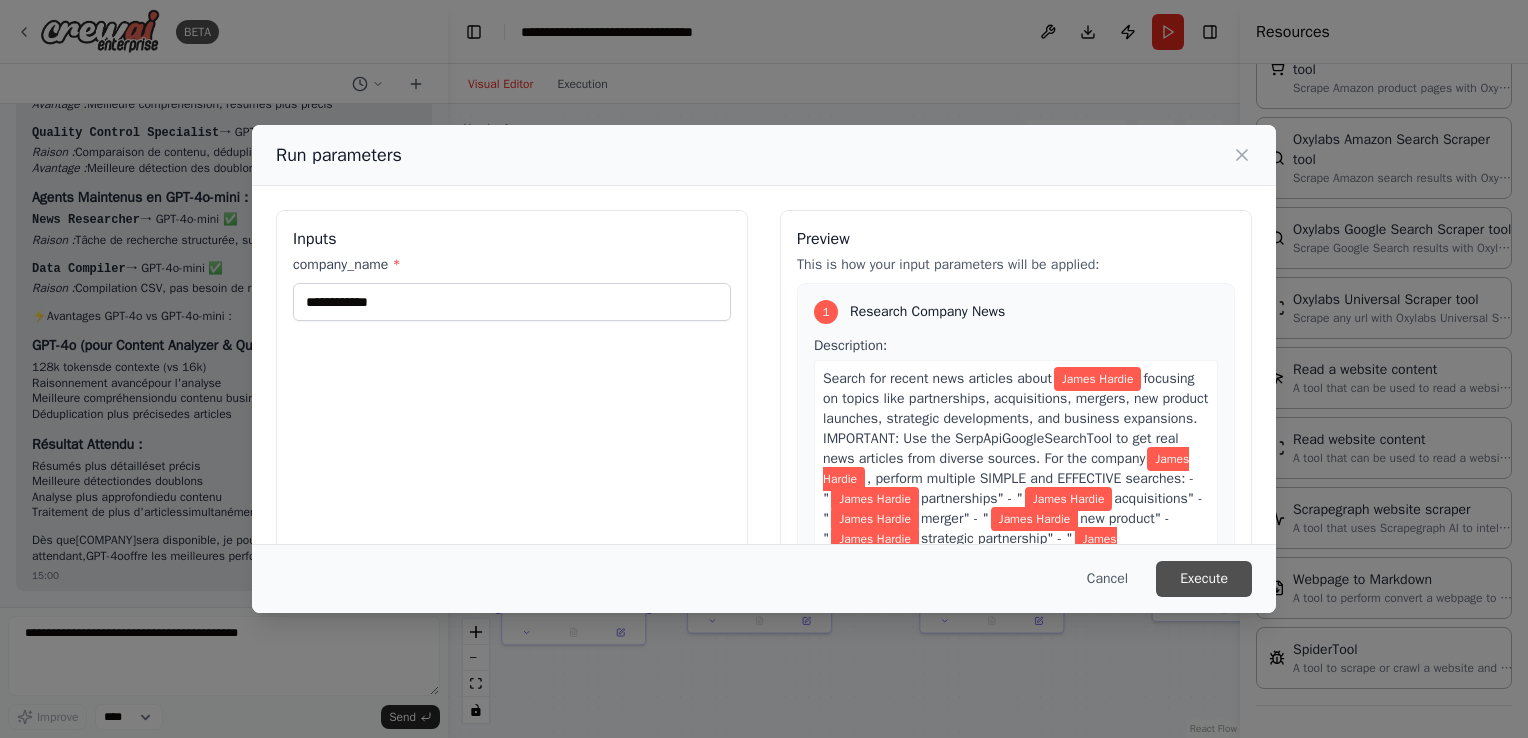click on "Execute" at bounding box center [1204, 579] 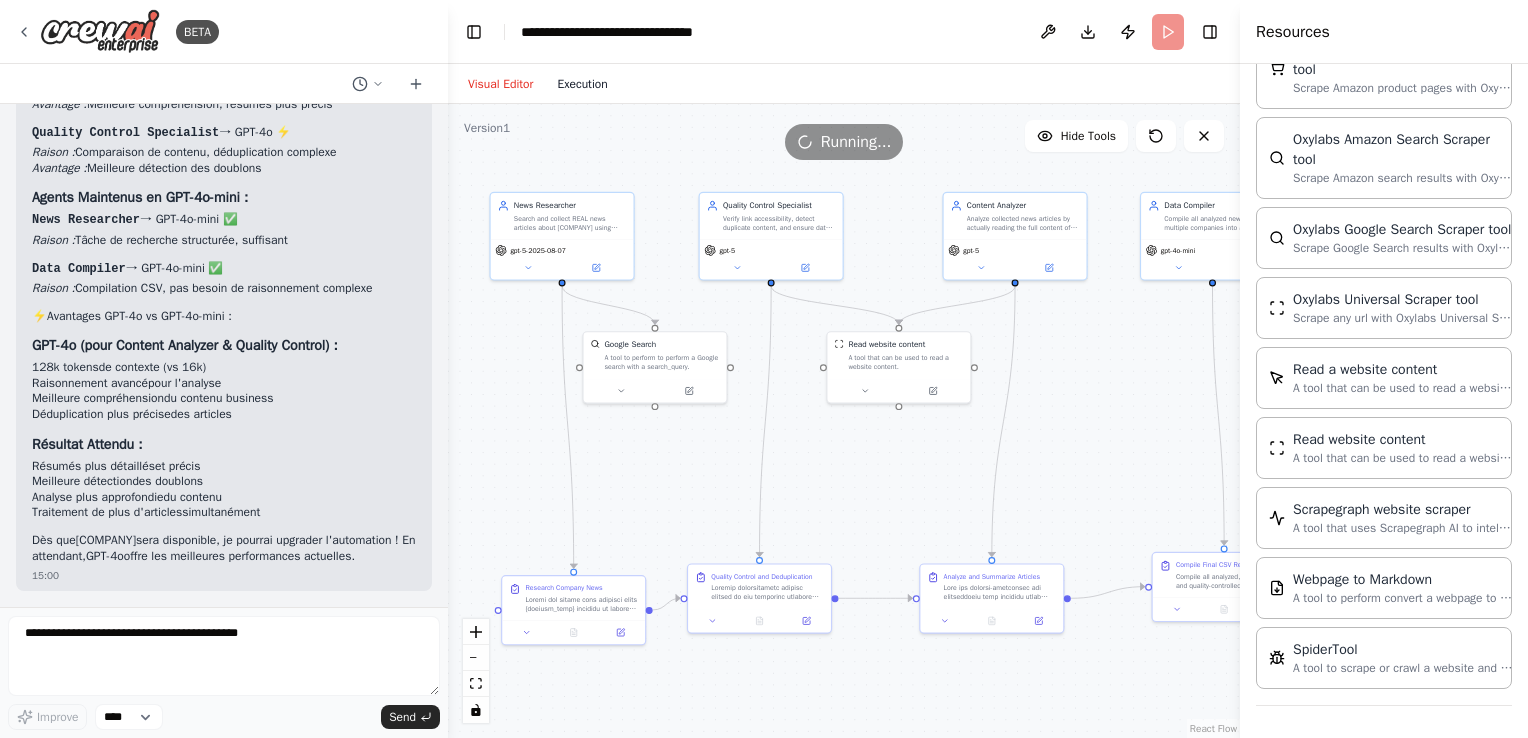 click on "Execution" at bounding box center (582, 84) 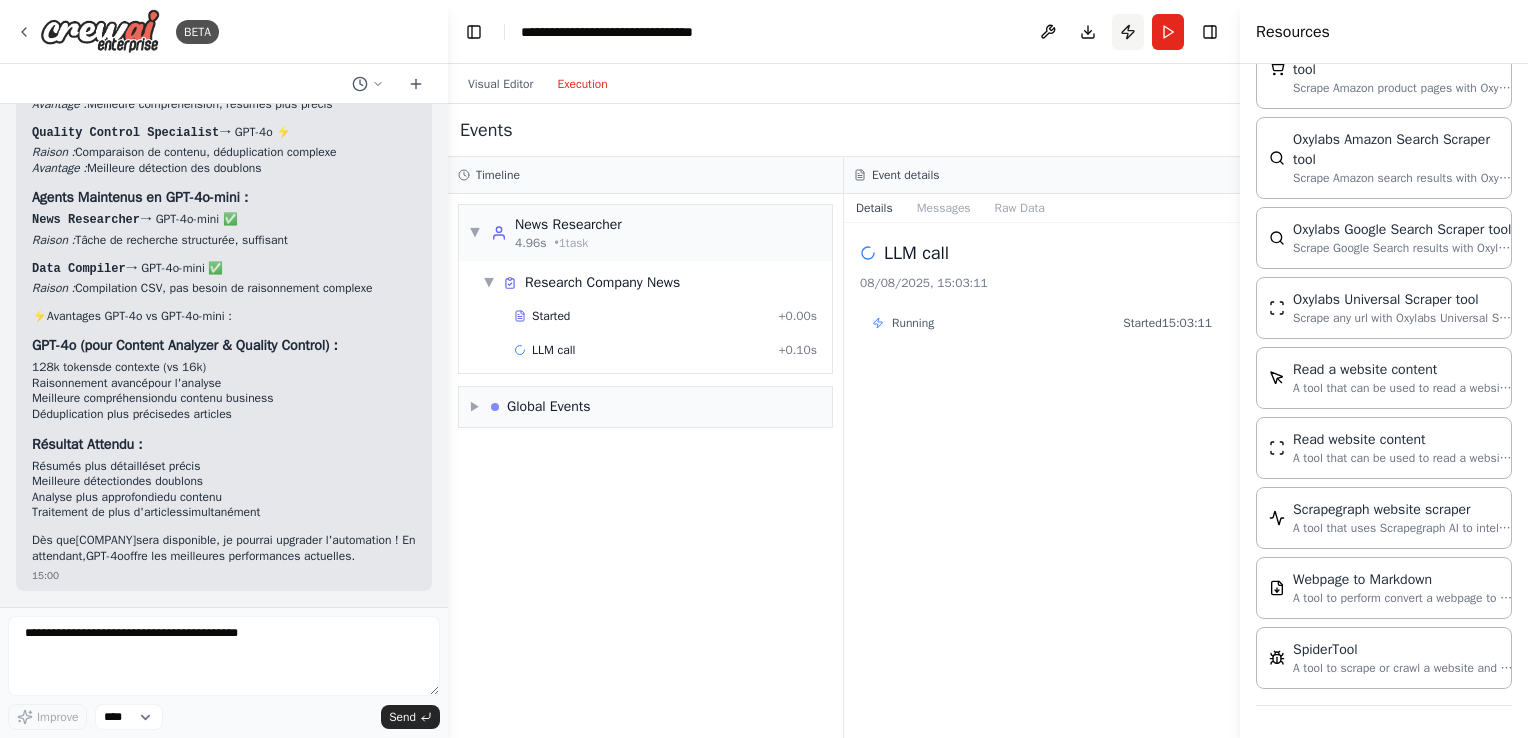 click on "Publish" at bounding box center (1128, 32) 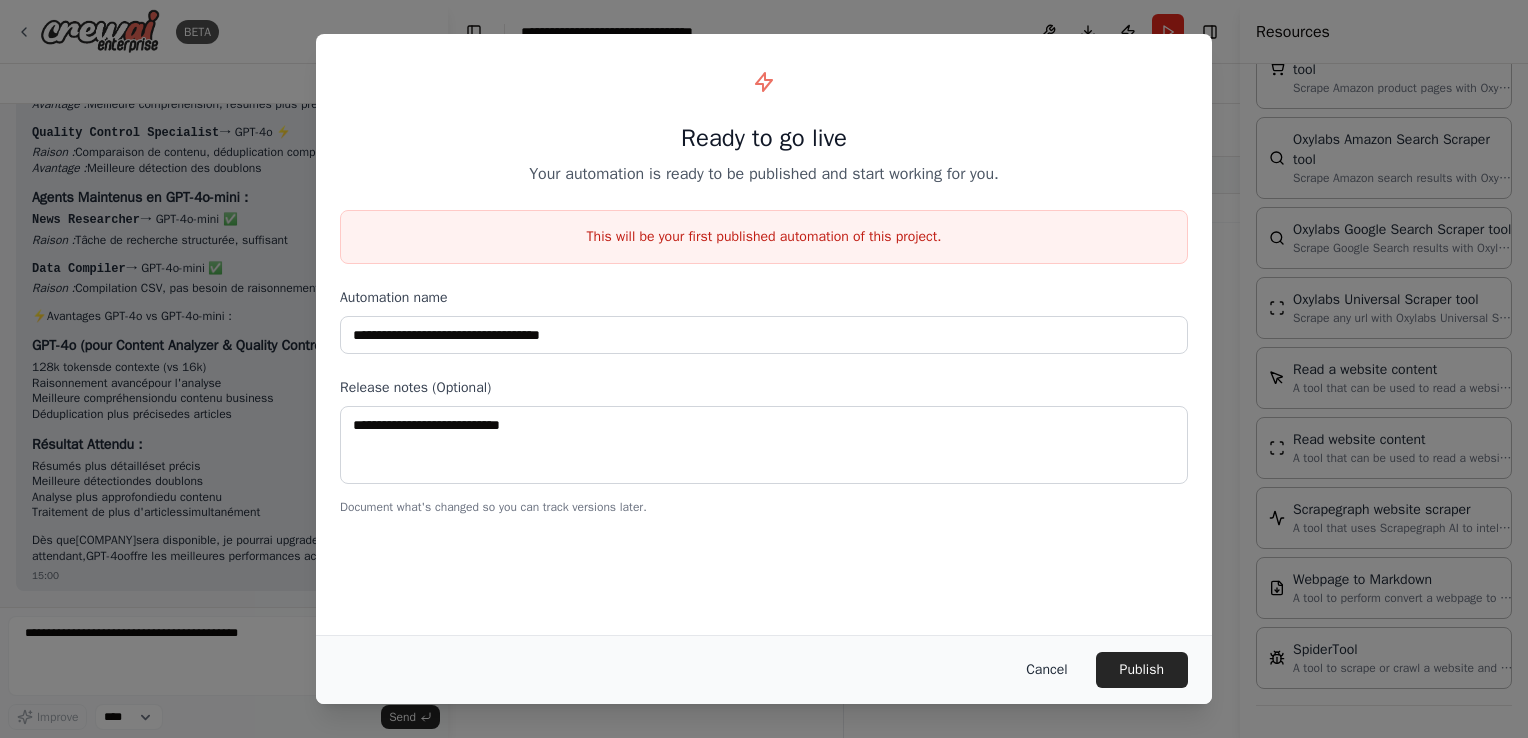 click on "Cancel" at bounding box center (1046, 670) 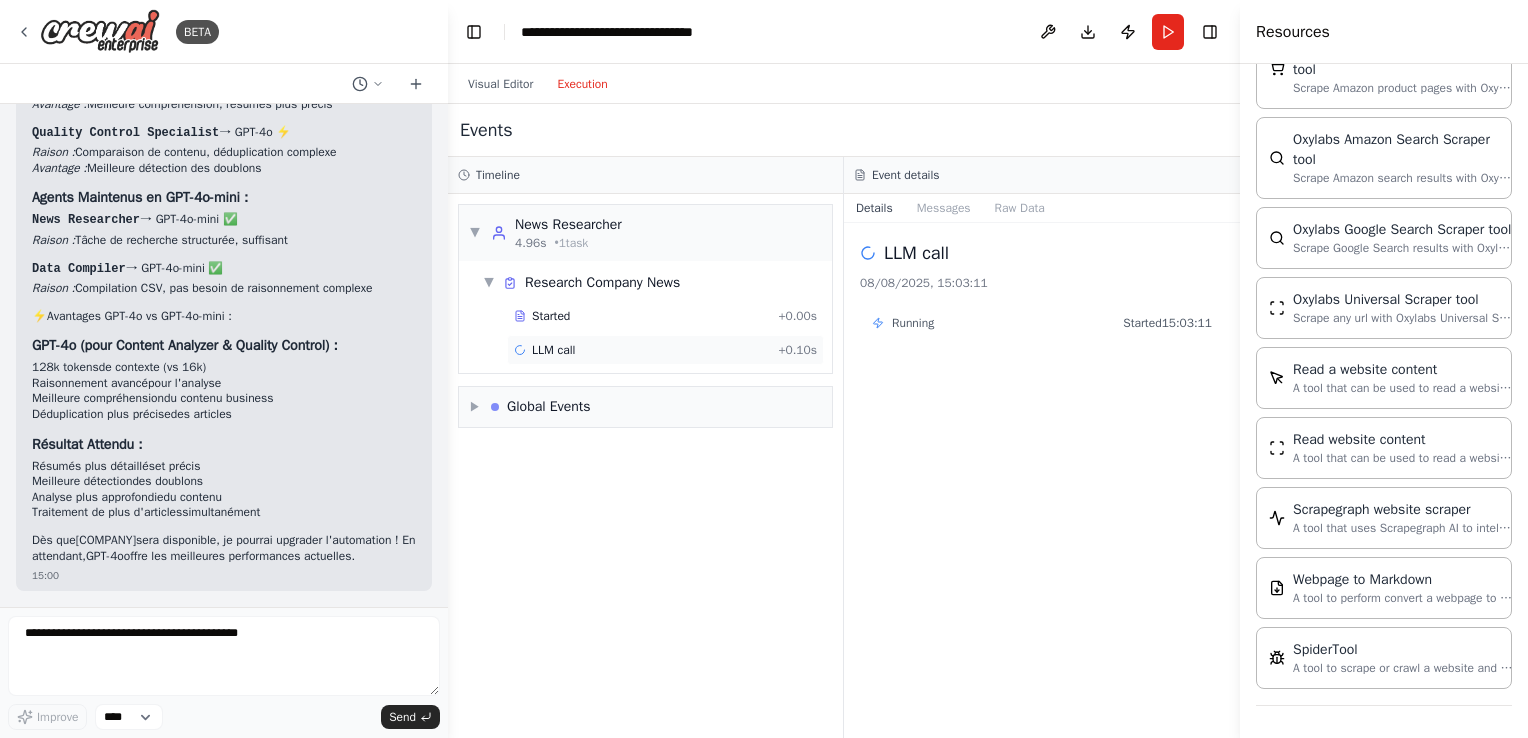 click 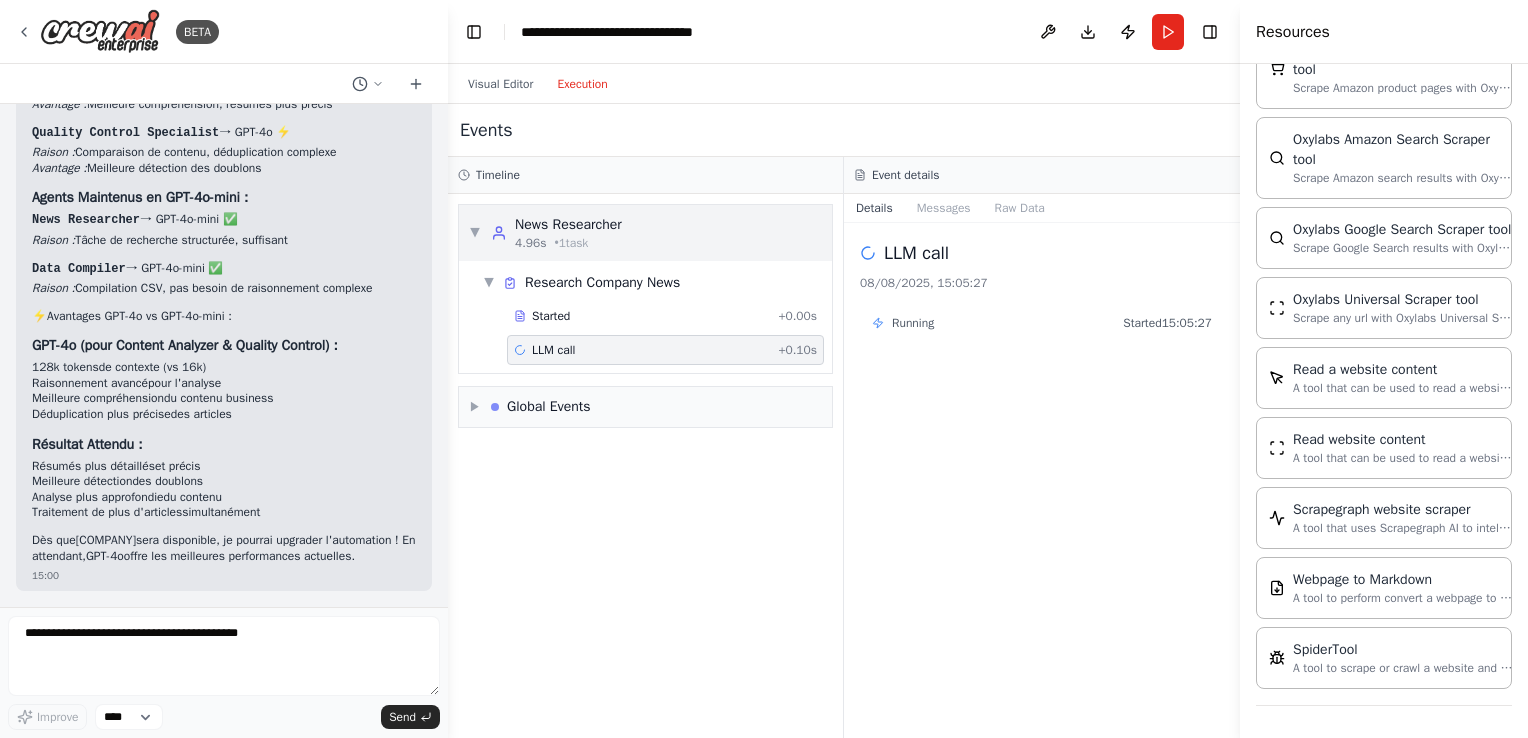 click on "News Researcher 4.96s •  1  task" at bounding box center [556, 233] 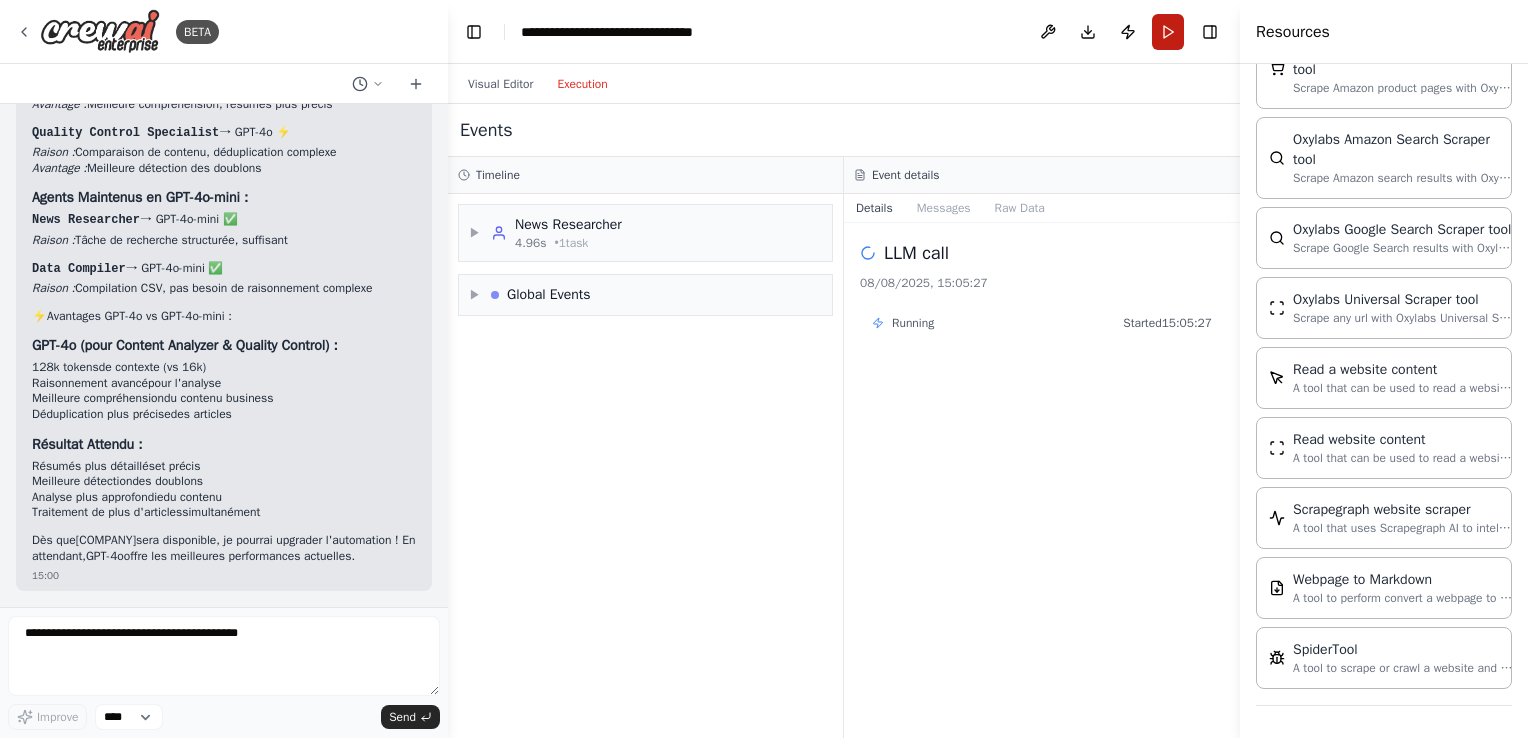 drag, startPoint x: 508, startPoint y: 240, endPoint x: 1168, endPoint y: 25, distance: 694.13617 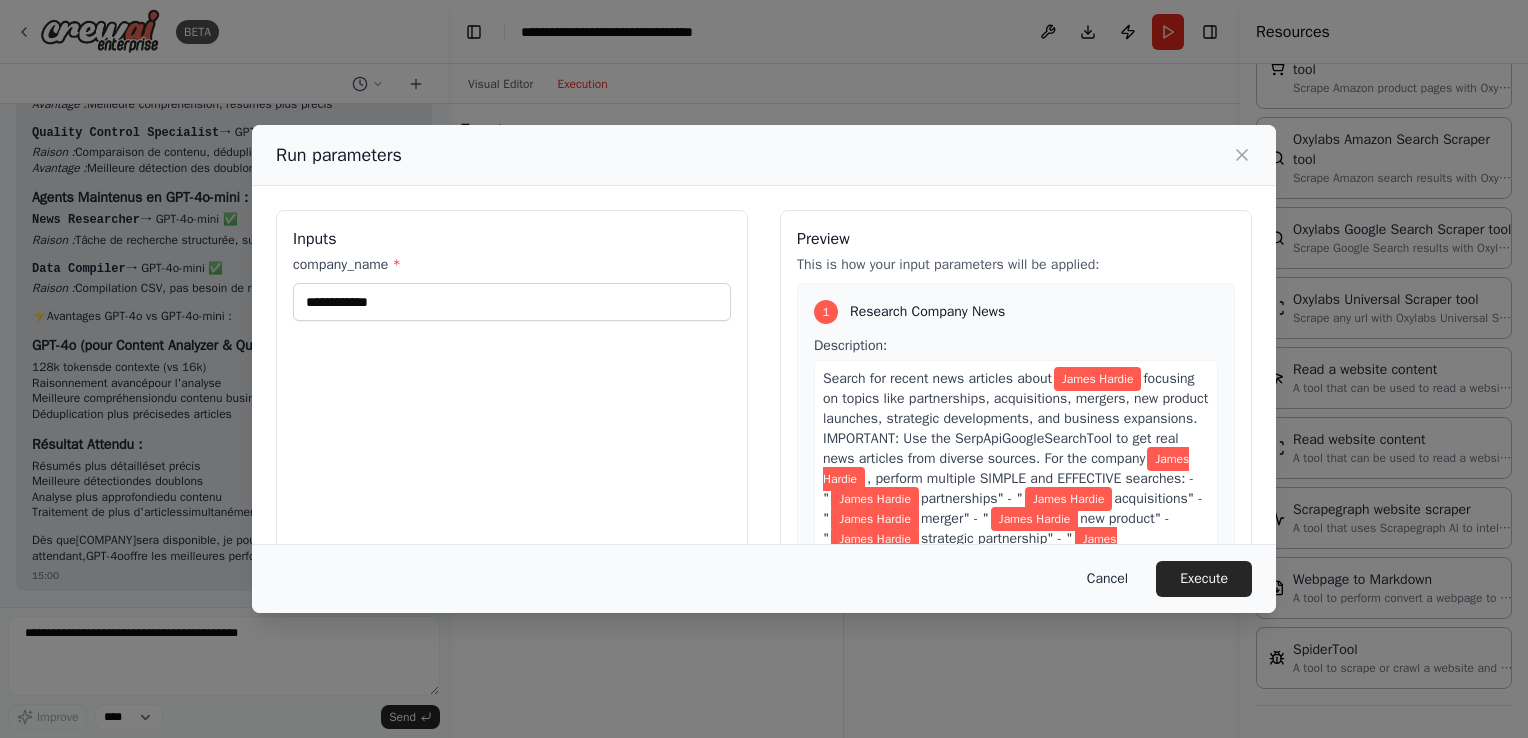 click on "Cancel" at bounding box center [1107, 579] 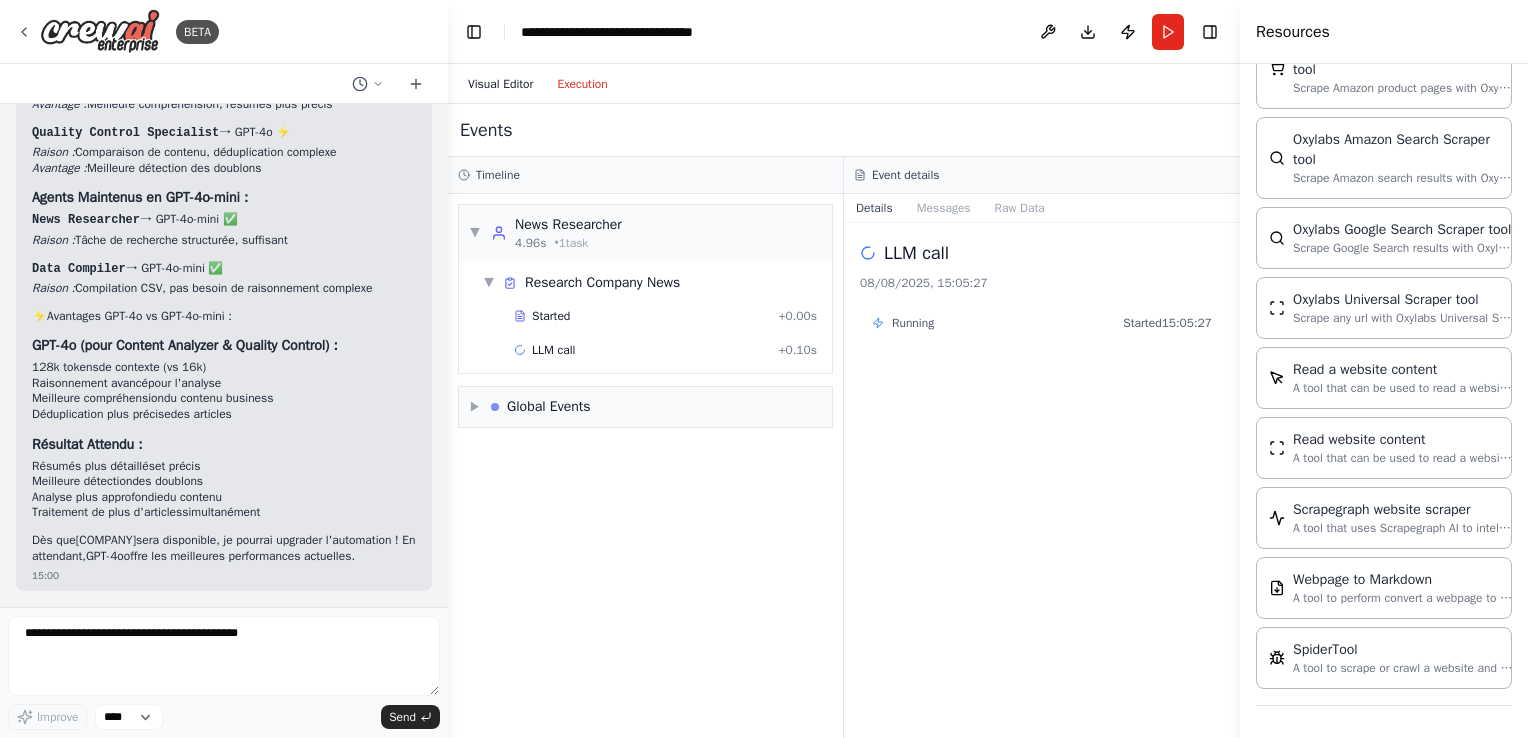 click on "Visual Editor" at bounding box center [500, 84] 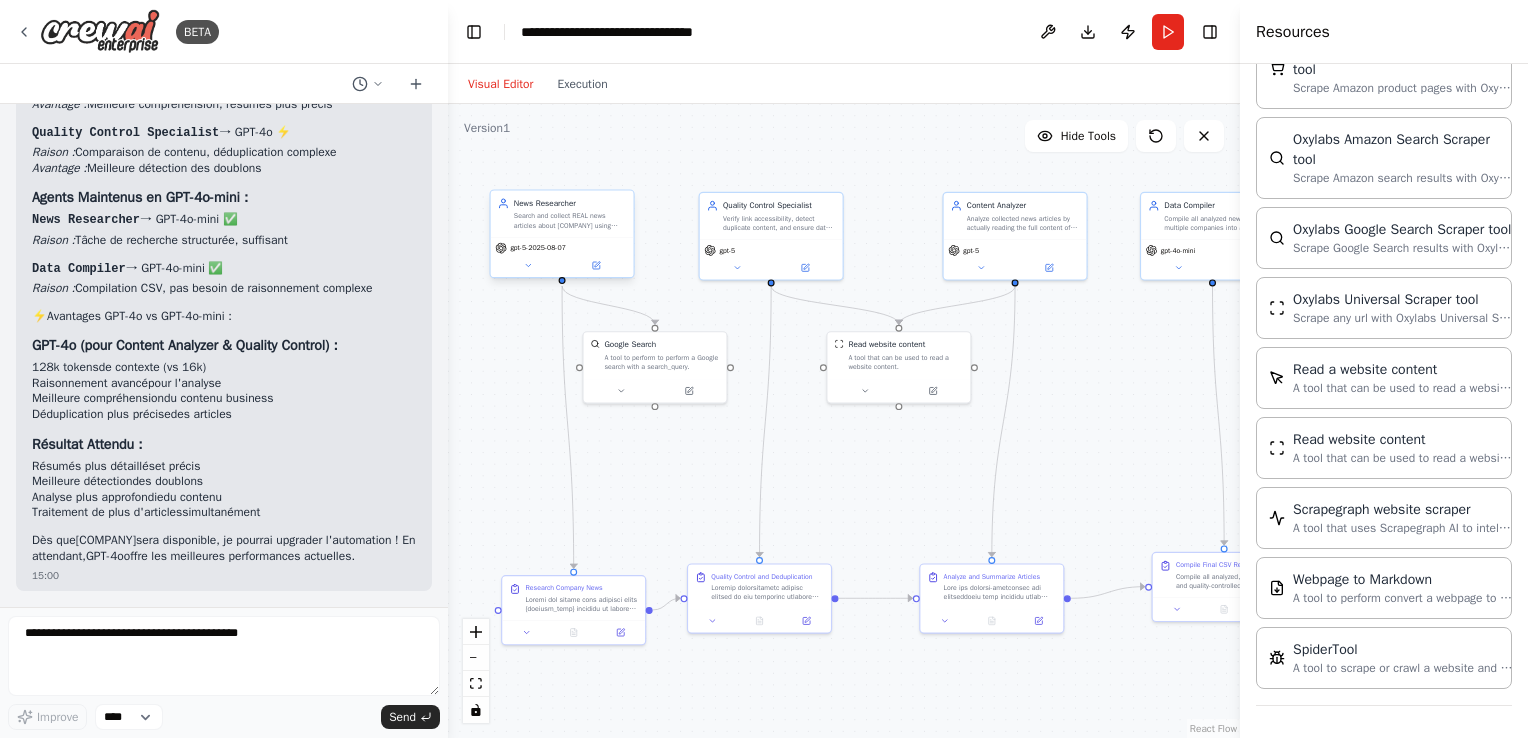 click on "gpt-5-2025-08-07" at bounding box center (537, 247) 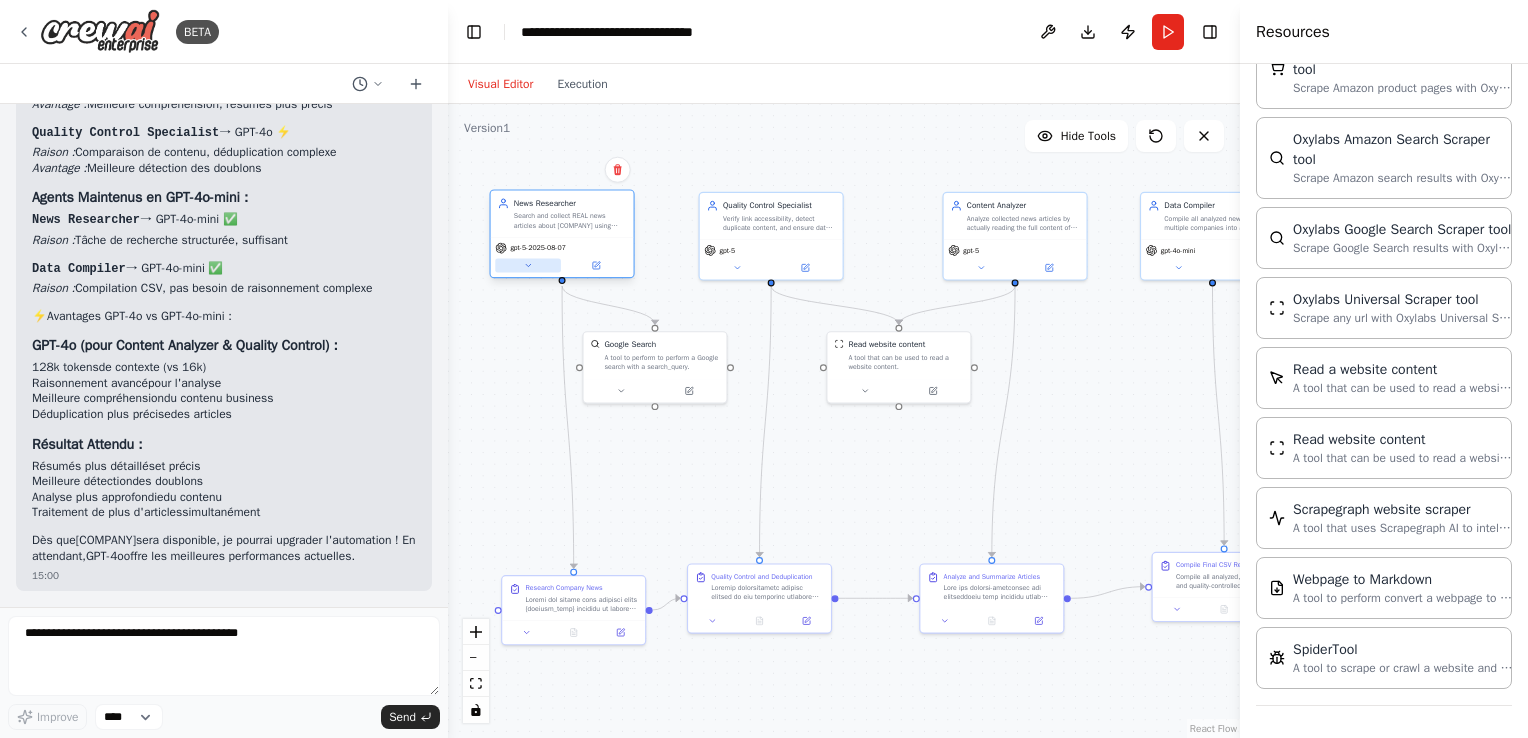 click 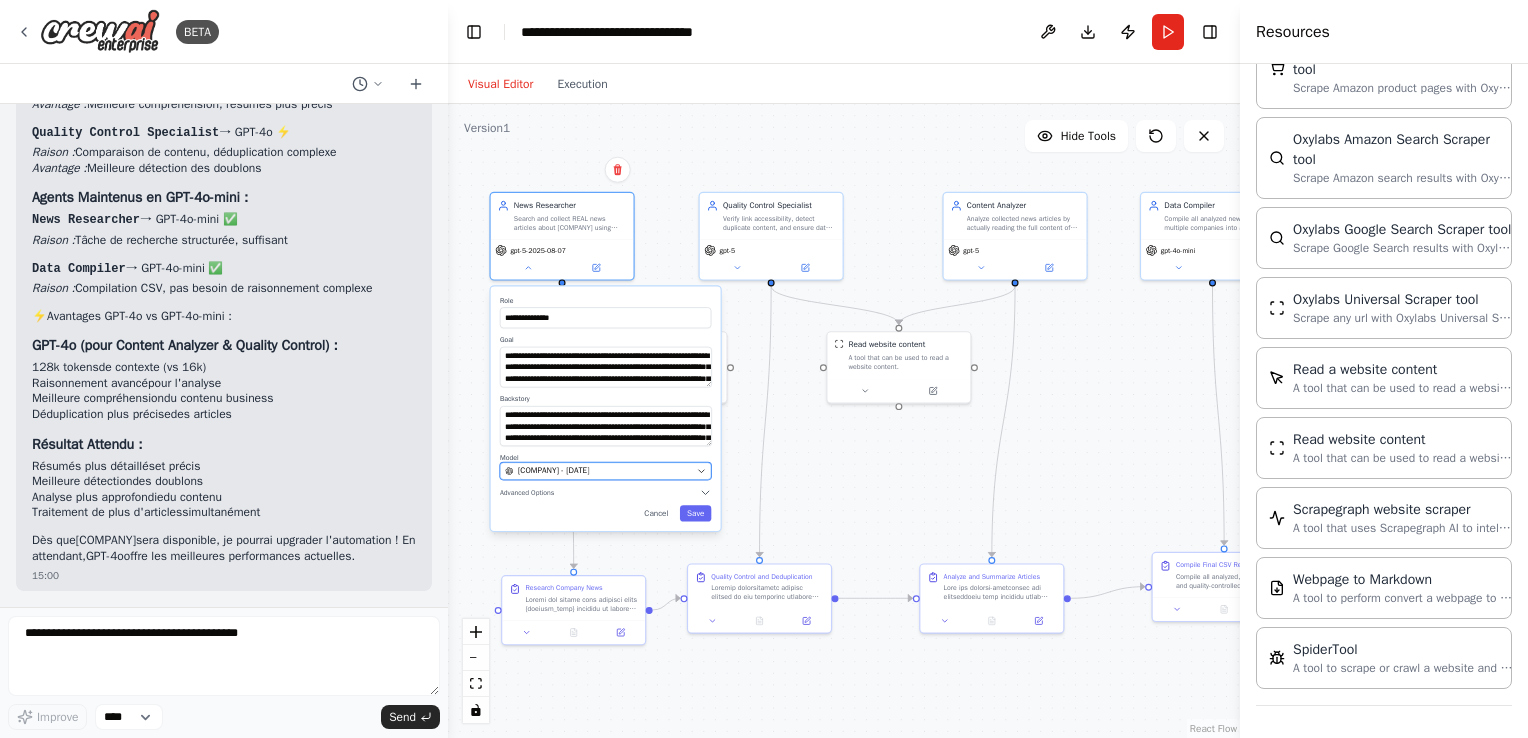 click on "[COMPANY] - [DATE]" at bounding box center [554, 471] 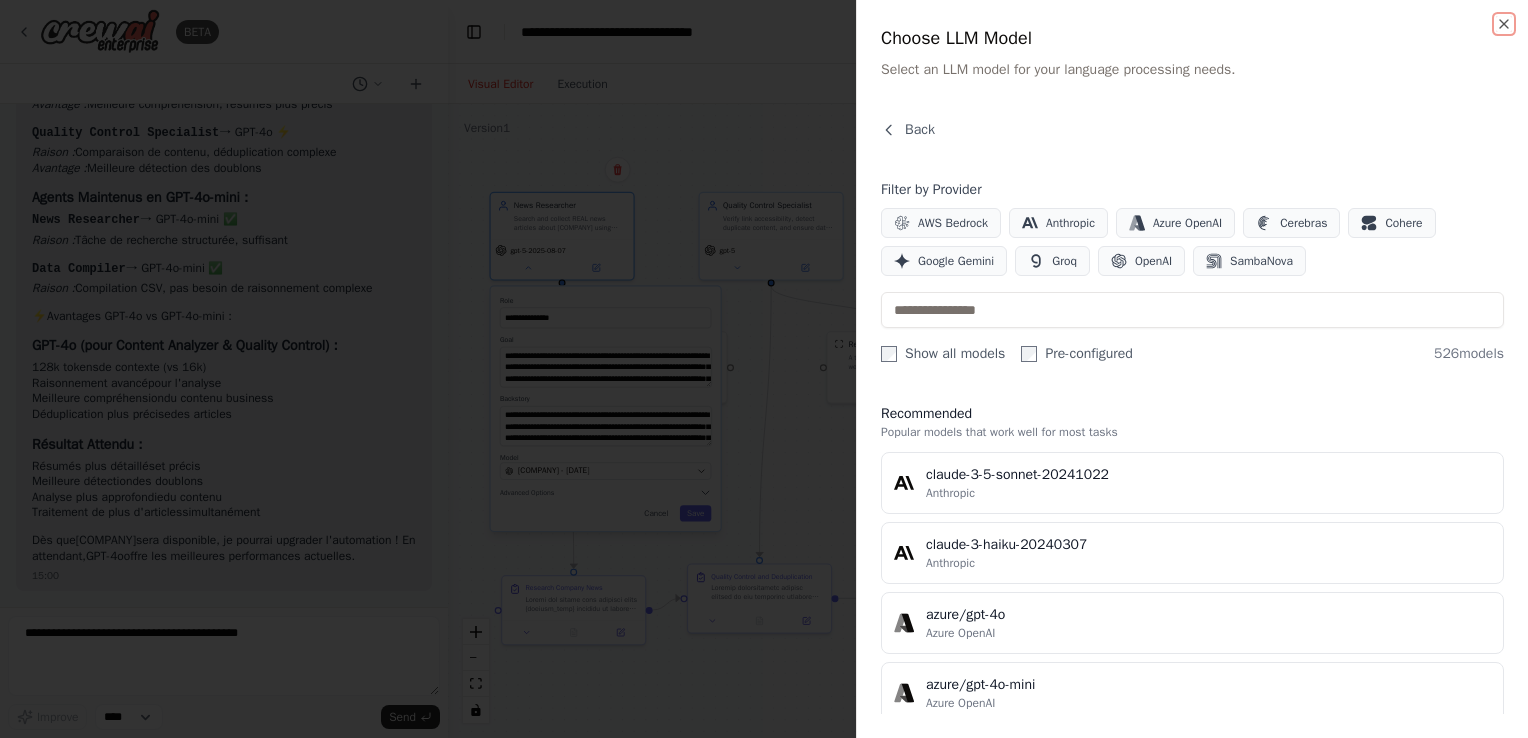 type 